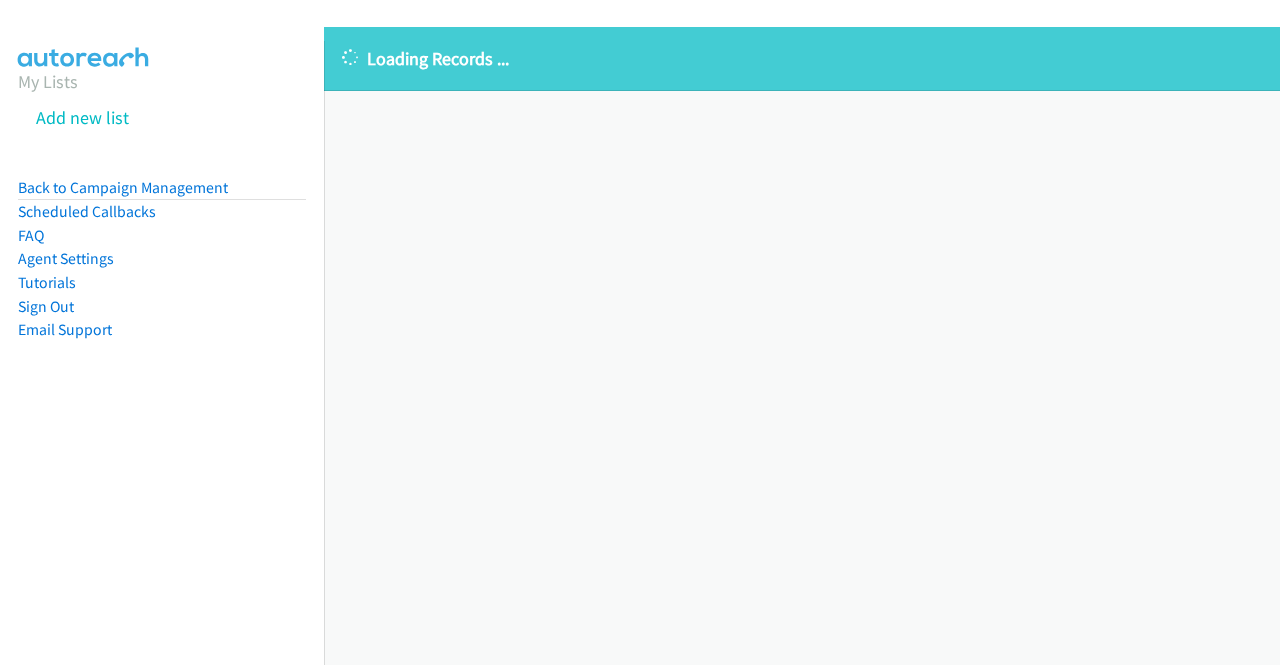 scroll, scrollTop: 0, scrollLeft: 0, axis: both 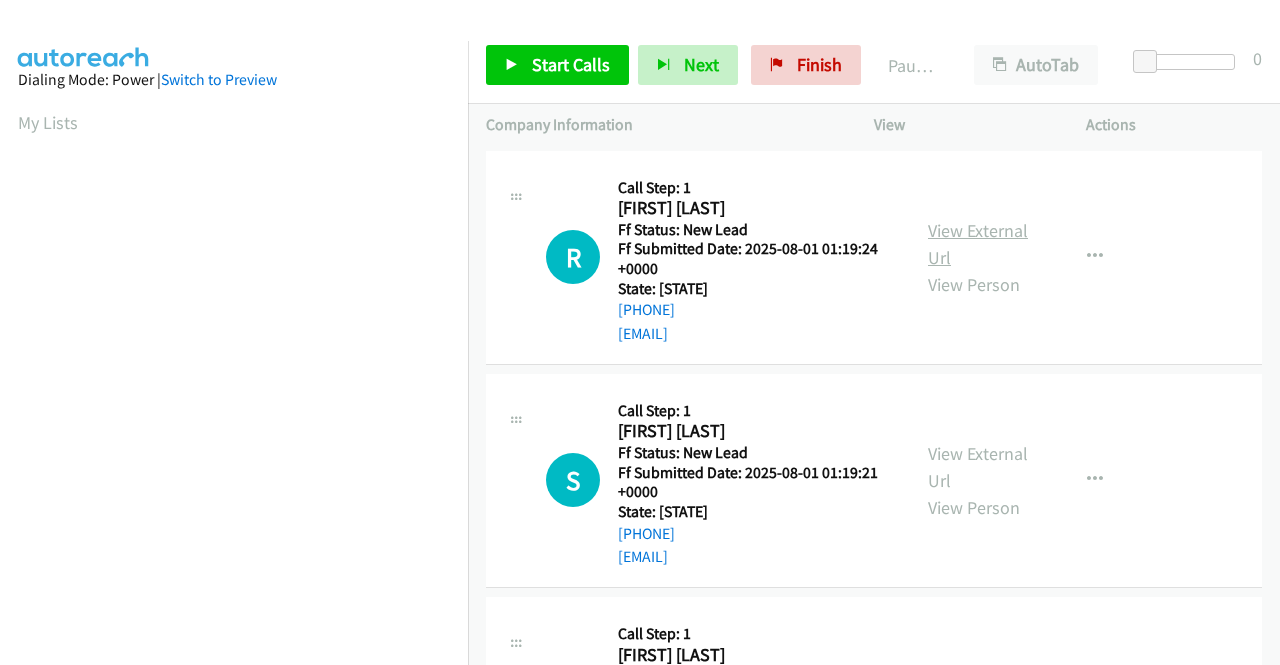 click on "View External Url" at bounding box center [978, 244] 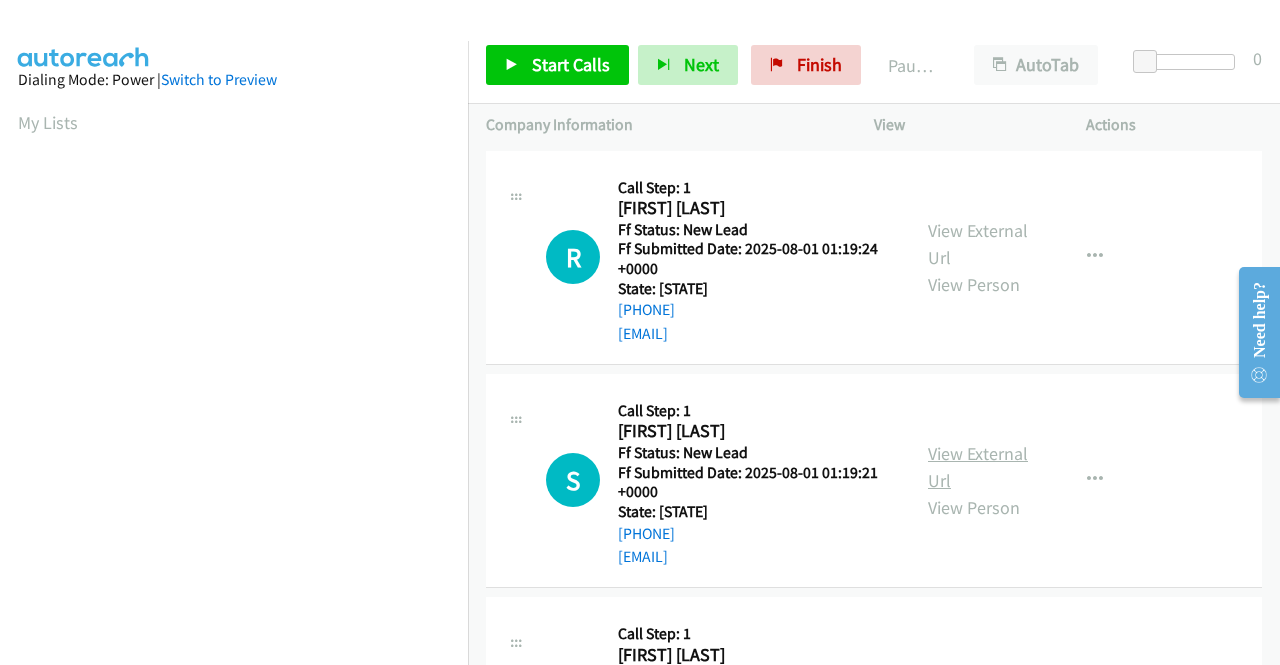 click on "View External Url" at bounding box center [978, 467] 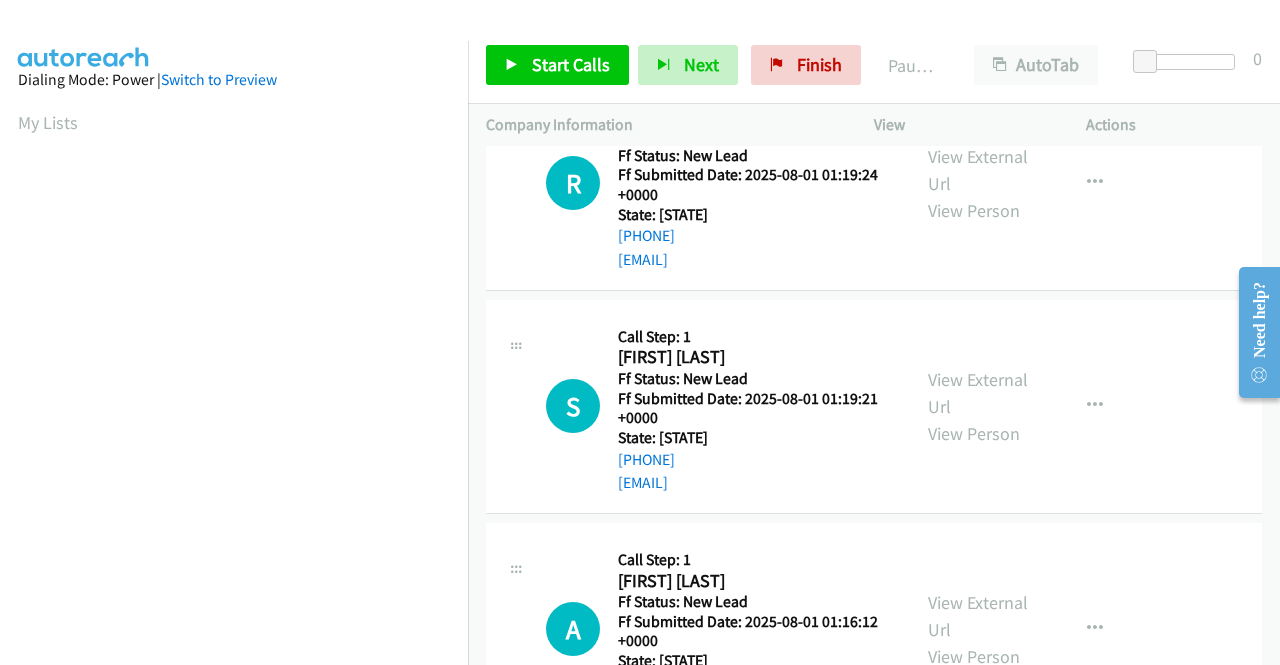 scroll, scrollTop: 100, scrollLeft: 0, axis: vertical 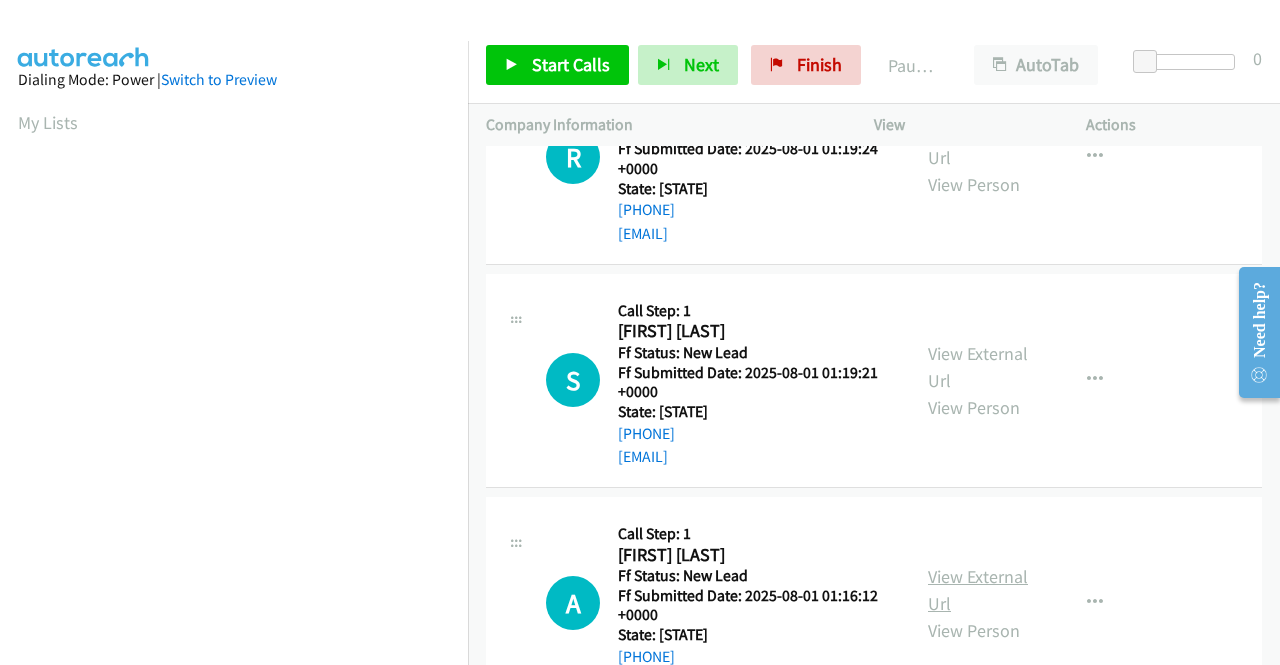 click on "View External Url" at bounding box center (978, 590) 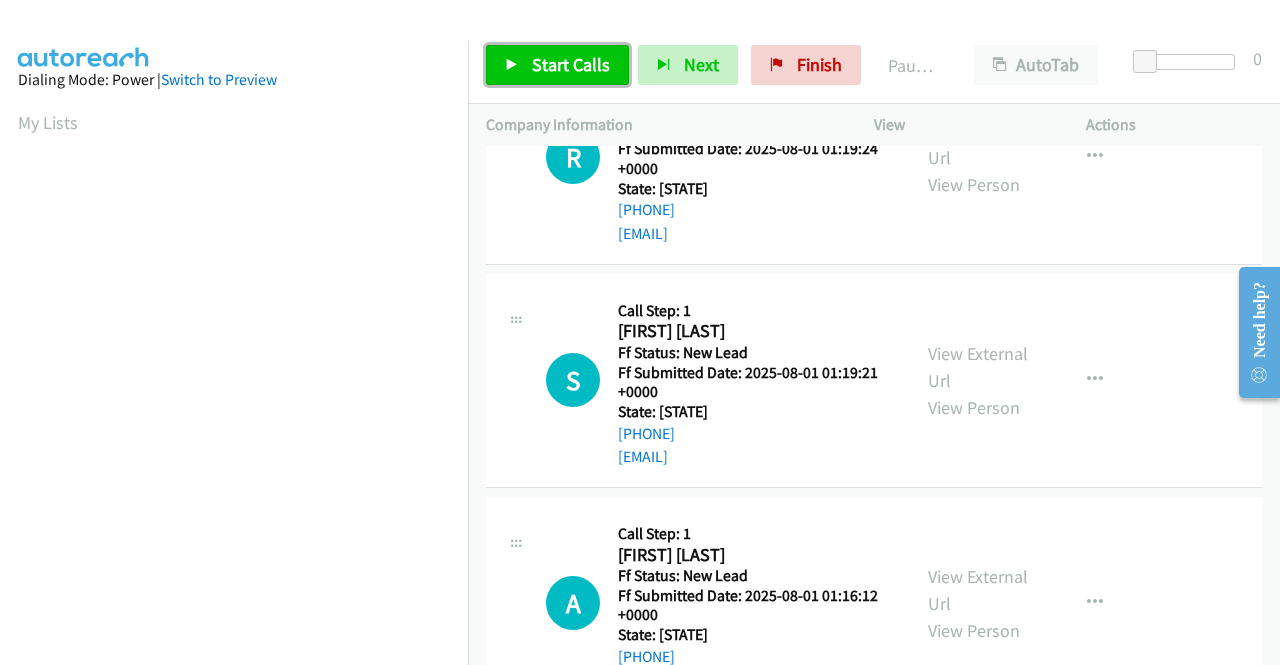 click on "Start Calls" at bounding box center [557, 65] 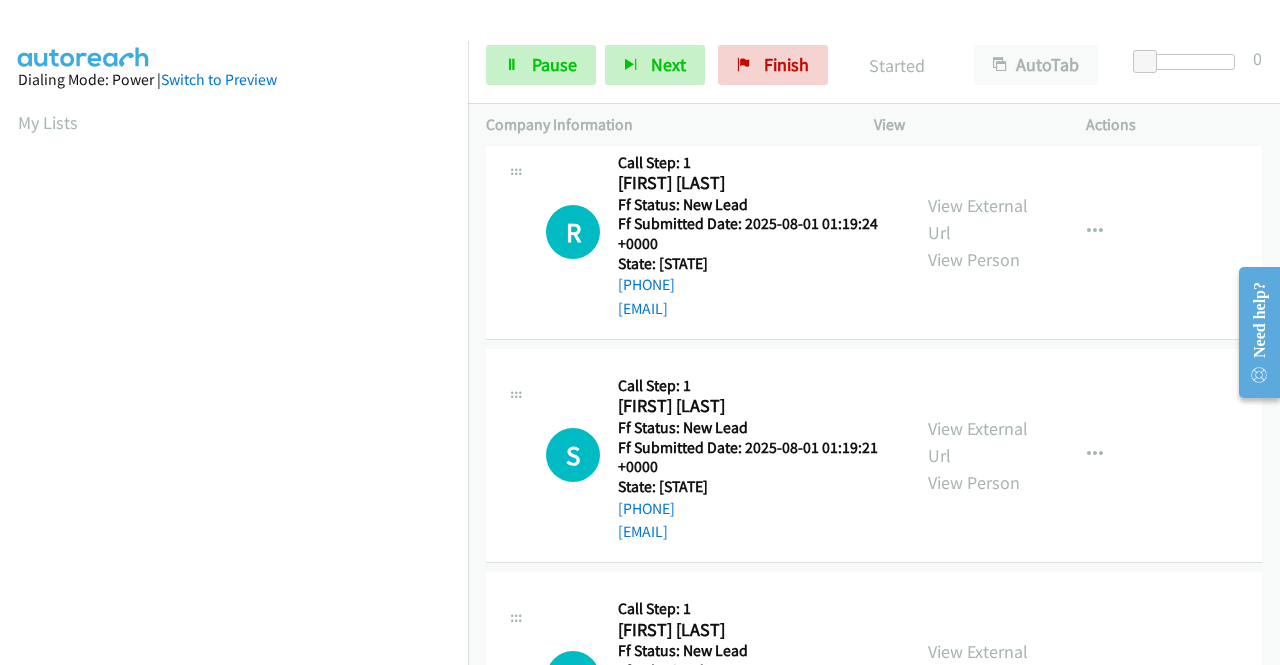 scroll, scrollTop: 0, scrollLeft: 0, axis: both 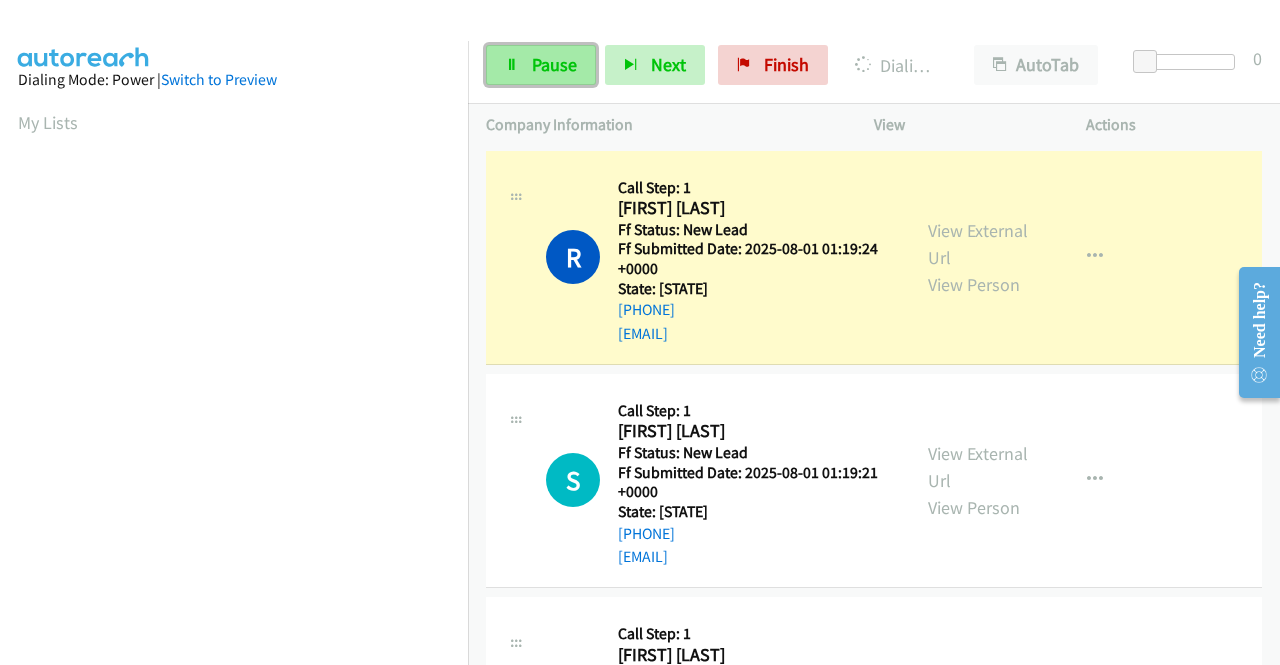 click on "Pause" at bounding box center [554, 64] 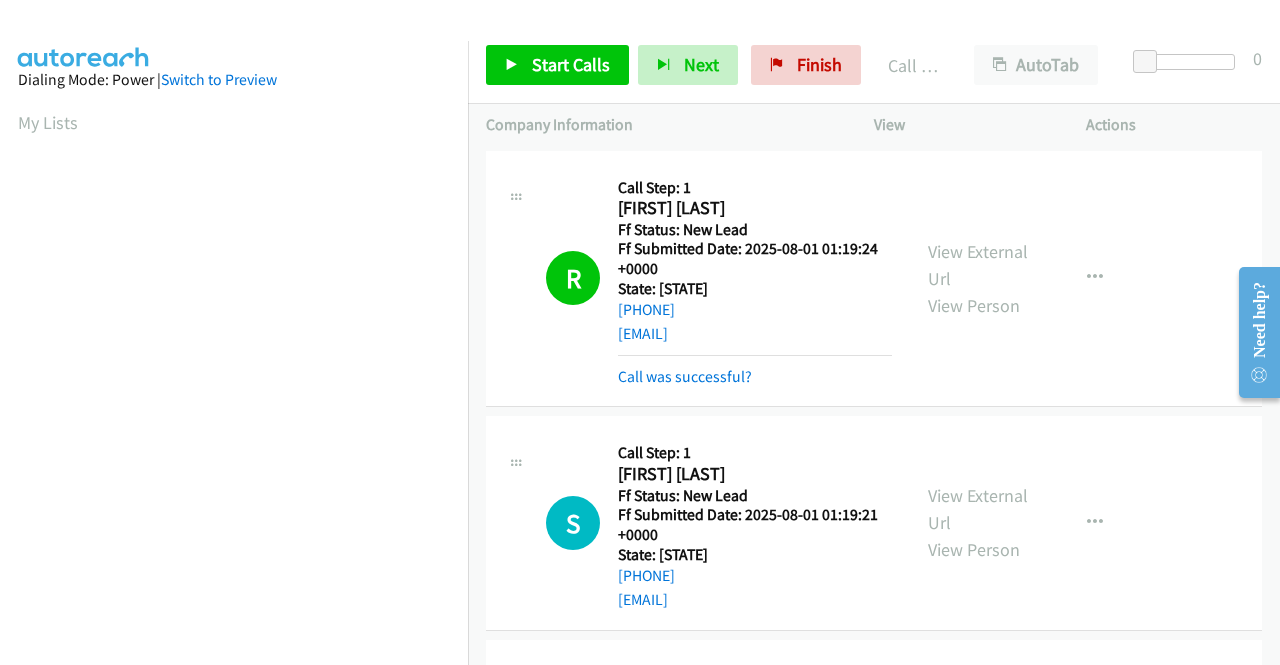 scroll, scrollTop: 456, scrollLeft: 0, axis: vertical 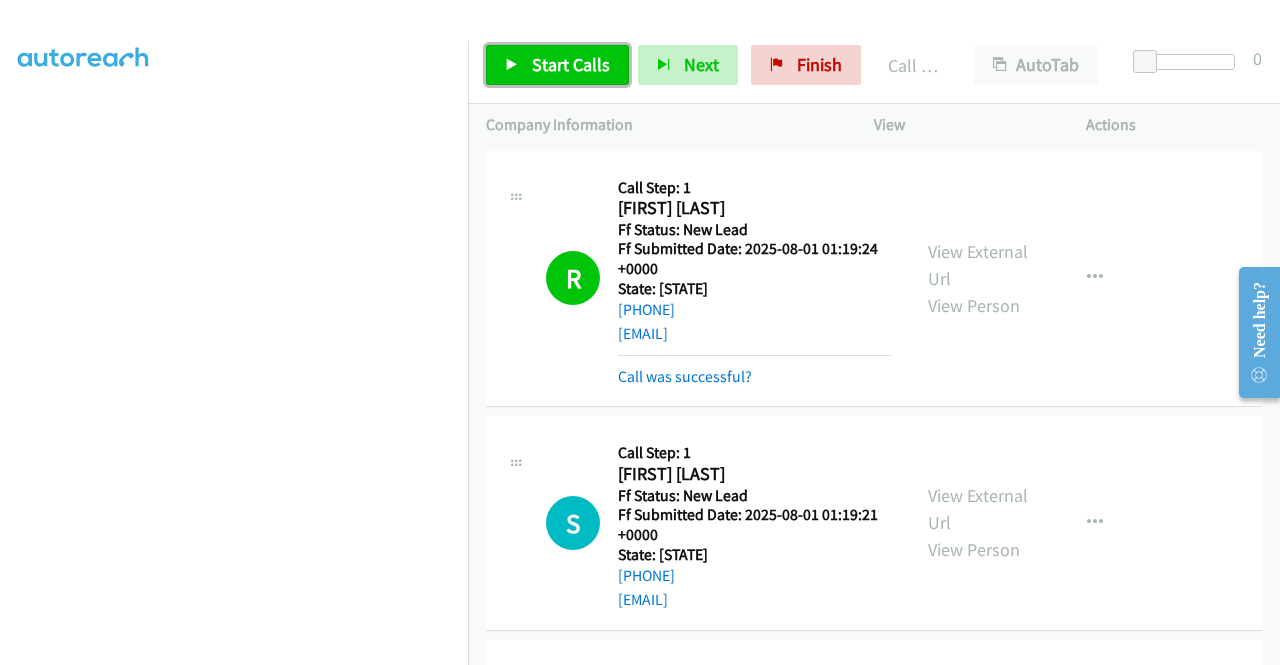 click on "Start Calls" at bounding box center (557, 65) 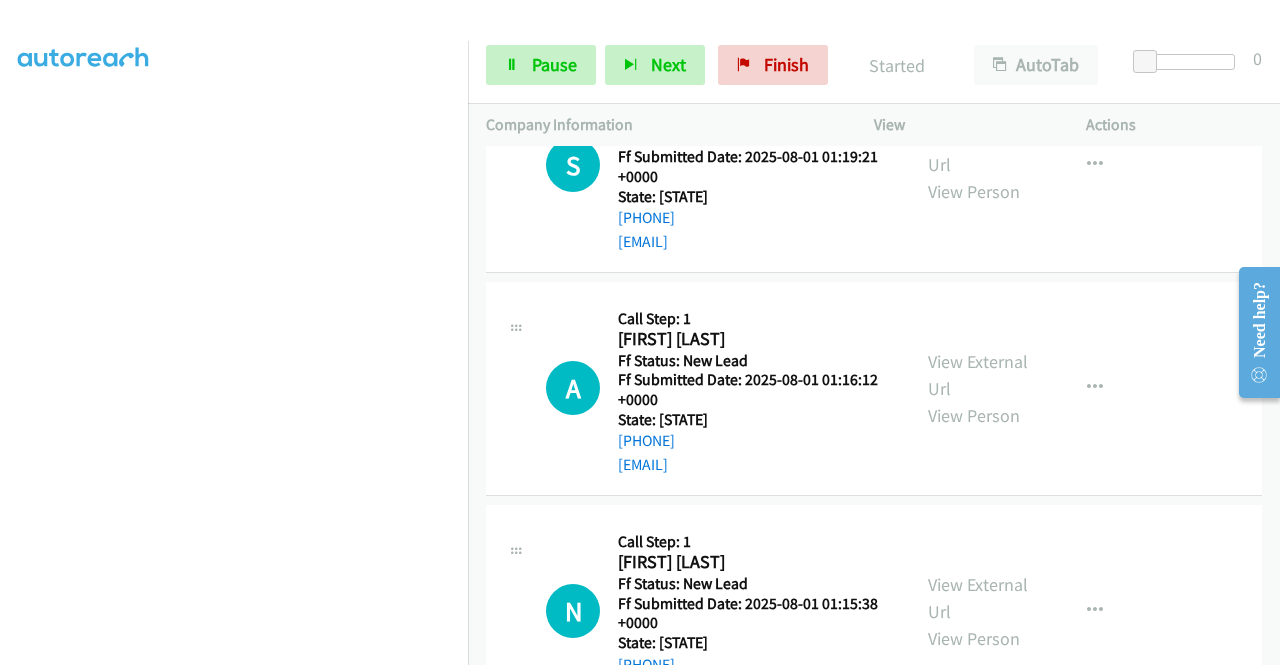 scroll, scrollTop: 400, scrollLeft: 0, axis: vertical 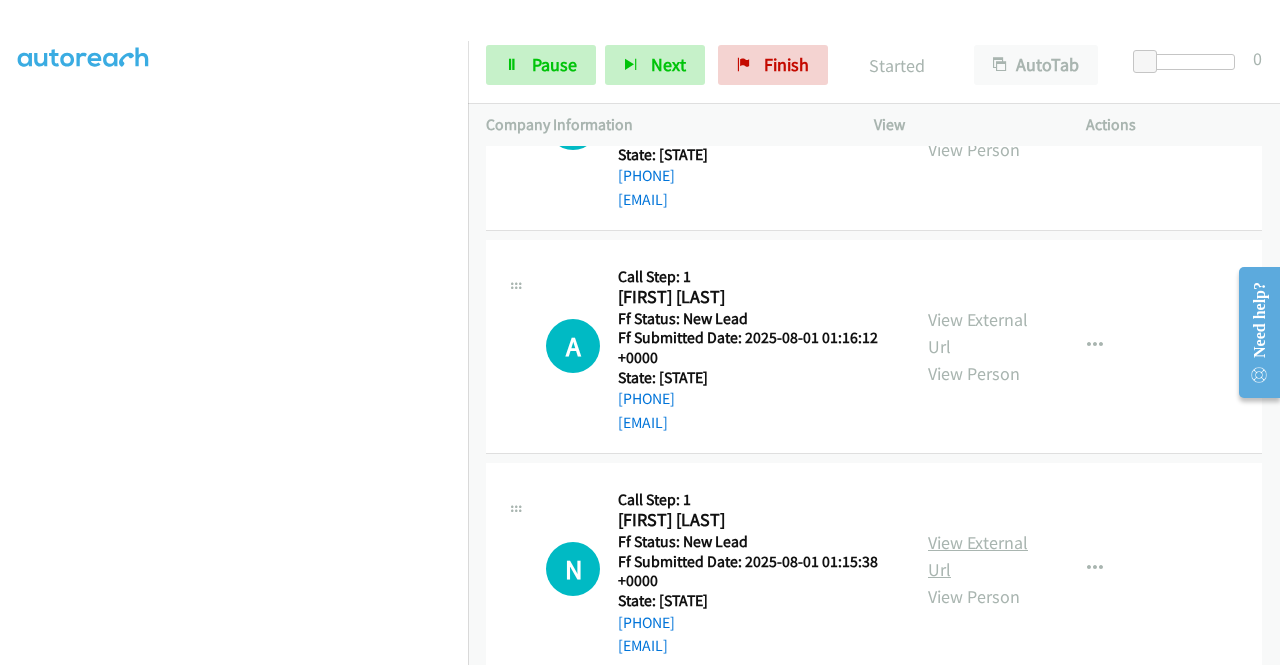 click on "View External Url" at bounding box center [978, 556] 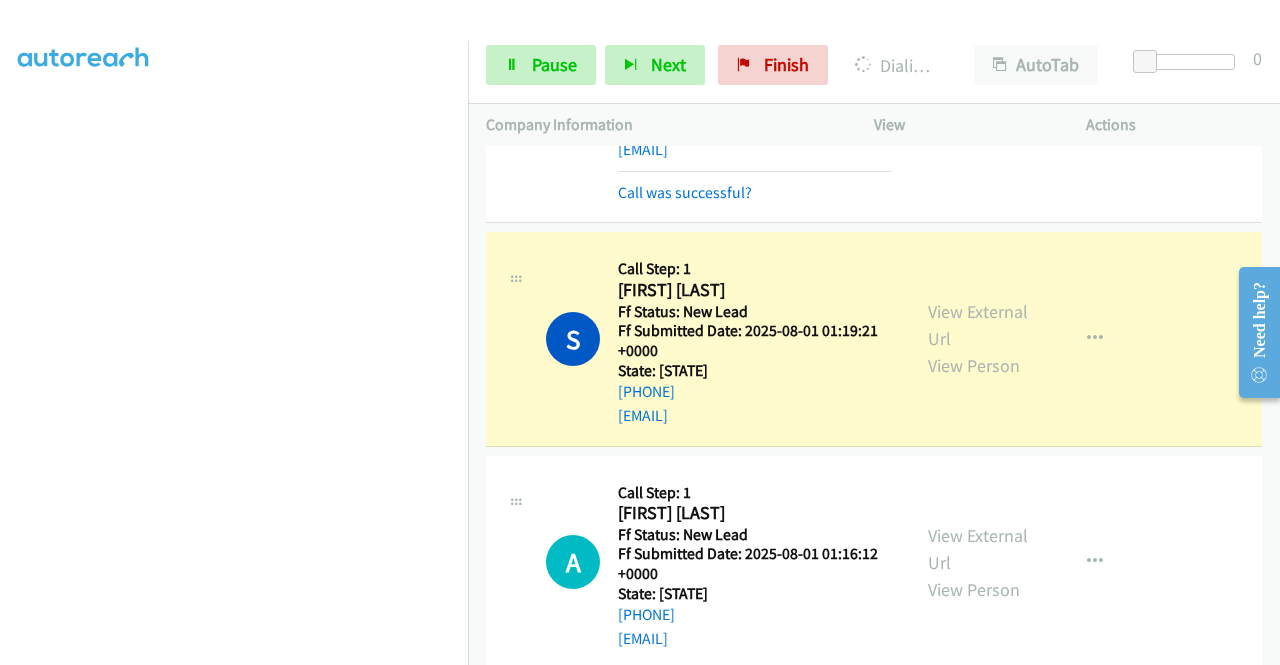 scroll, scrollTop: 100, scrollLeft: 0, axis: vertical 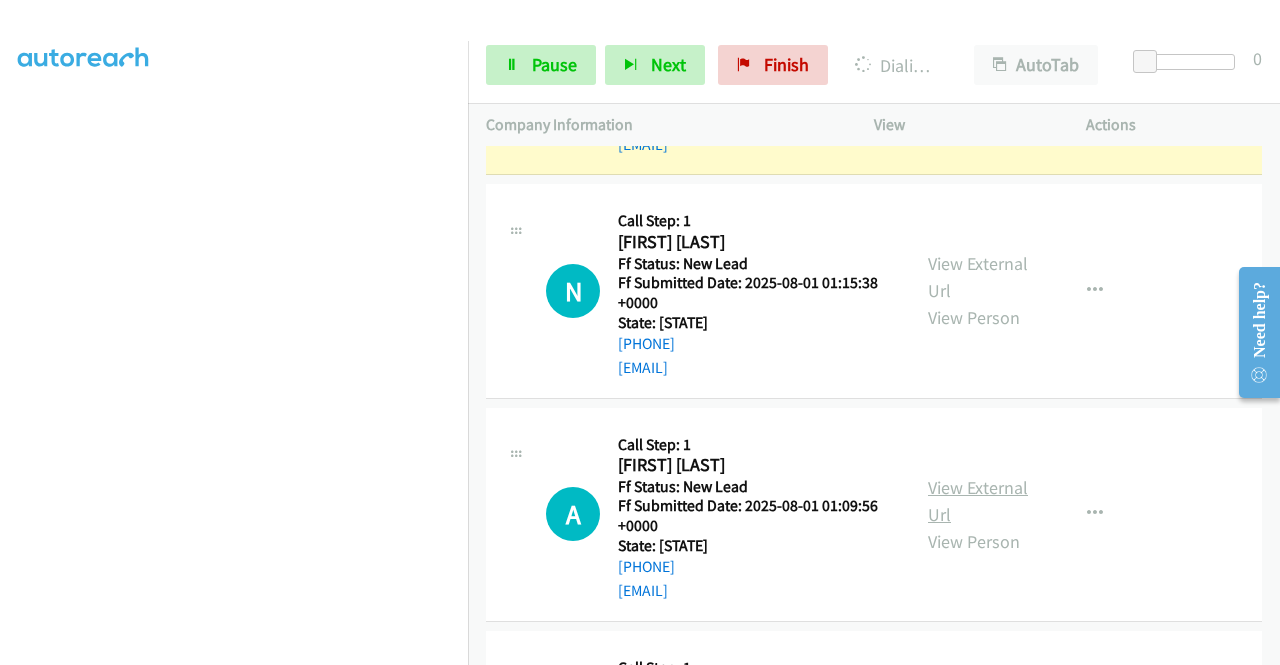 click on "View External Url" at bounding box center (978, 501) 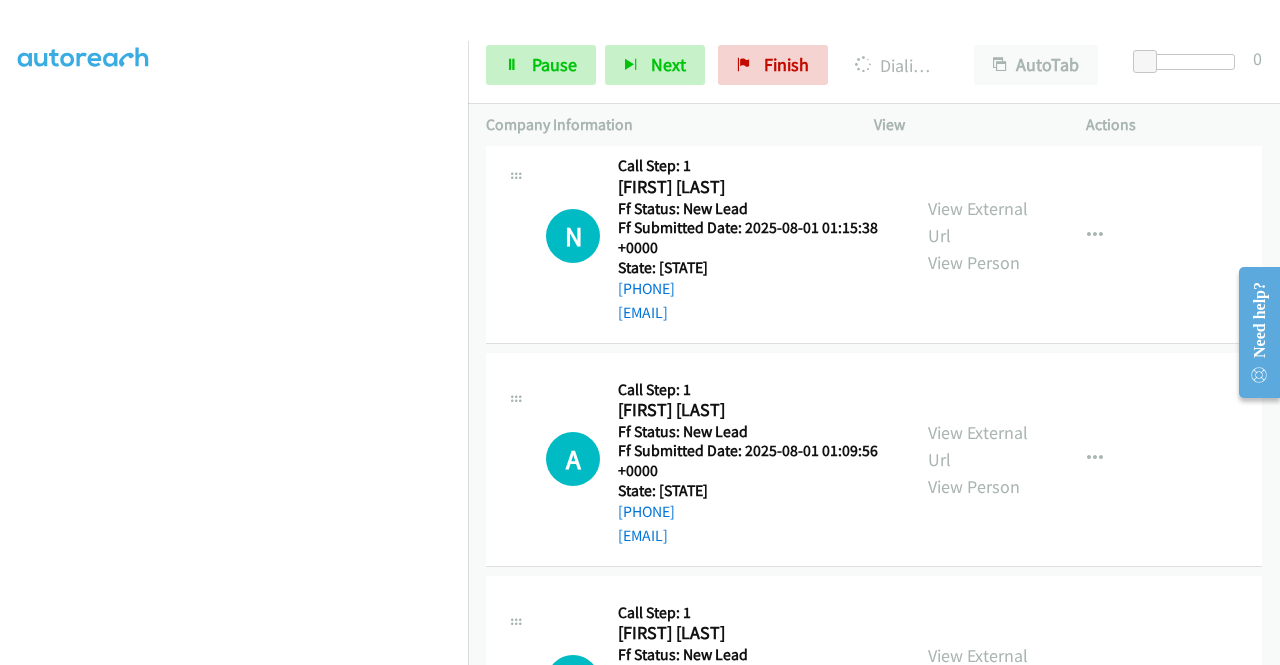 scroll, scrollTop: 821, scrollLeft: 0, axis: vertical 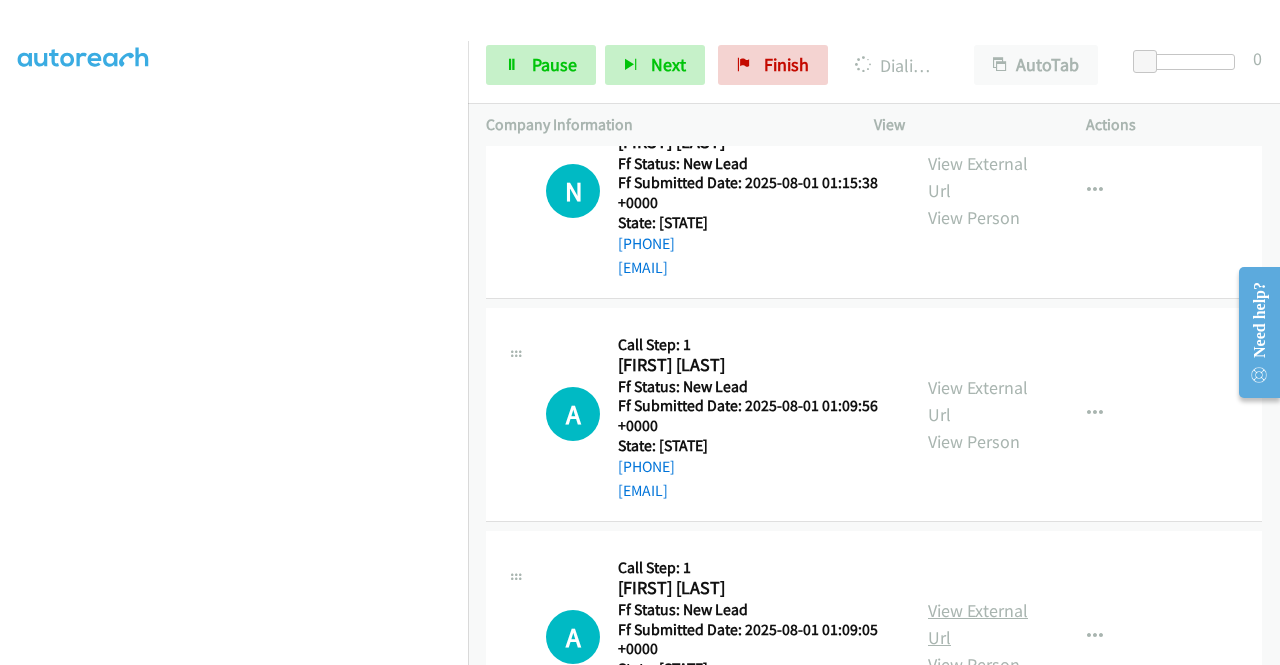 click on "View External Url" at bounding box center (978, 624) 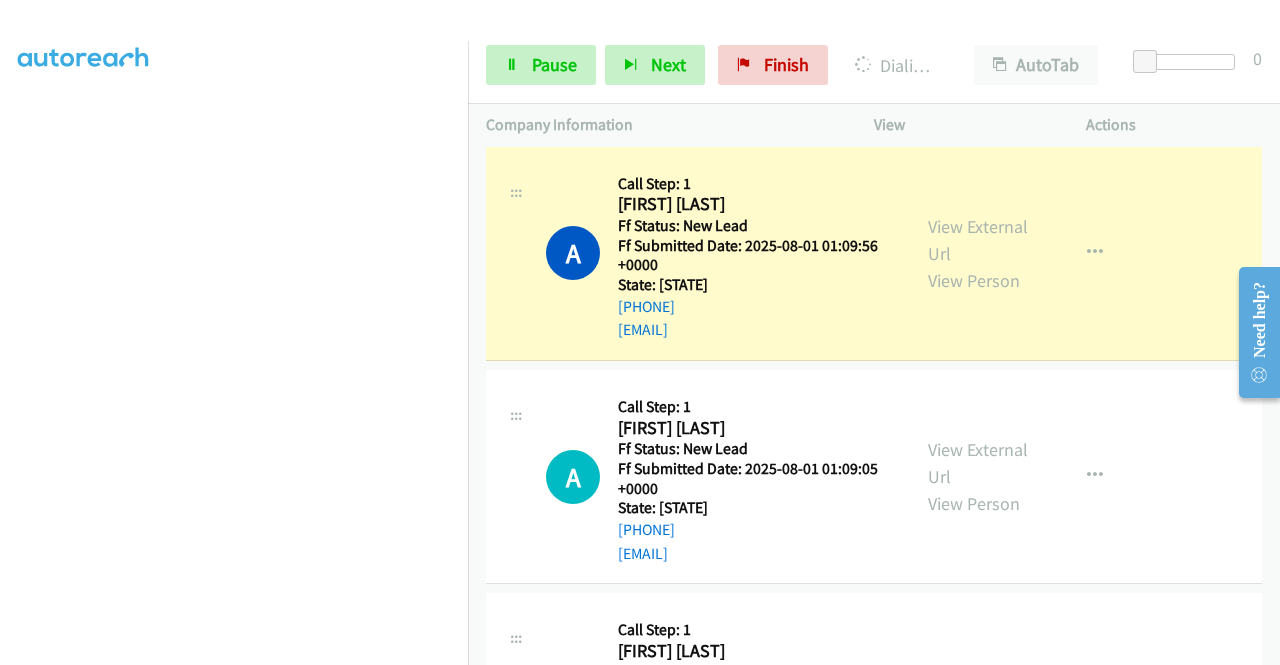 scroll, scrollTop: 1164, scrollLeft: 0, axis: vertical 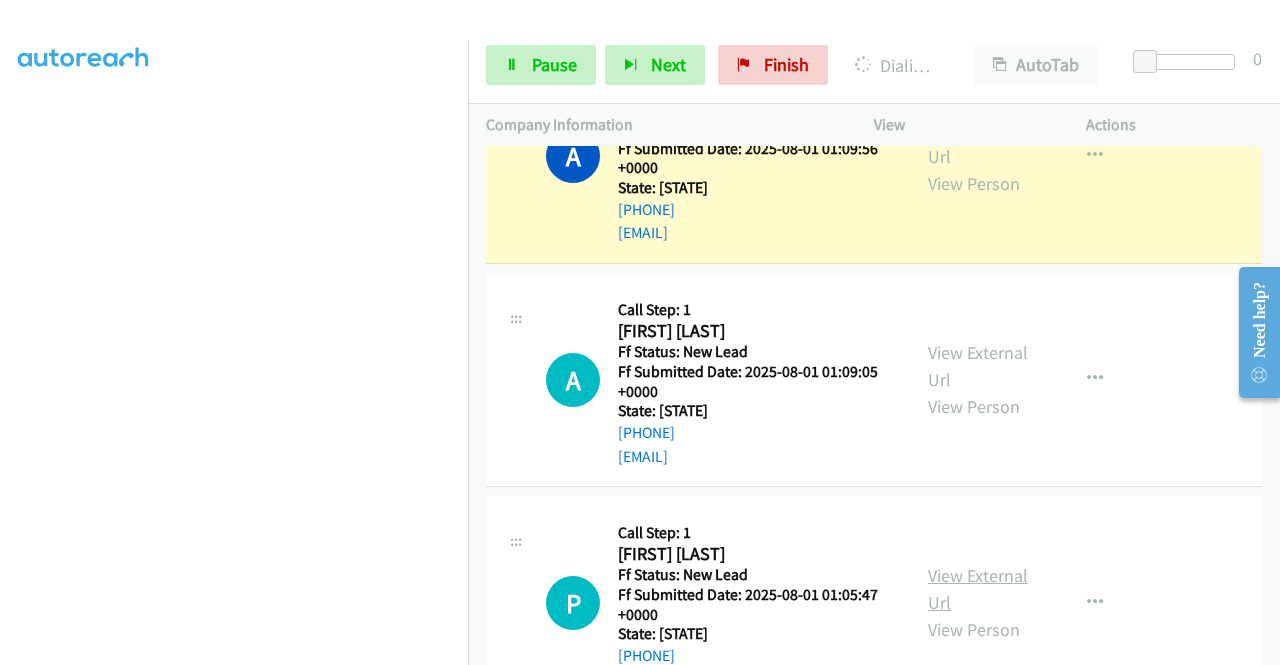 click on "View External Url" at bounding box center (978, 589) 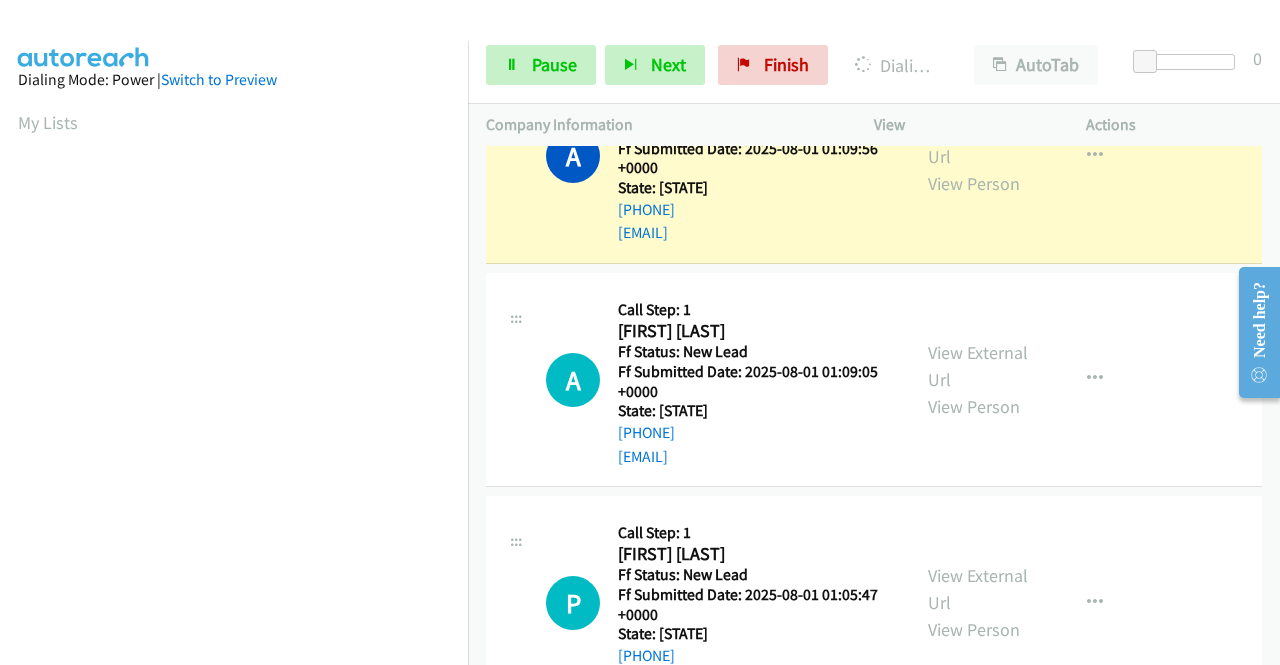 scroll, scrollTop: 456, scrollLeft: 0, axis: vertical 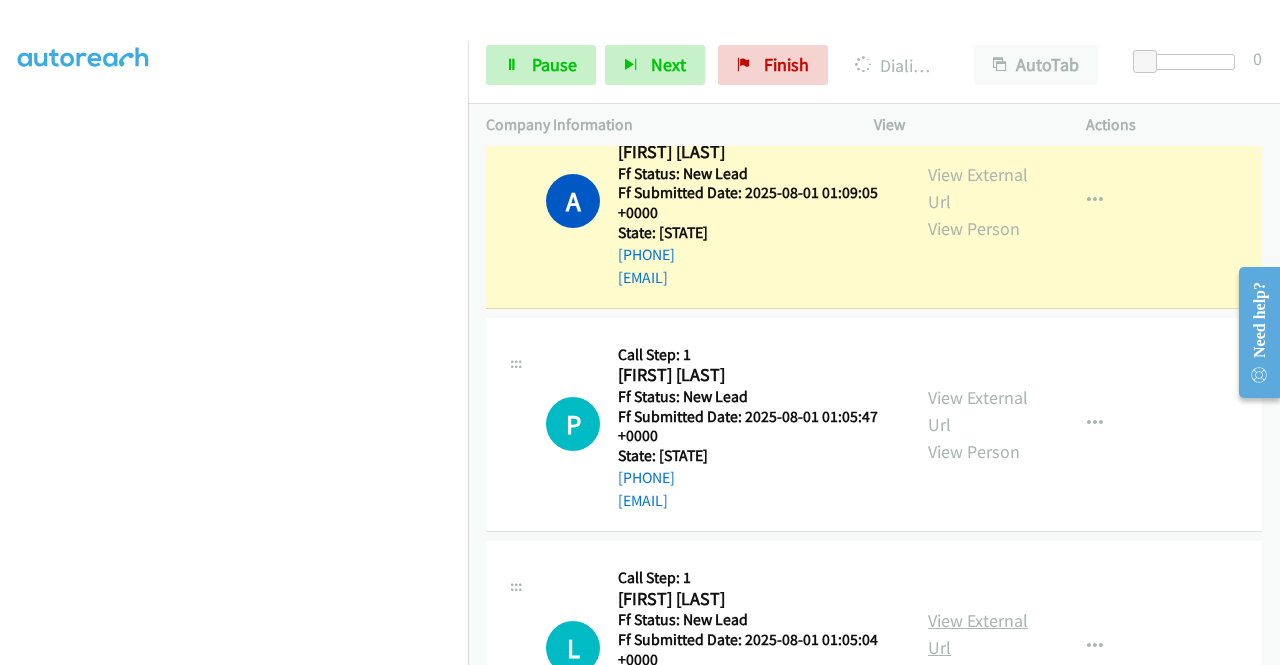 click on "View External Url" at bounding box center (978, 634) 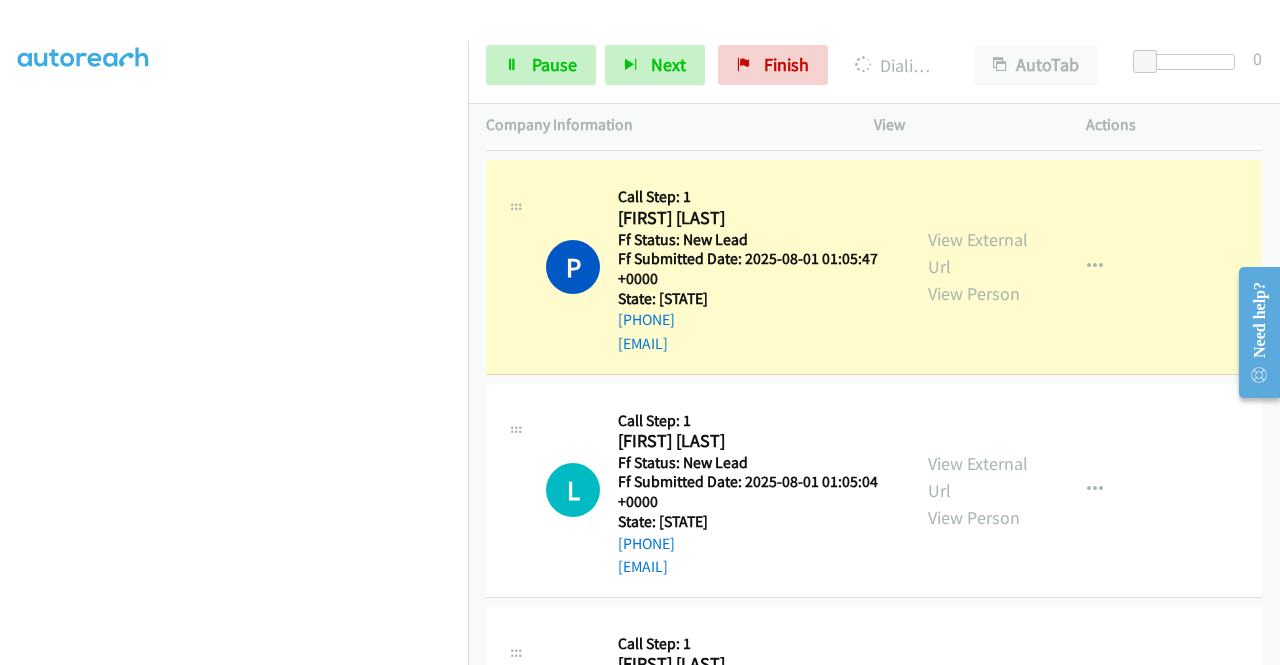 scroll, scrollTop: 1785, scrollLeft: 0, axis: vertical 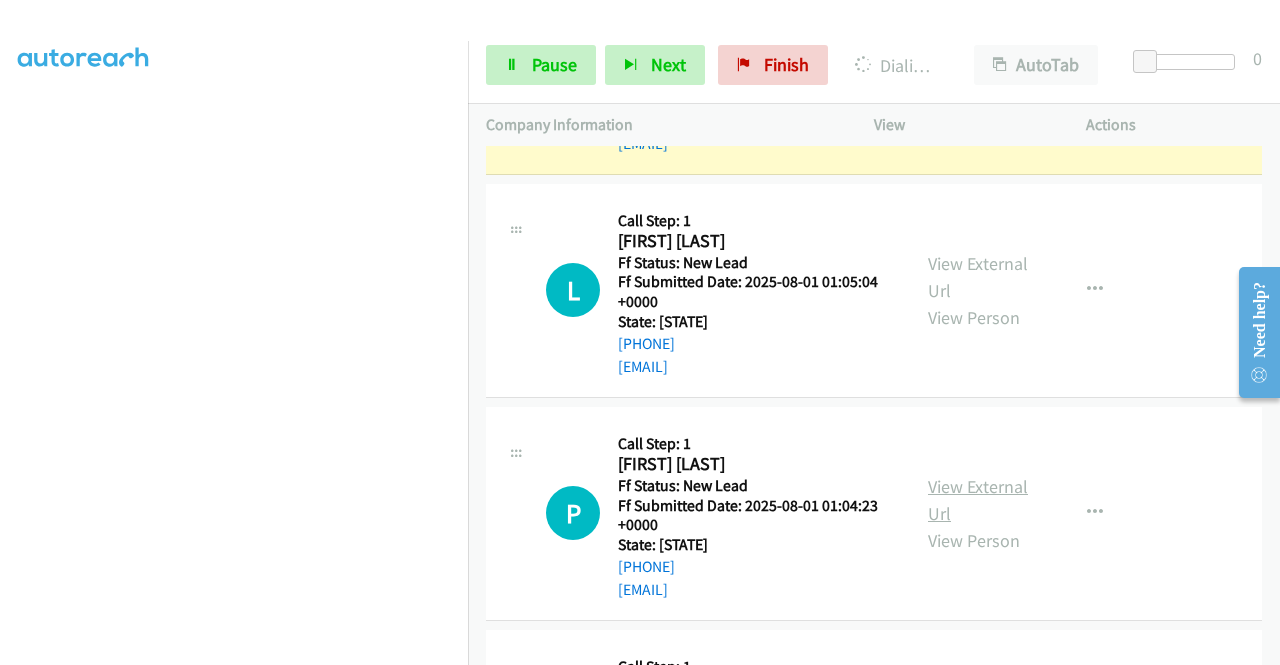 click on "View External Url" at bounding box center [978, 500] 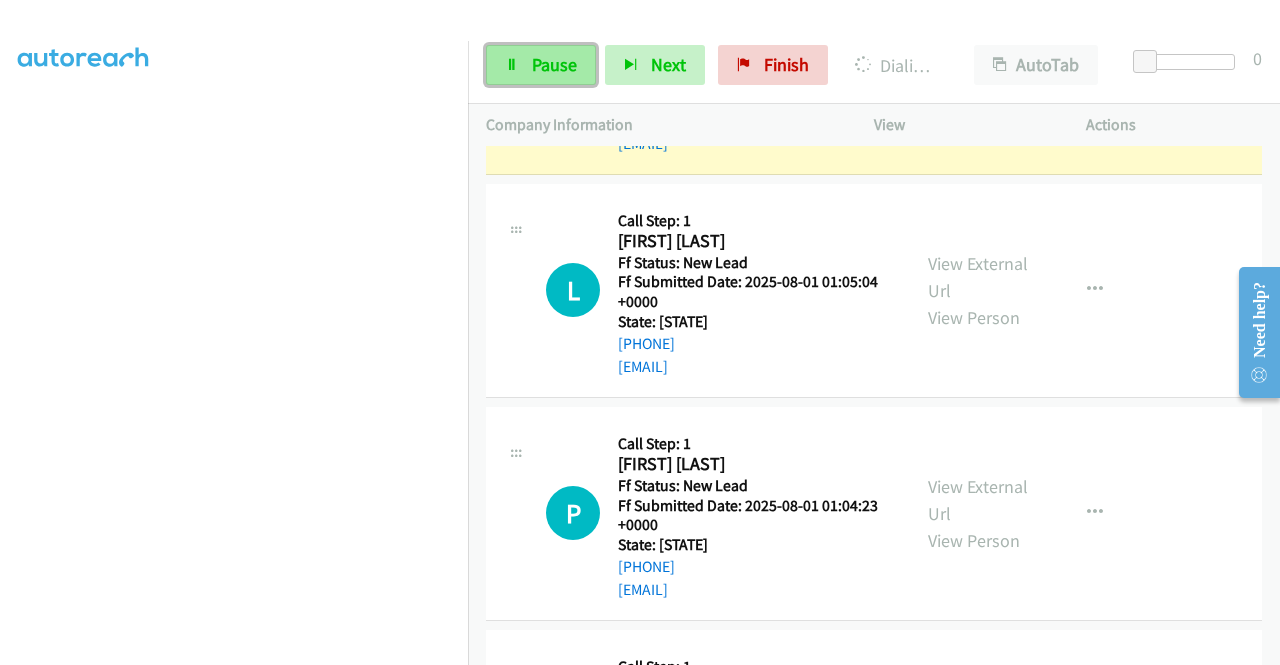 click on "Pause" at bounding box center [554, 64] 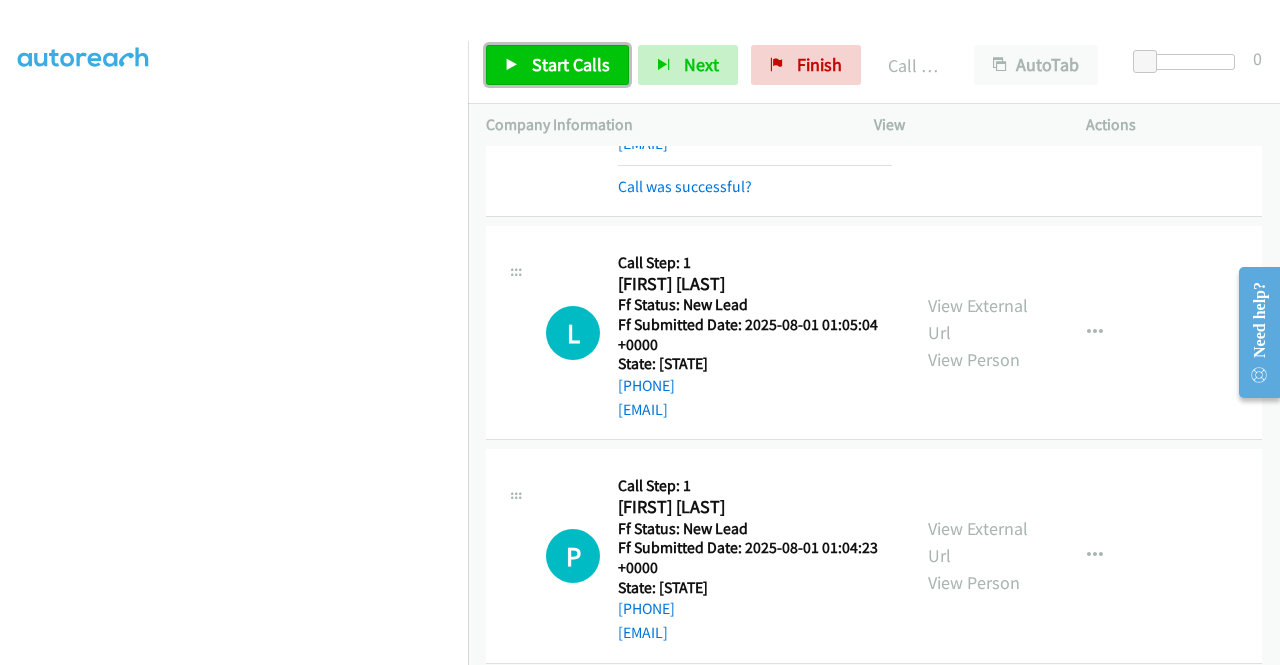click on "Start Calls" at bounding box center [571, 64] 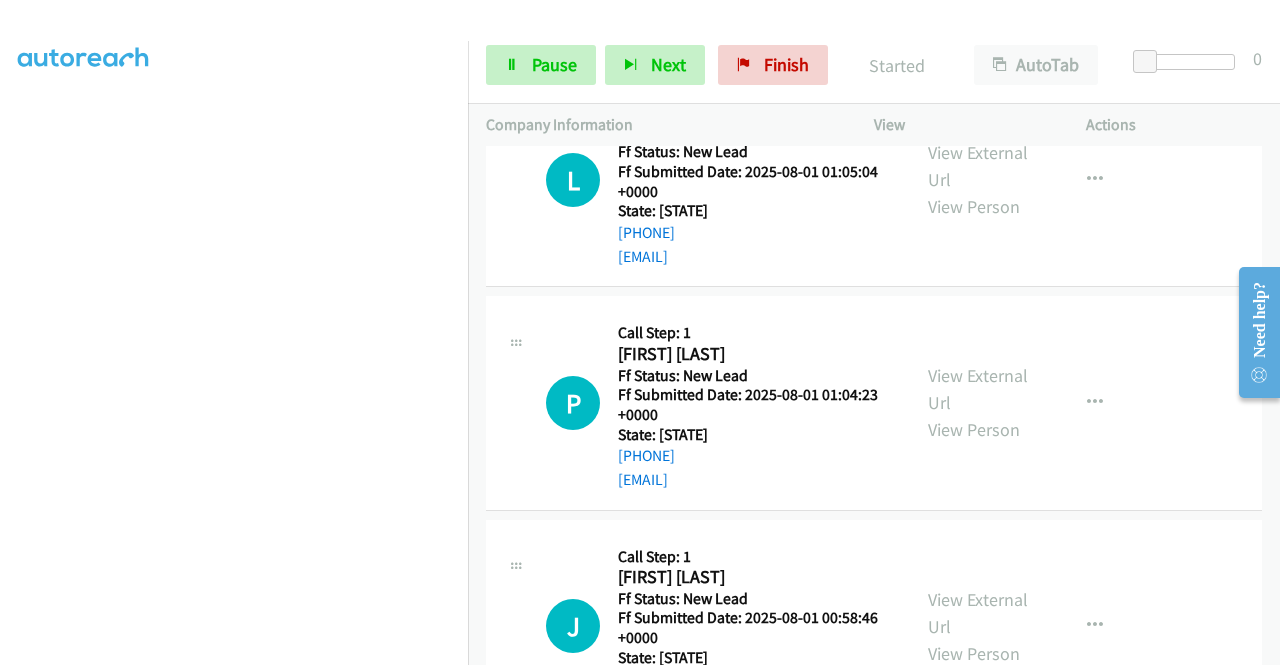 scroll, scrollTop: 1985, scrollLeft: 0, axis: vertical 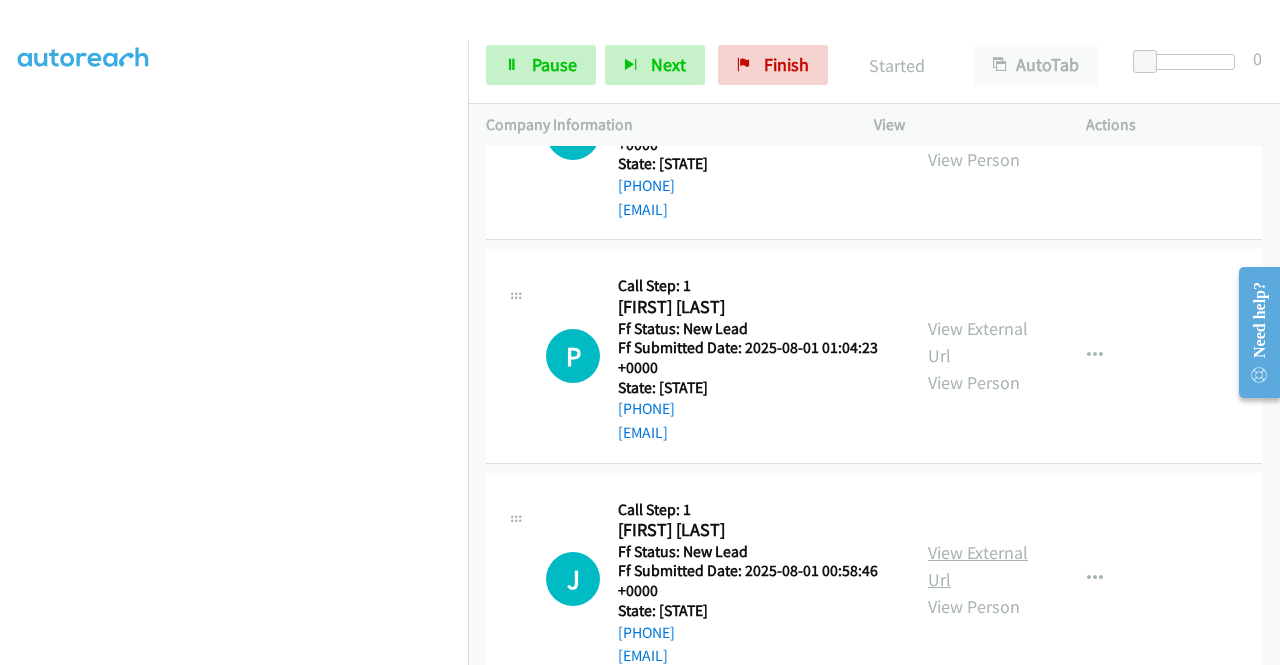 click on "View External Url" at bounding box center [978, 566] 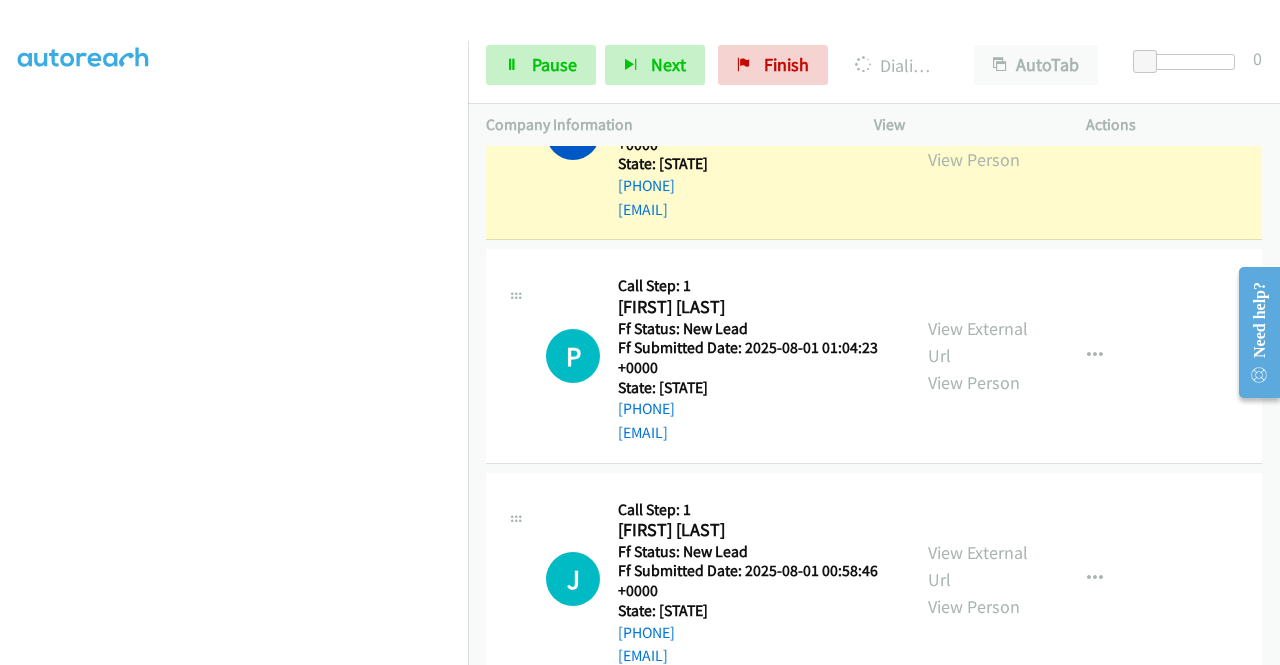 scroll, scrollTop: 1785, scrollLeft: 0, axis: vertical 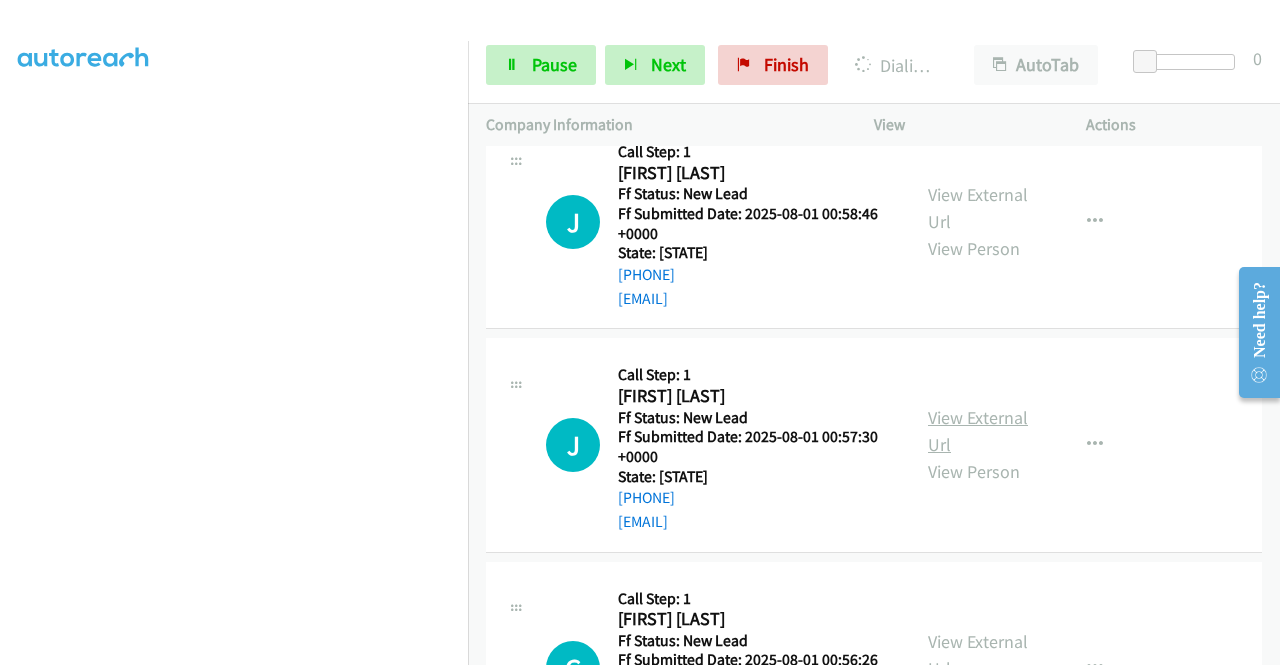 click on "View External Url" at bounding box center (978, 431) 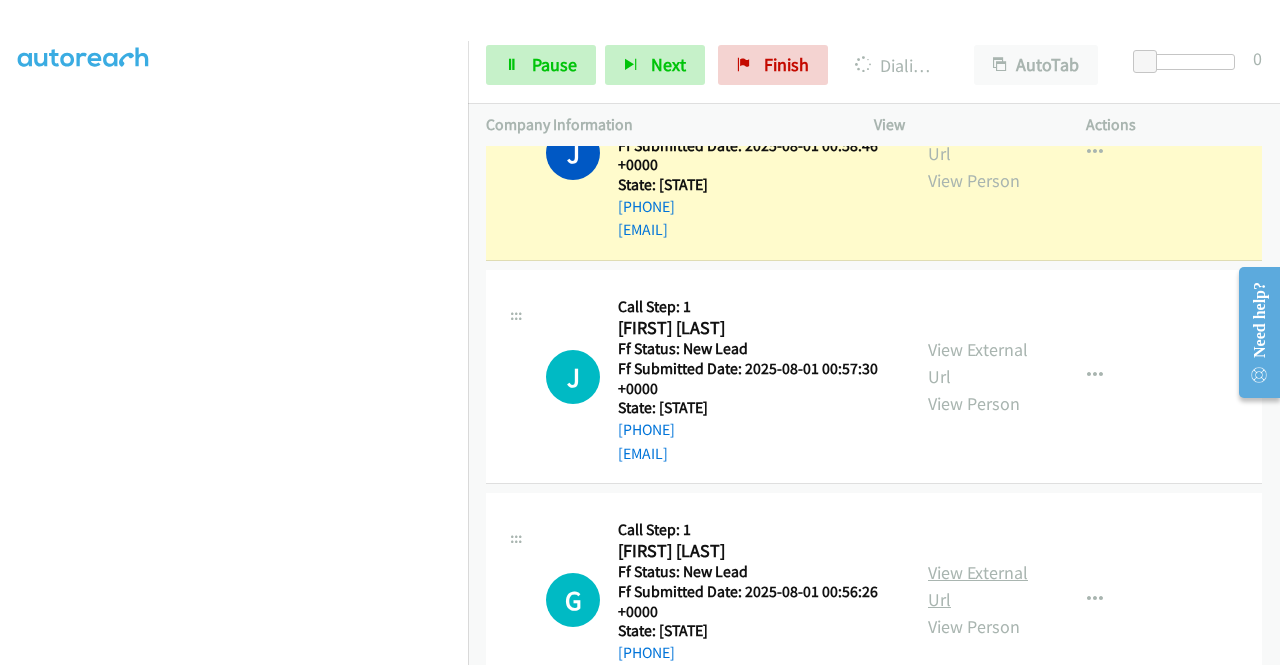 scroll, scrollTop: 2527, scrollLeft: 0, axis: vertical 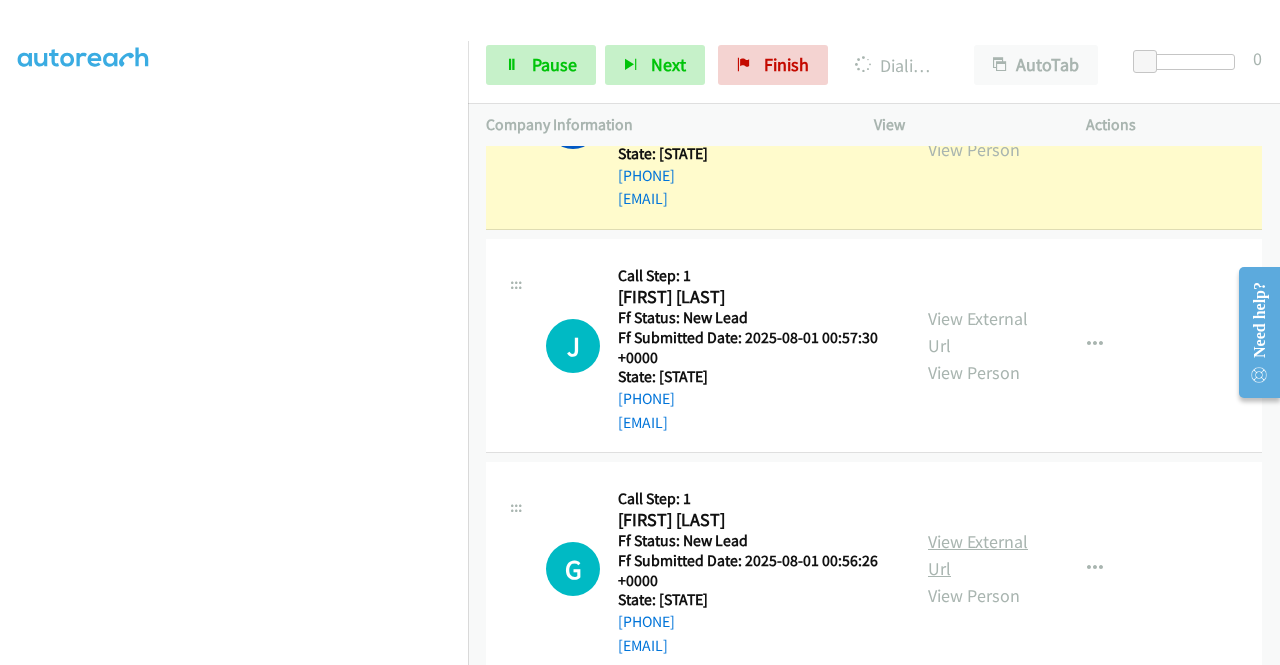 click on "View External Url" at bounding box center [978, 555] 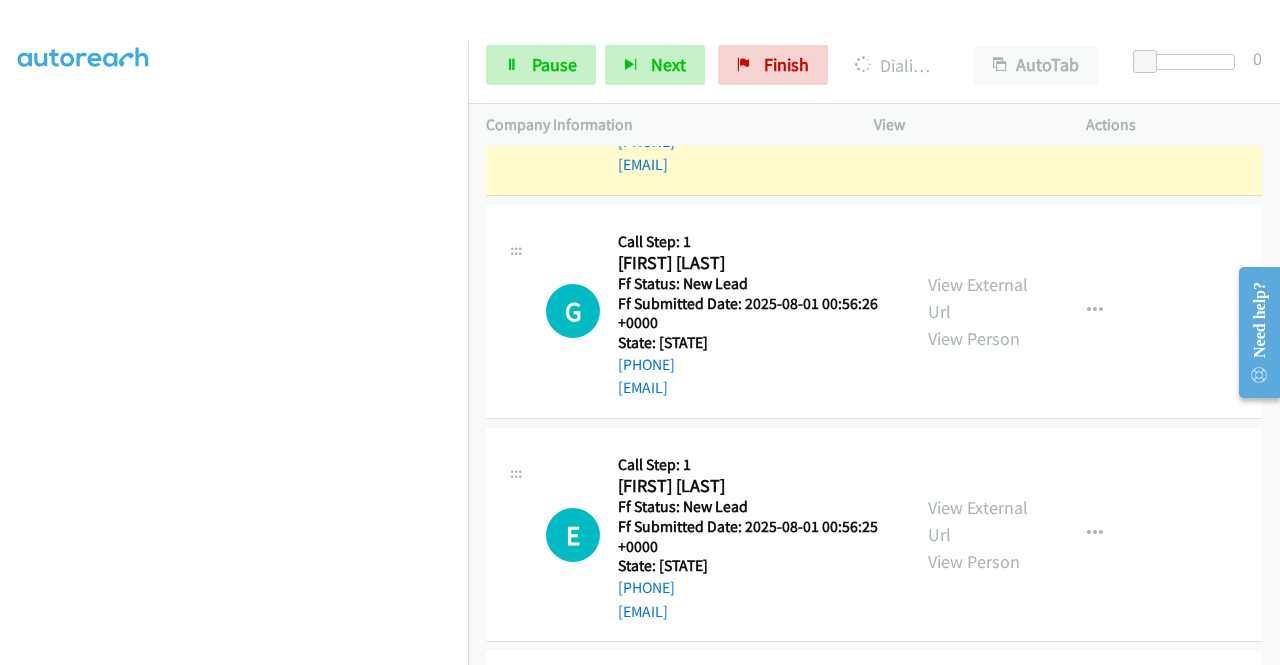 scroll, scrollTop: 2927, scrollLeft: 0, axis: vertical 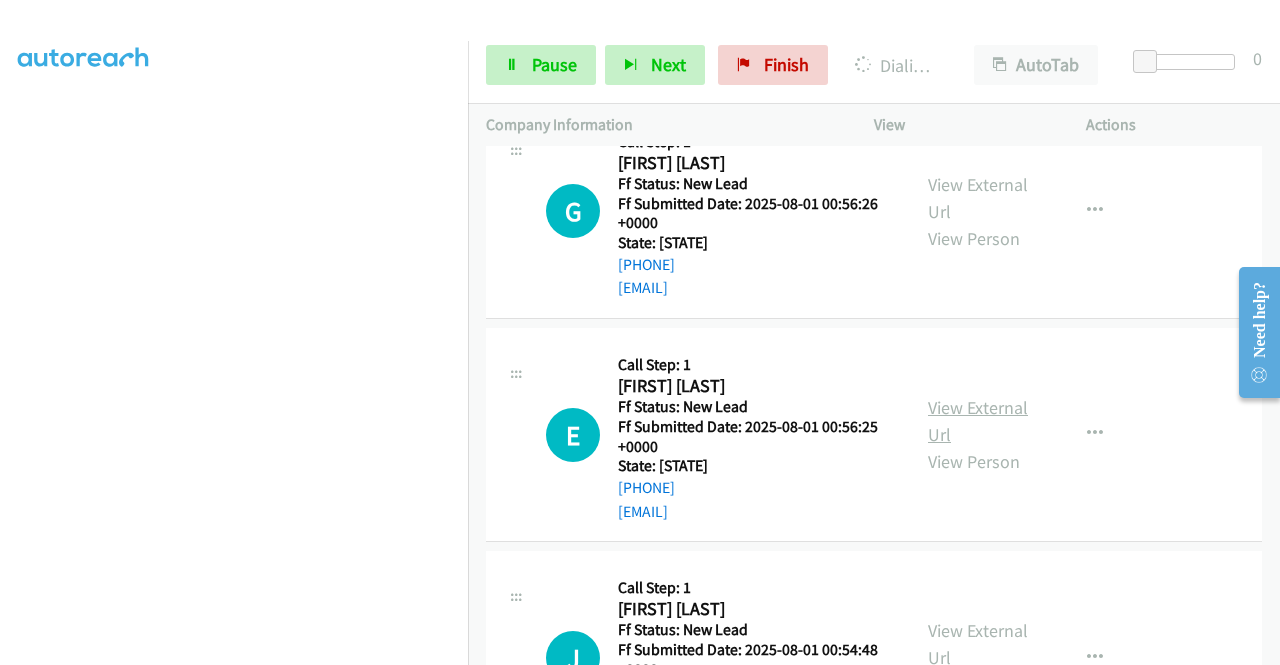click on "View External Url" at bounding box center [978, 421] 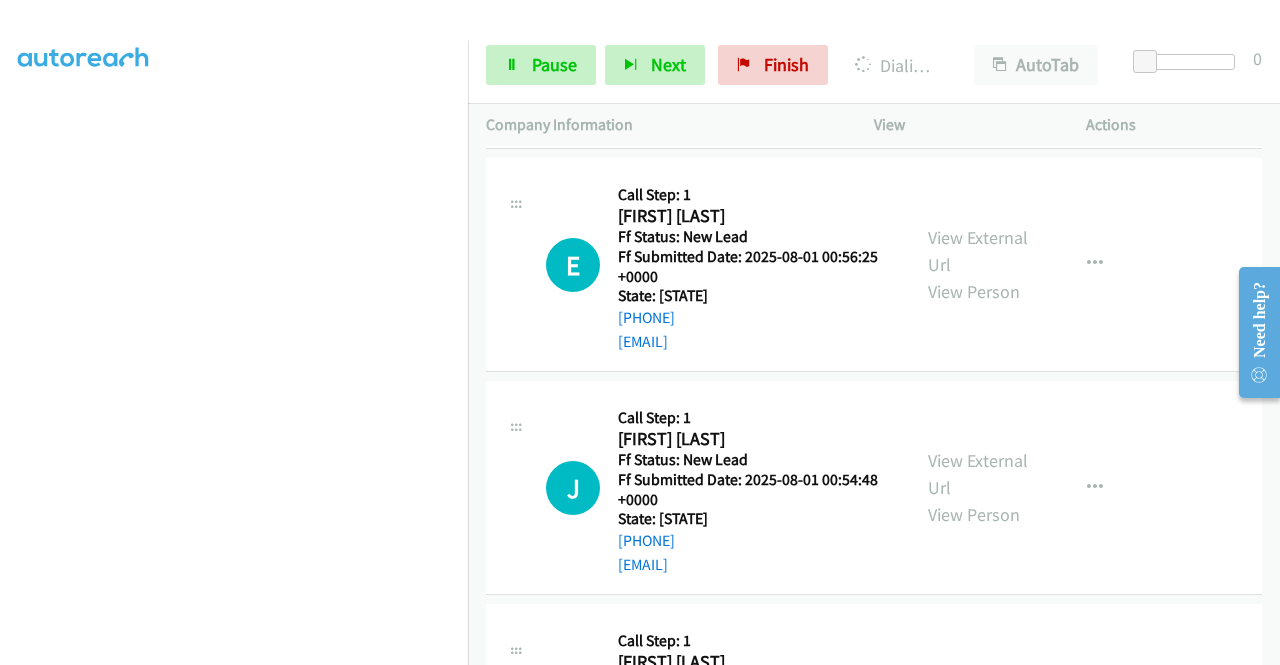 scroll, scrollTop: 3127, scrollLeft: 0, axis: vertical 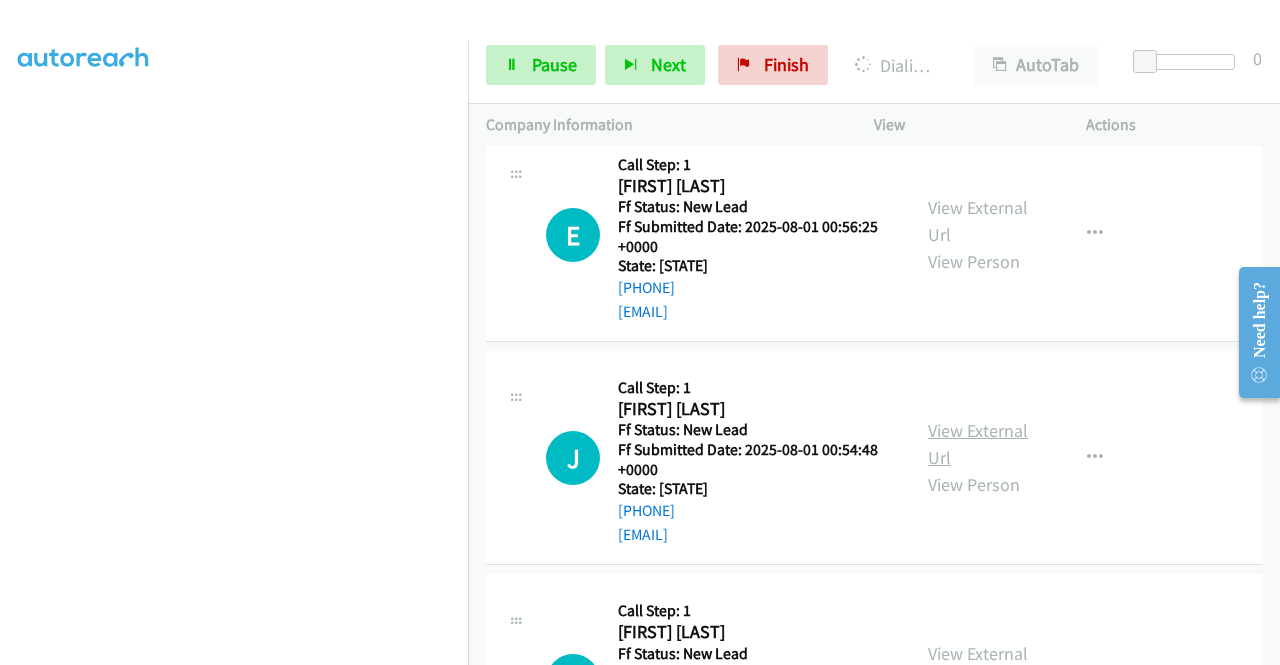 click on "View External Url" at bounding box center [978, 444] 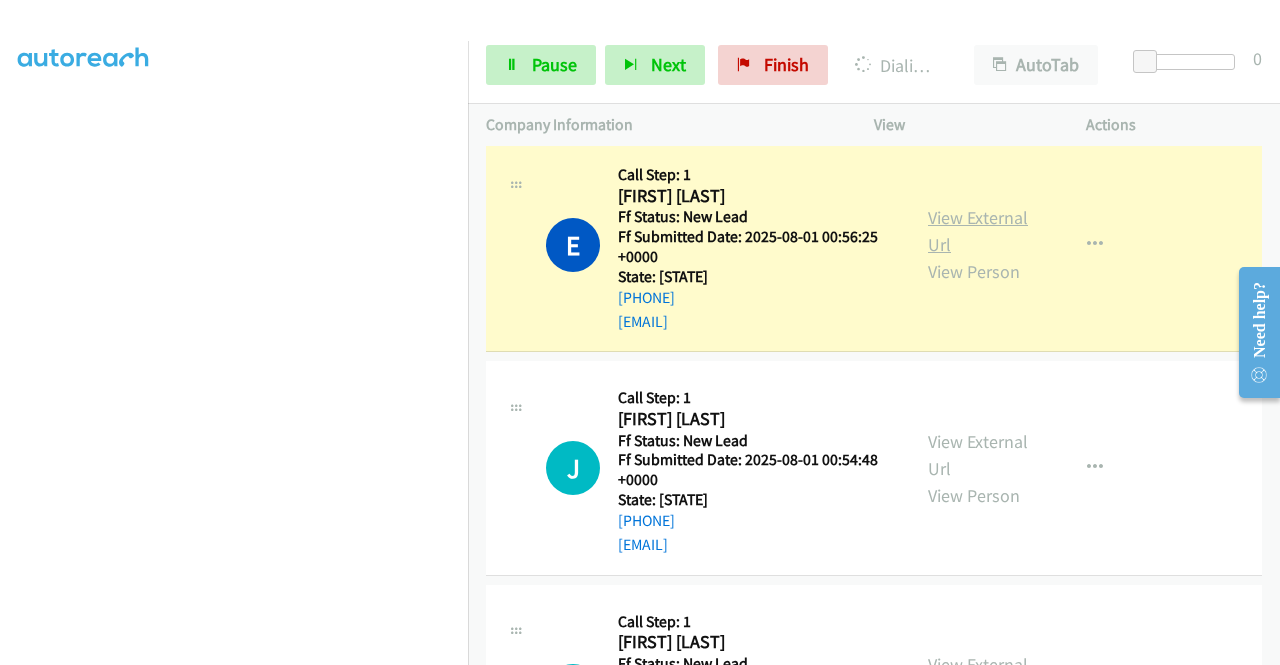 scroll, scrollTop: 3370, scrollLeft: 0, axis: vertical 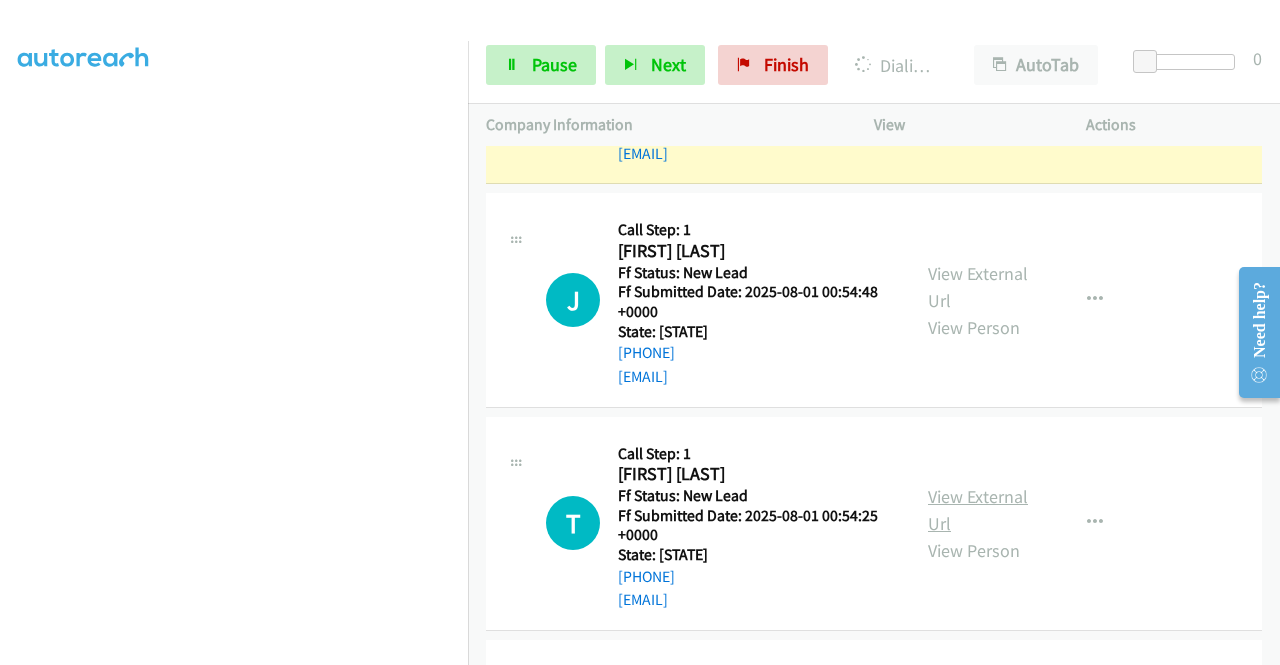 click on "View External Url
View Person
View External Url
Email
Schedule/Manage Callback
Skip Call
Add to do not call list" at bounding box center (1025, 523) 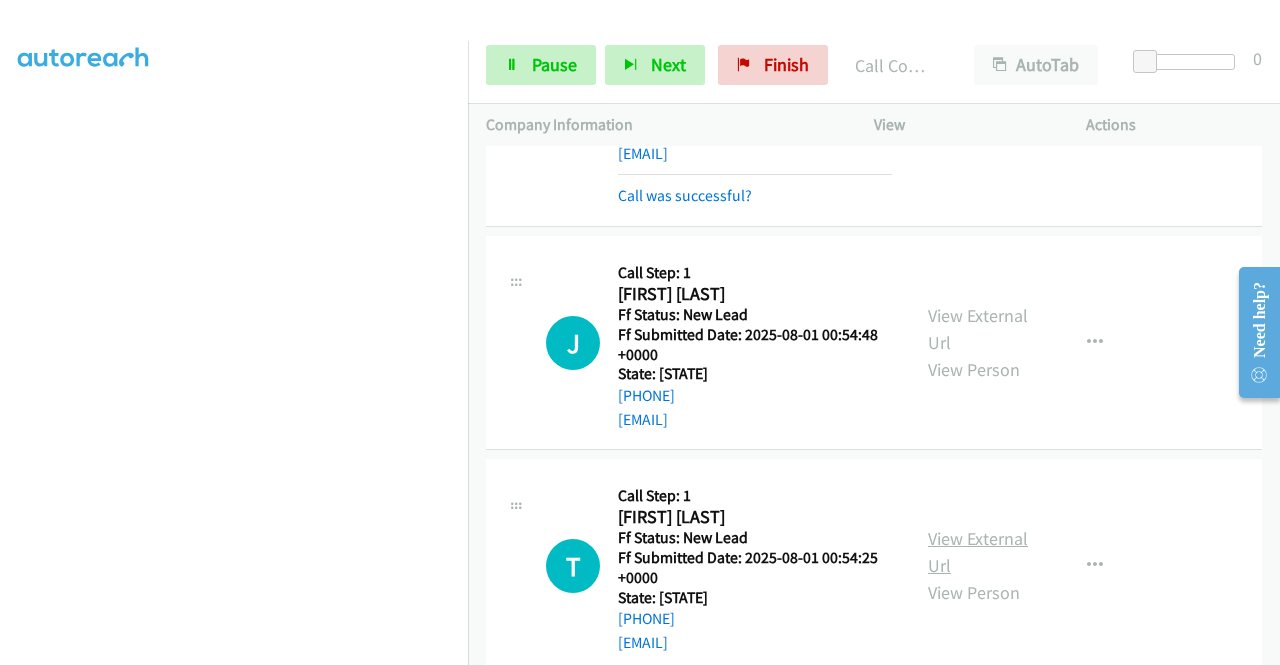 click on "View External Url" at bounding box center (978, 552) 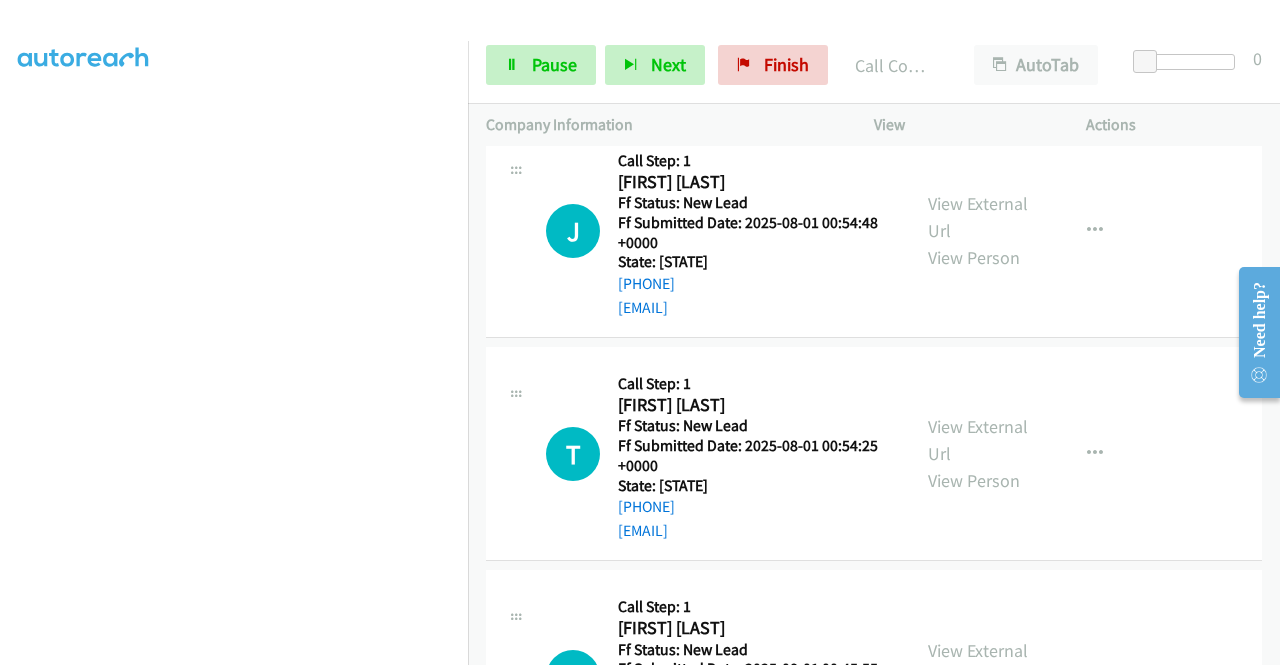 scroll, scrollTop: 3570, scrollLeft: 0, axis: vertical 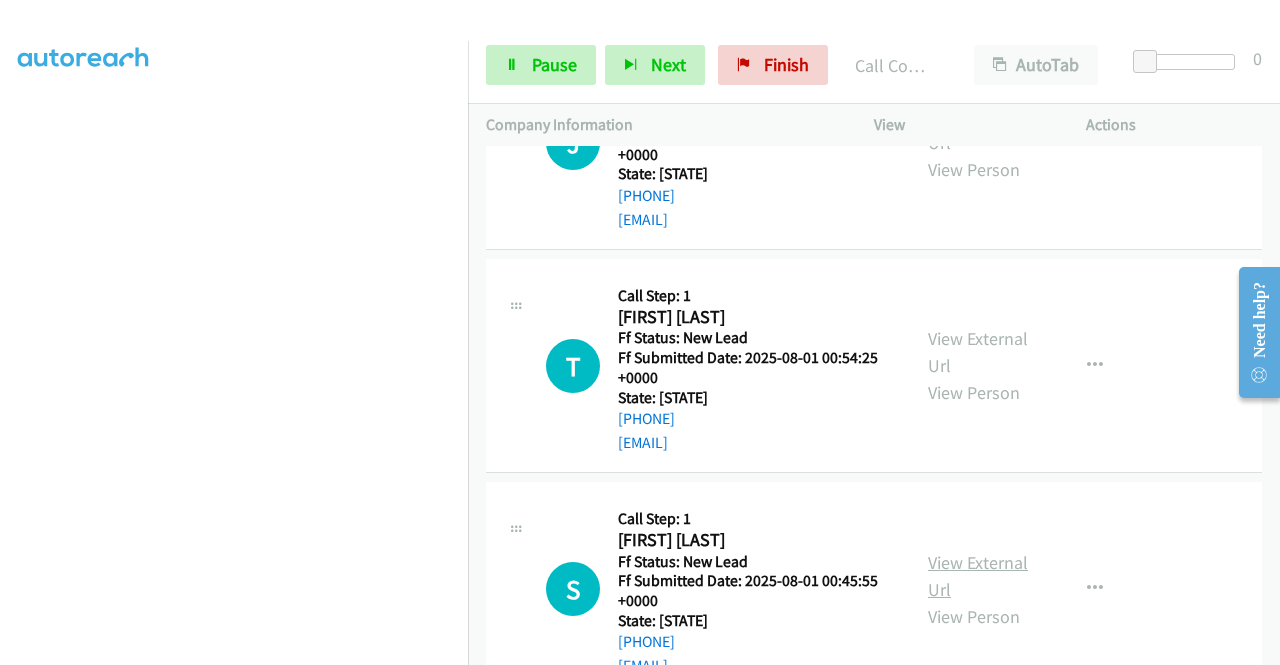 click on "View External Url" at bounding box center (978, 576) 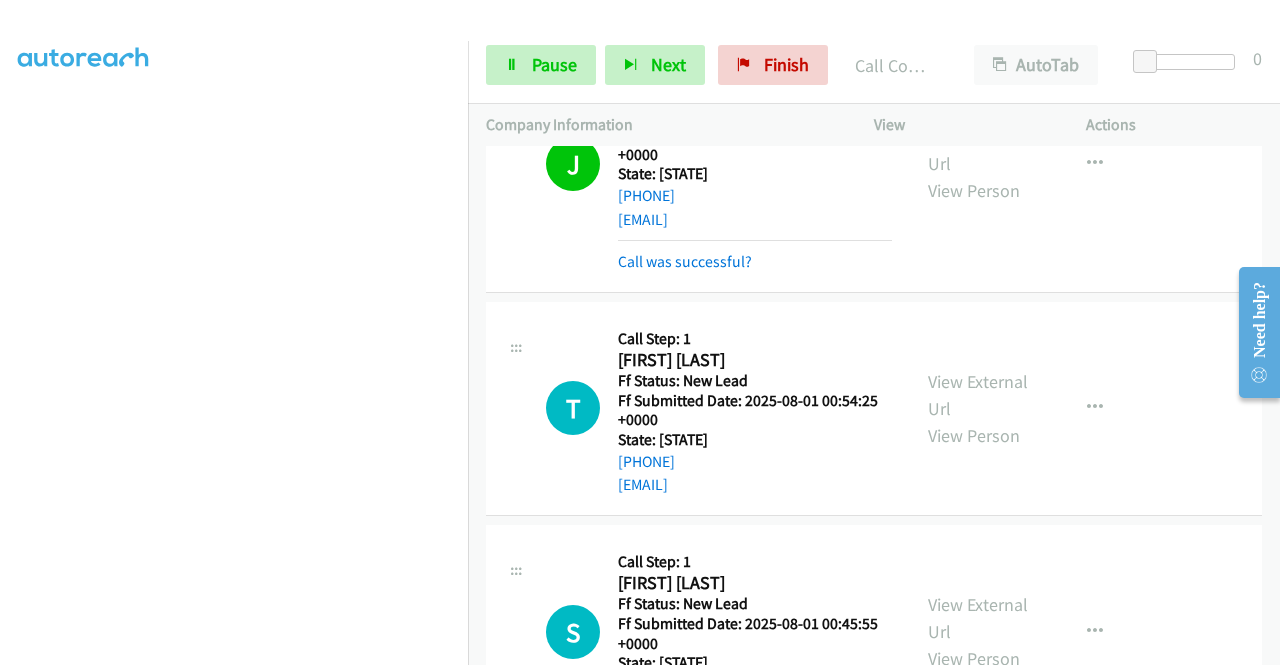 scroll, scrollTop: 3591, scrollLeft: 0, axis: vertical 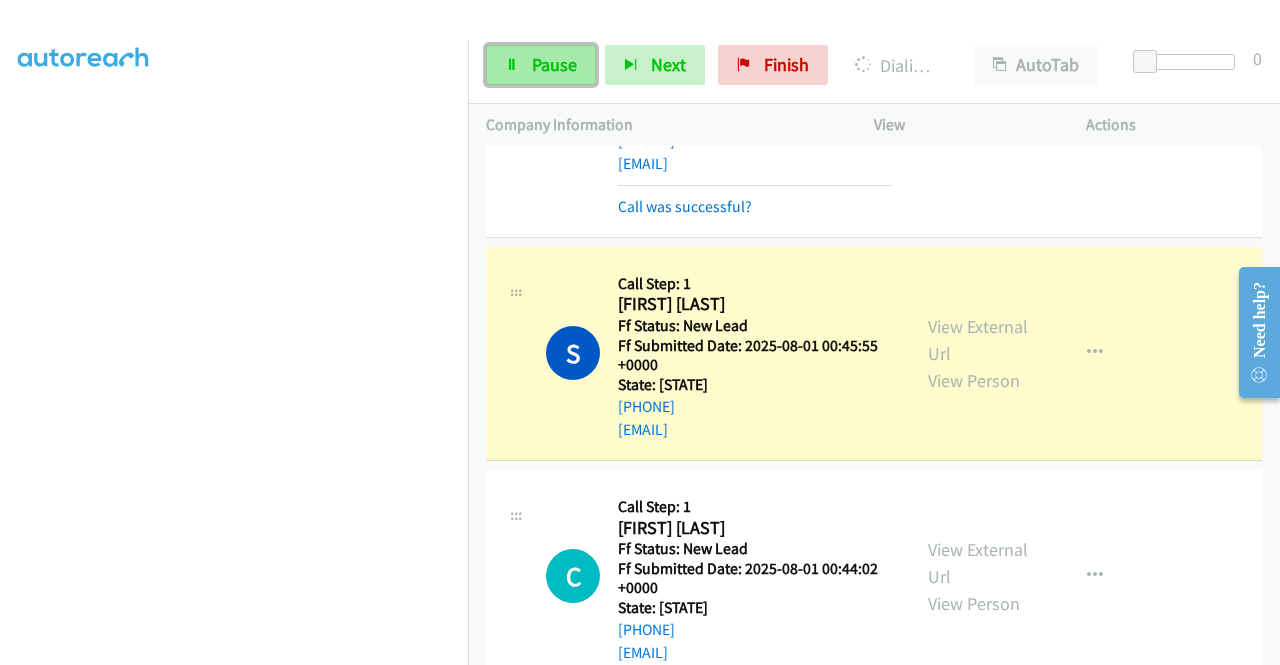 click on "Pause" at bounding box center (554, 64) 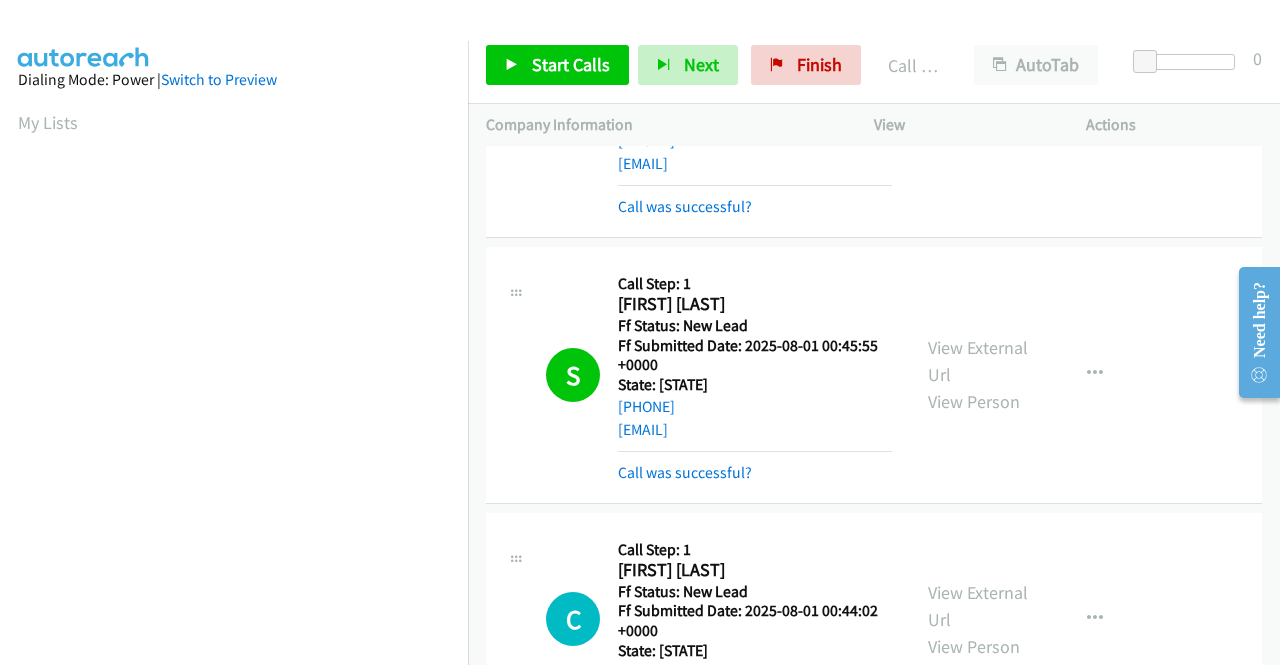 scroll, scrollTop: 0, scrollLeft: 0, axis: both 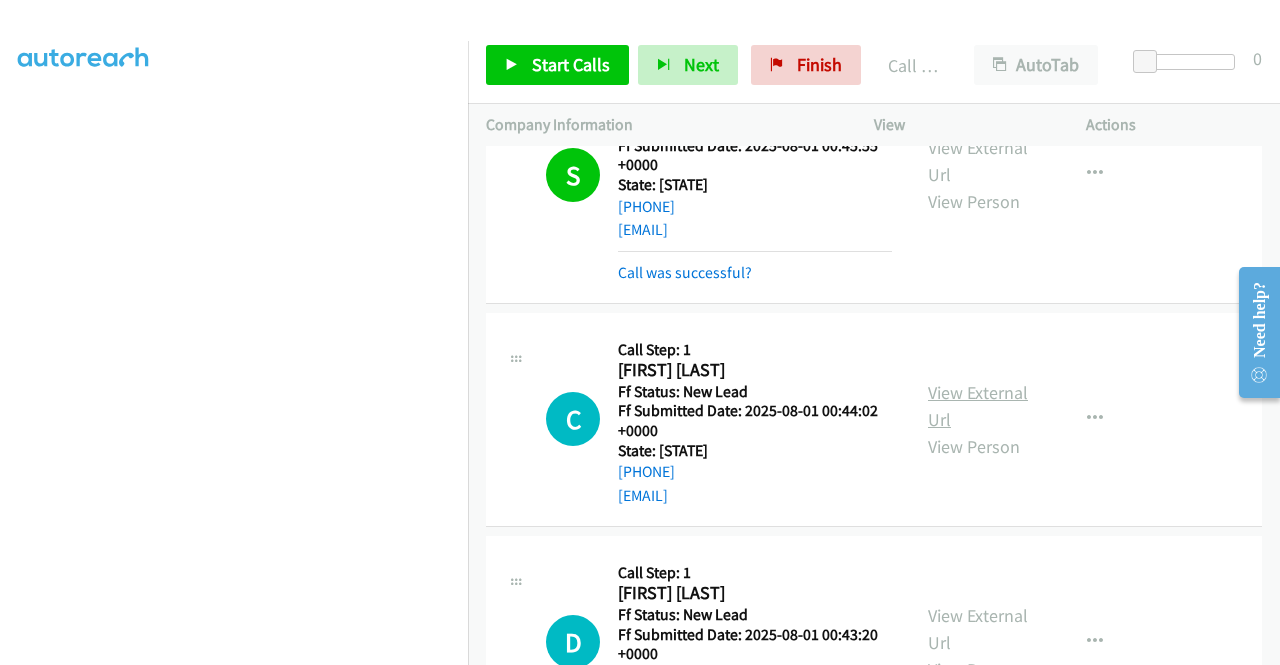 click on "View External Url" at bounding box center [978, 406] 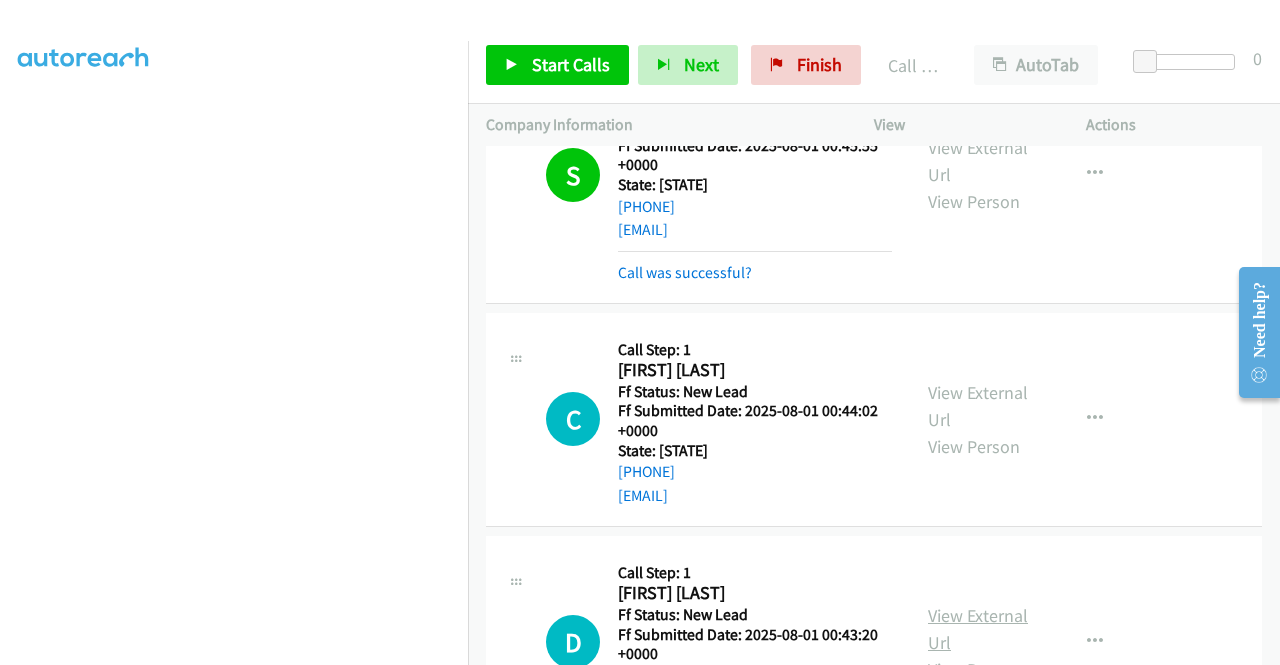 click on "View External Url" at bounding box center (978, 629) 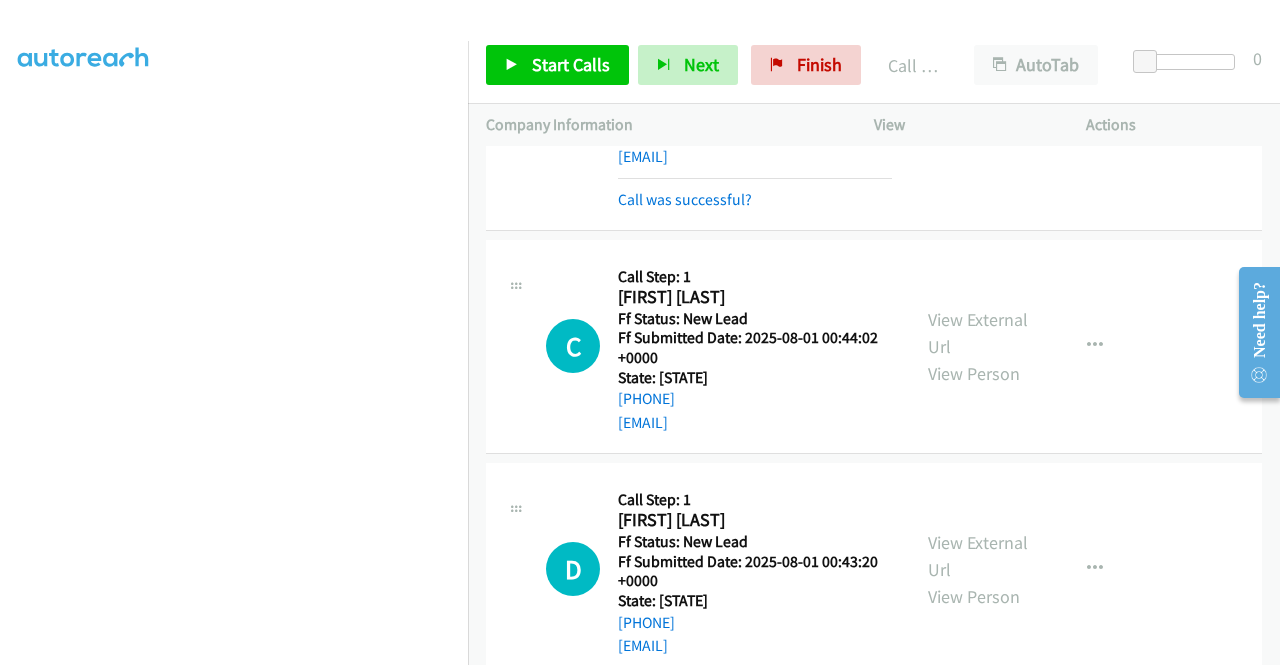 scroll, scrollTop: 4291, scrollLeft: 0, axis: vertical 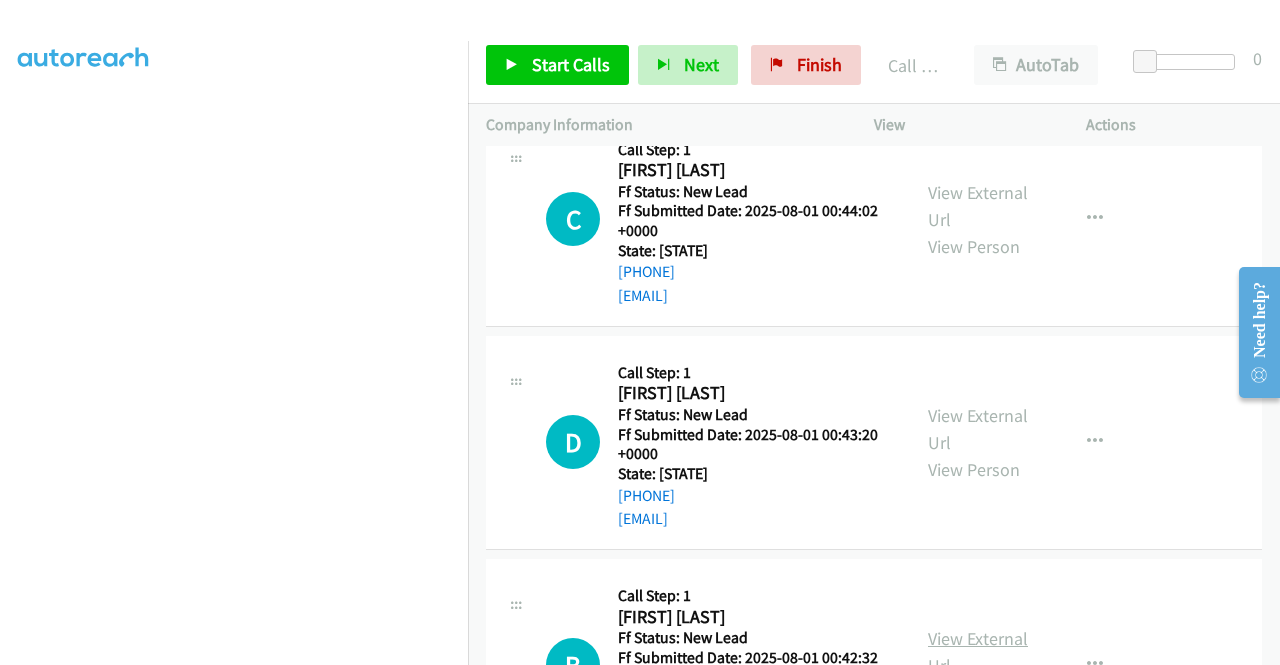 click on "View External Url" at bounding box center [978, 652] 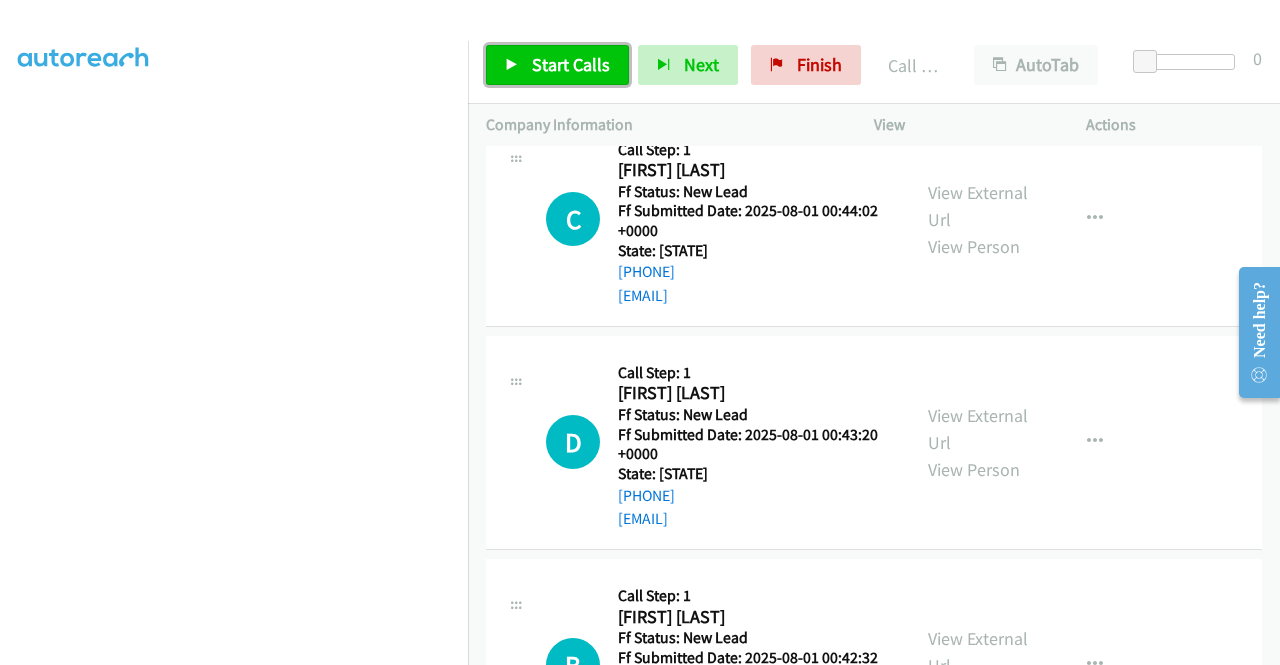 click on "Start Calls" at bounding box center (571, 64) 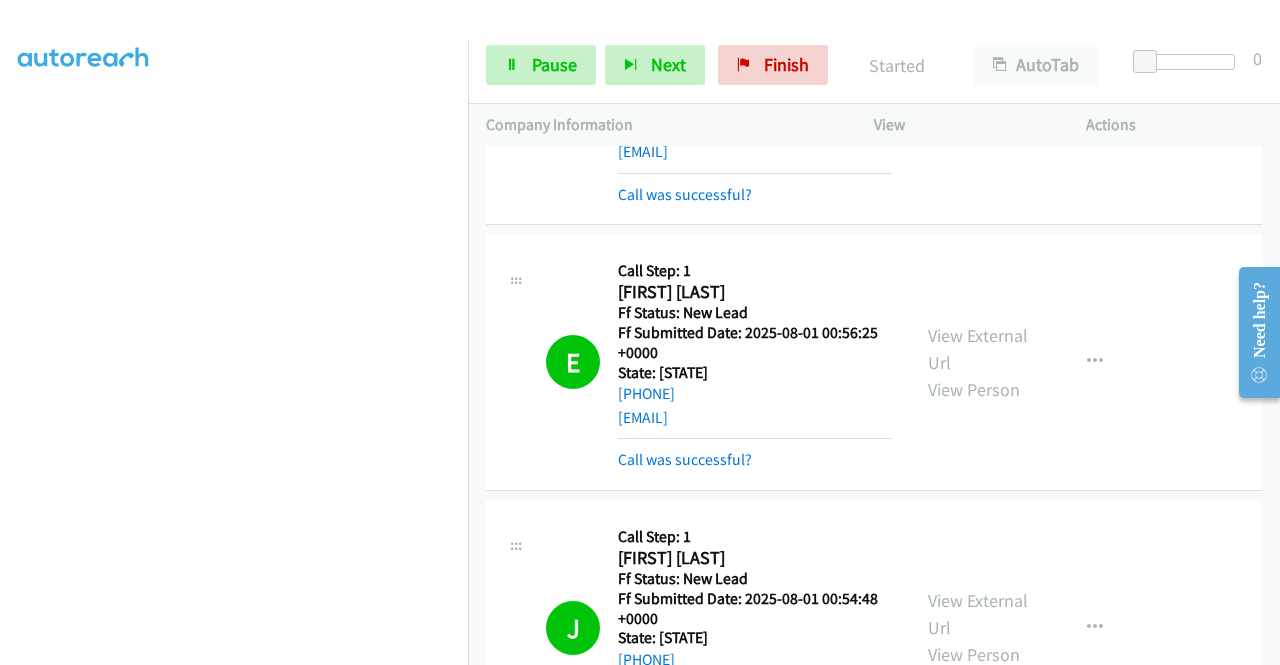 scroll, scrollTop: 2991, scrollLeft: 0, axis: vertical 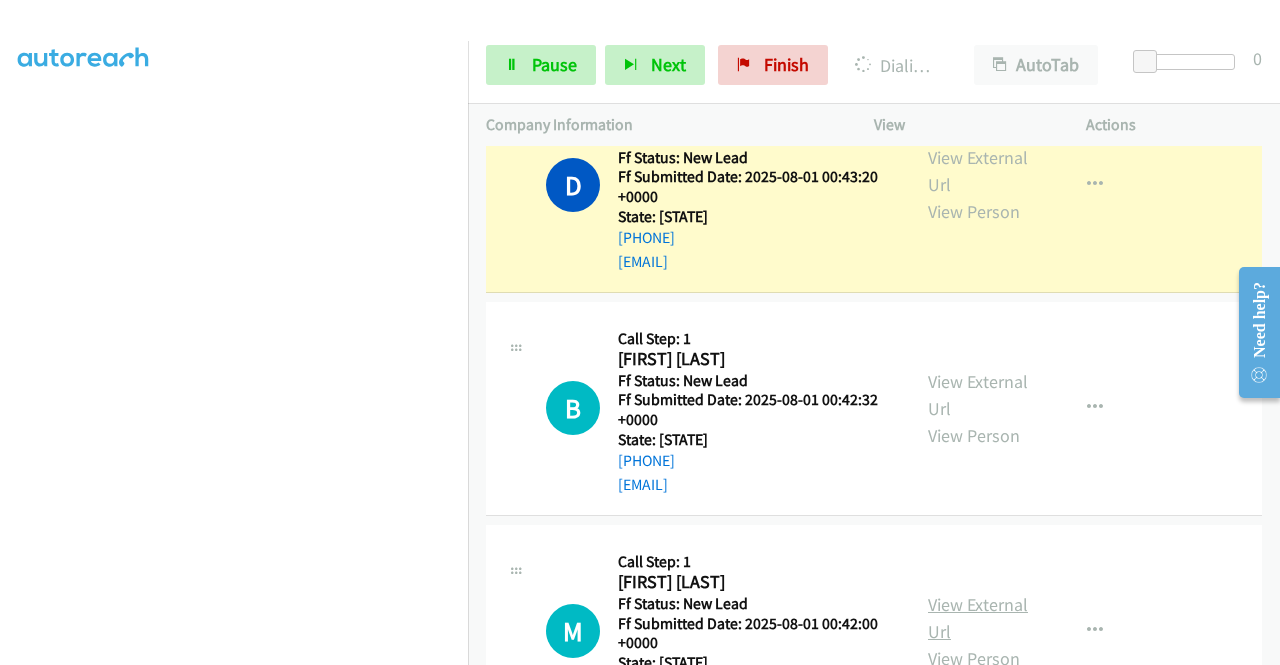 click on "View External Url" at bounding box center (978, 618) 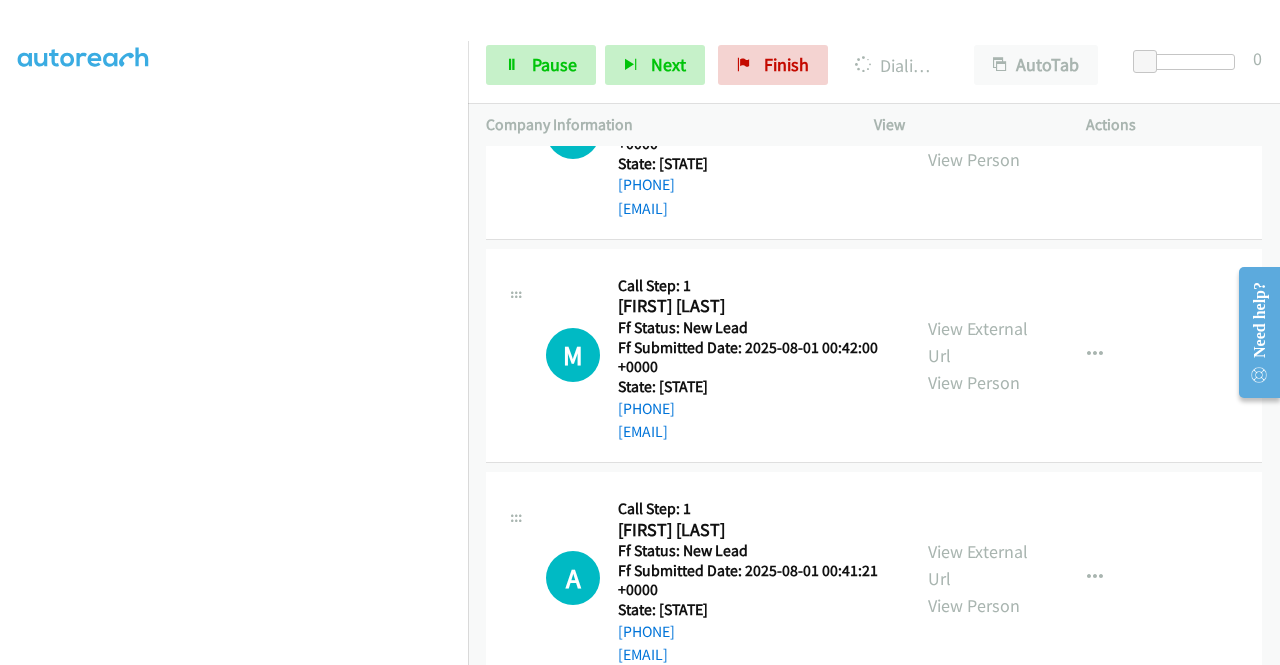 scroll, scrollTop: 4891, scrollLeft: 0, axis: vertical 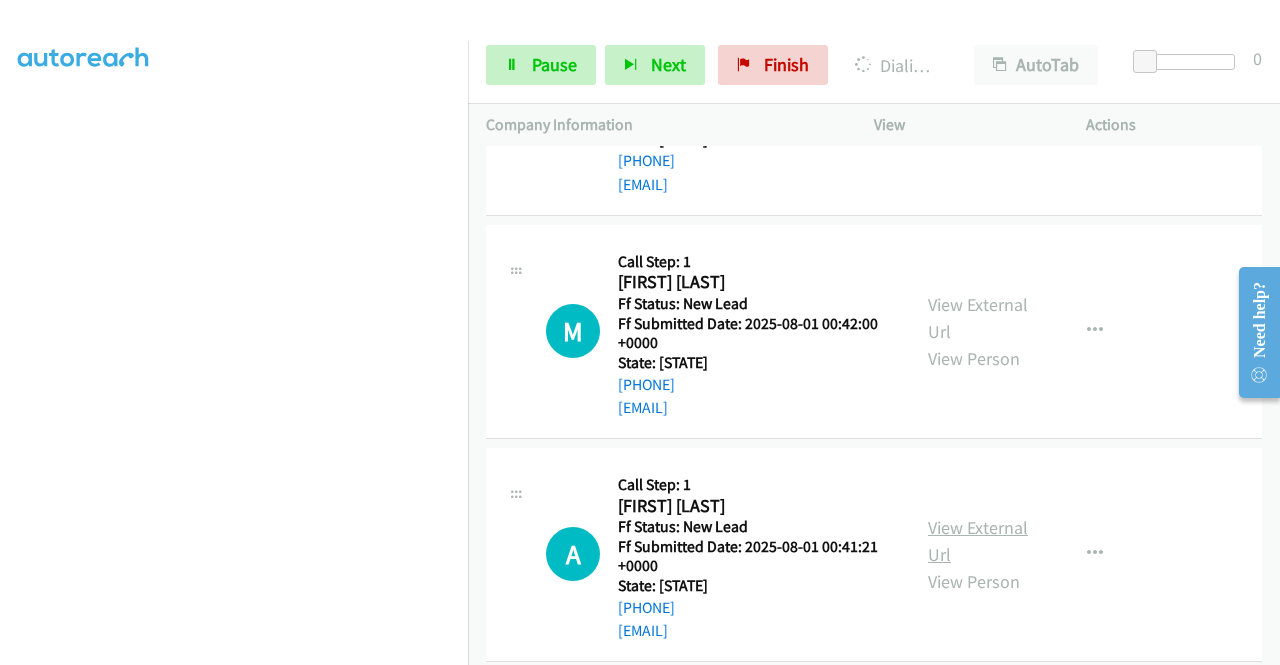 click on "View External Url" at bounding box center (978, 541) 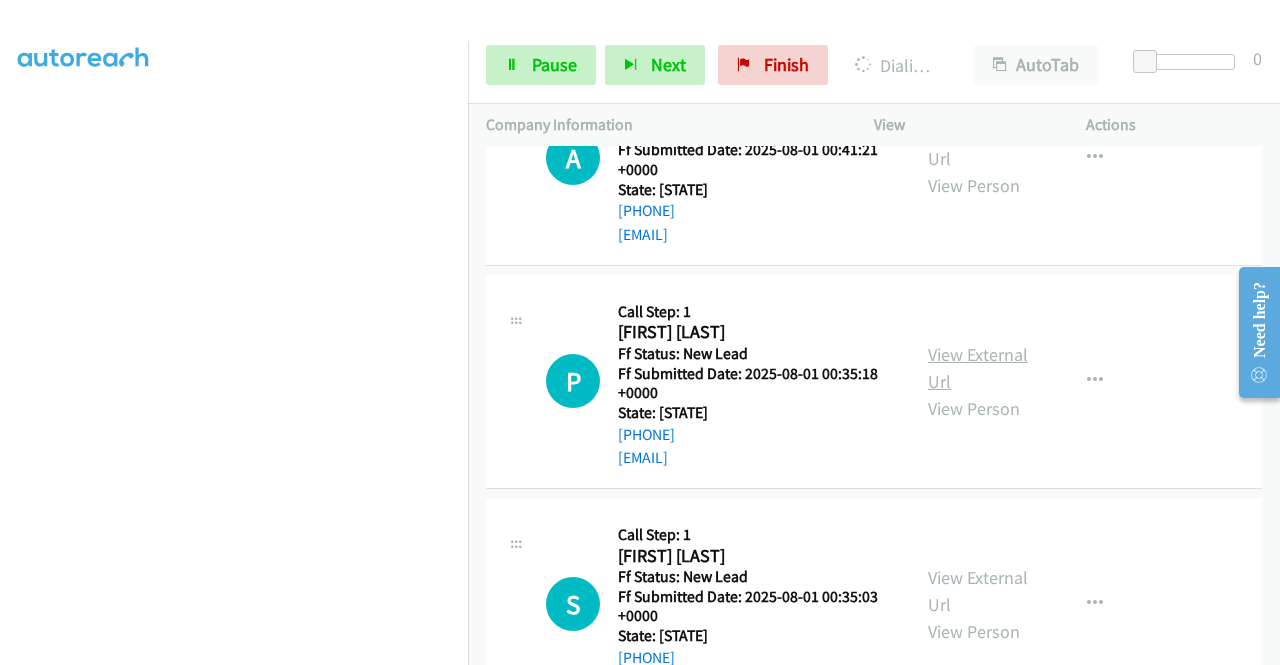 scroll, scrollTop: 5334, scrollLeft: 0, axis: vertical 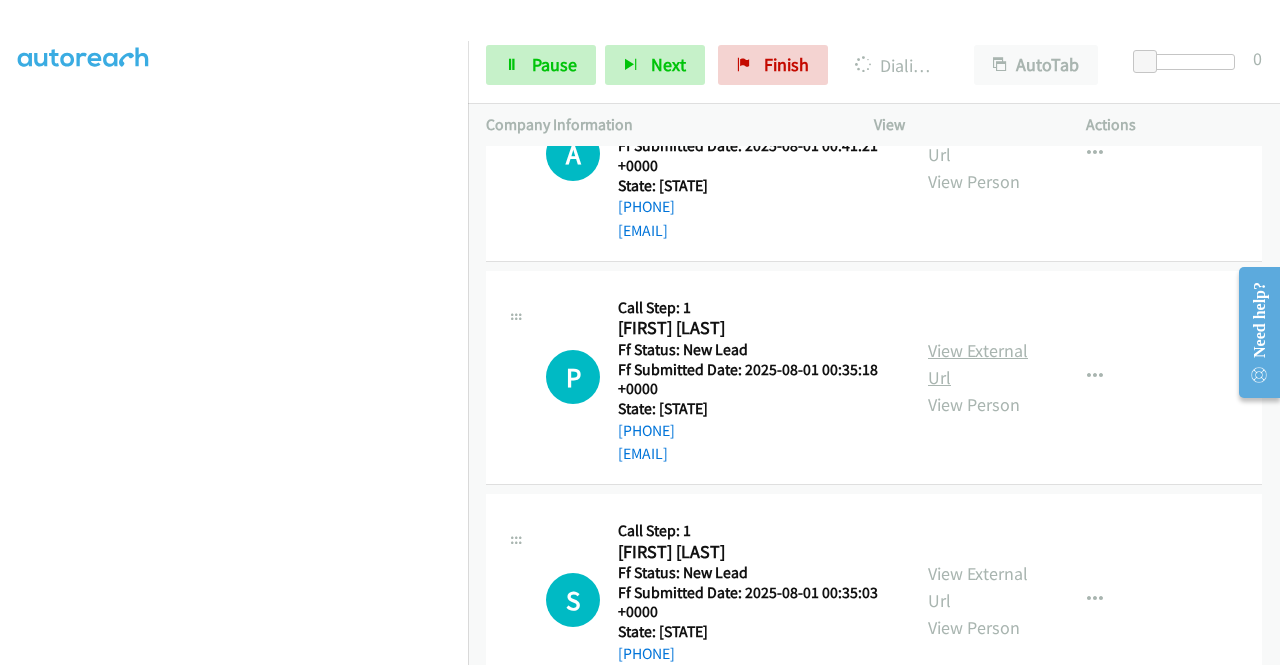 click on "View External Url" at bounding box center (978, 364) 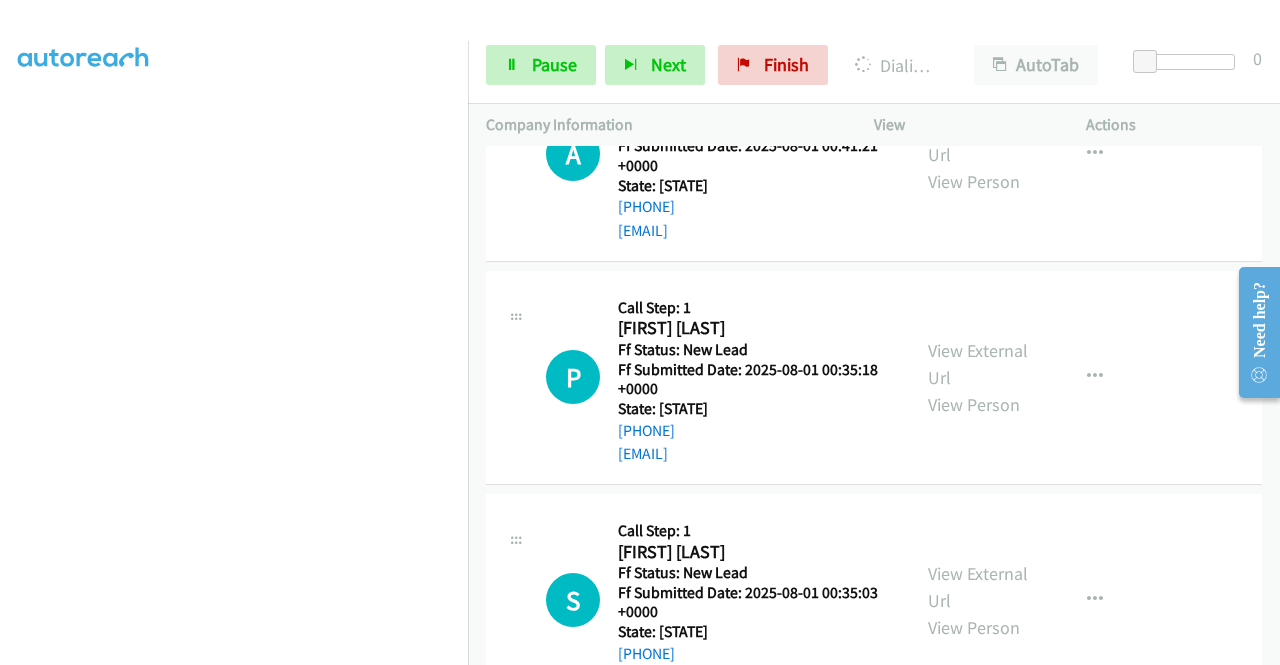 scroll, scrollTop: 5434, scrollLeft: 0, axis: vertical 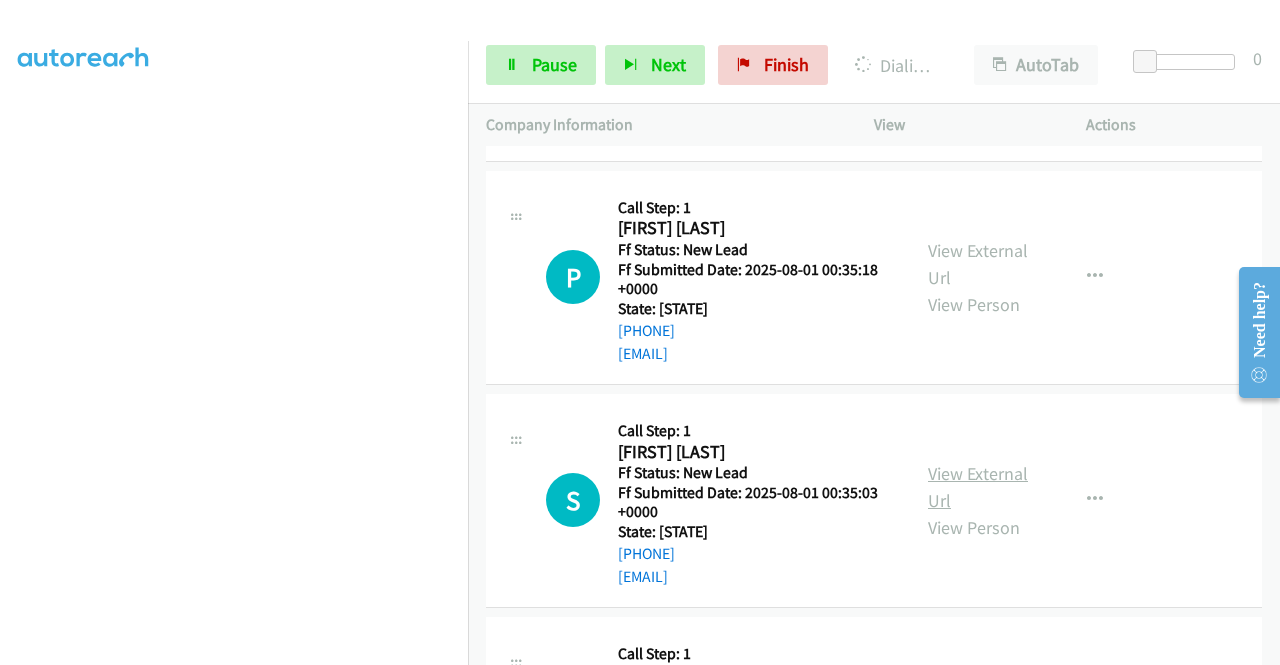 click on "View External Url" at bounding box center [978, 487] 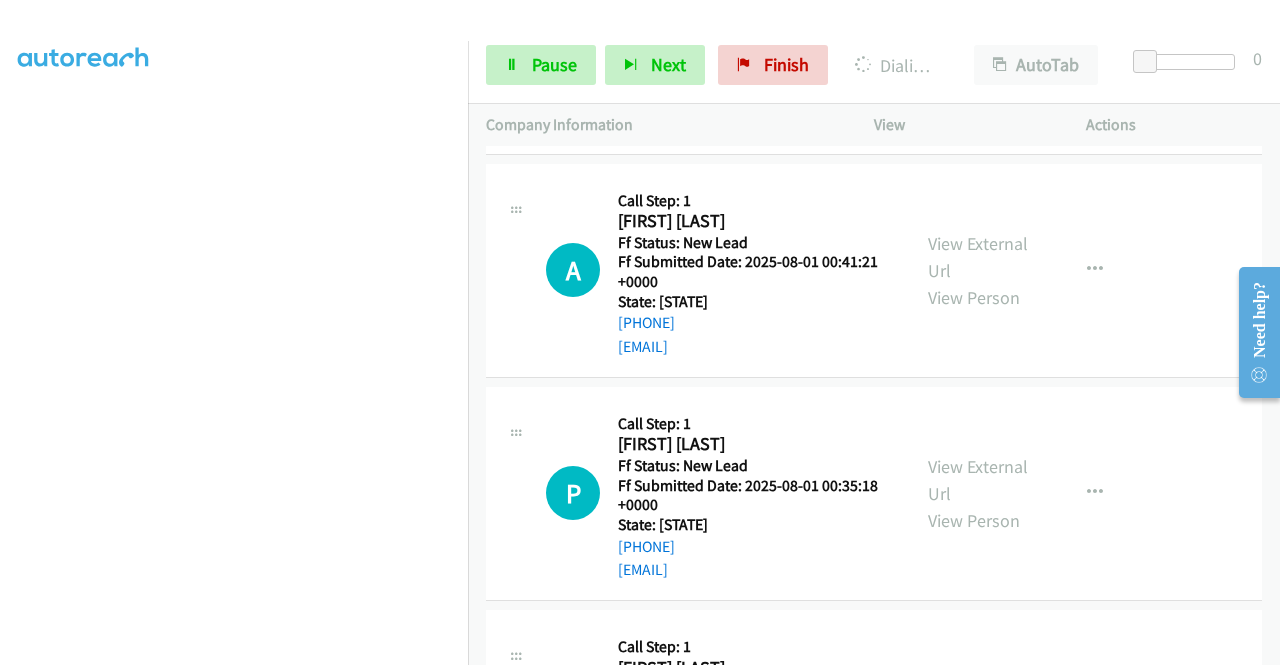 scroll, scrollTop: 5134, scrollLeft: 0, axis: vertical 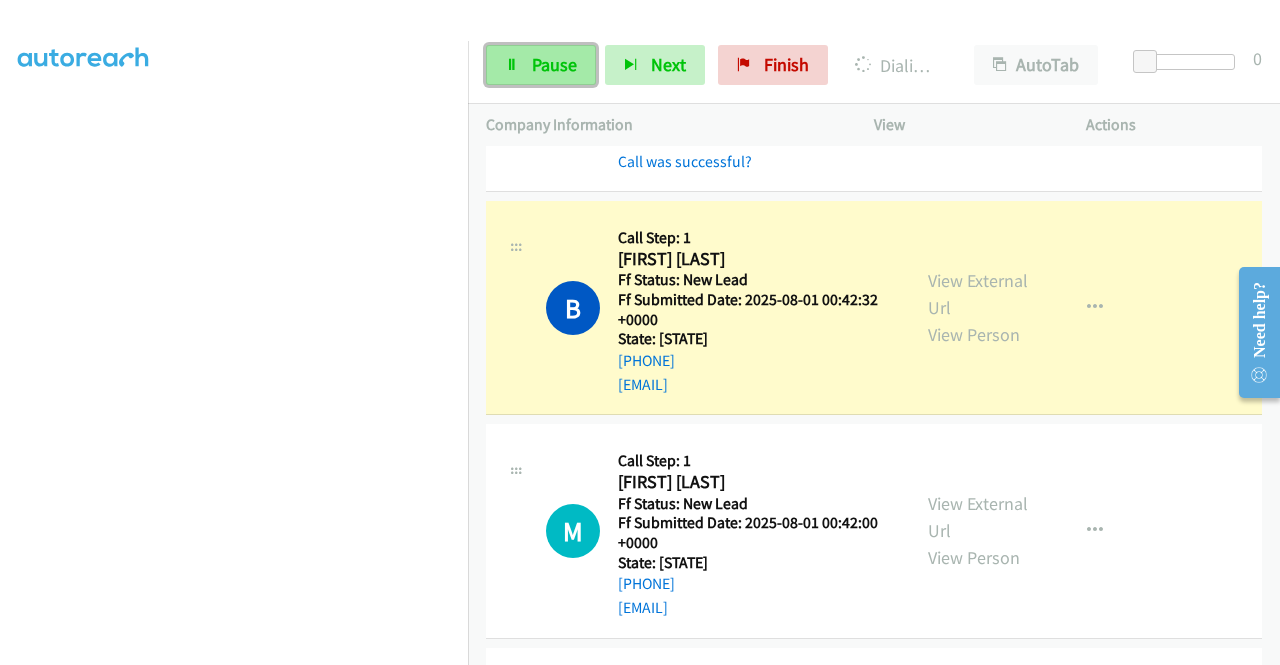 click on "Pause" at bounding box center (541, 65) 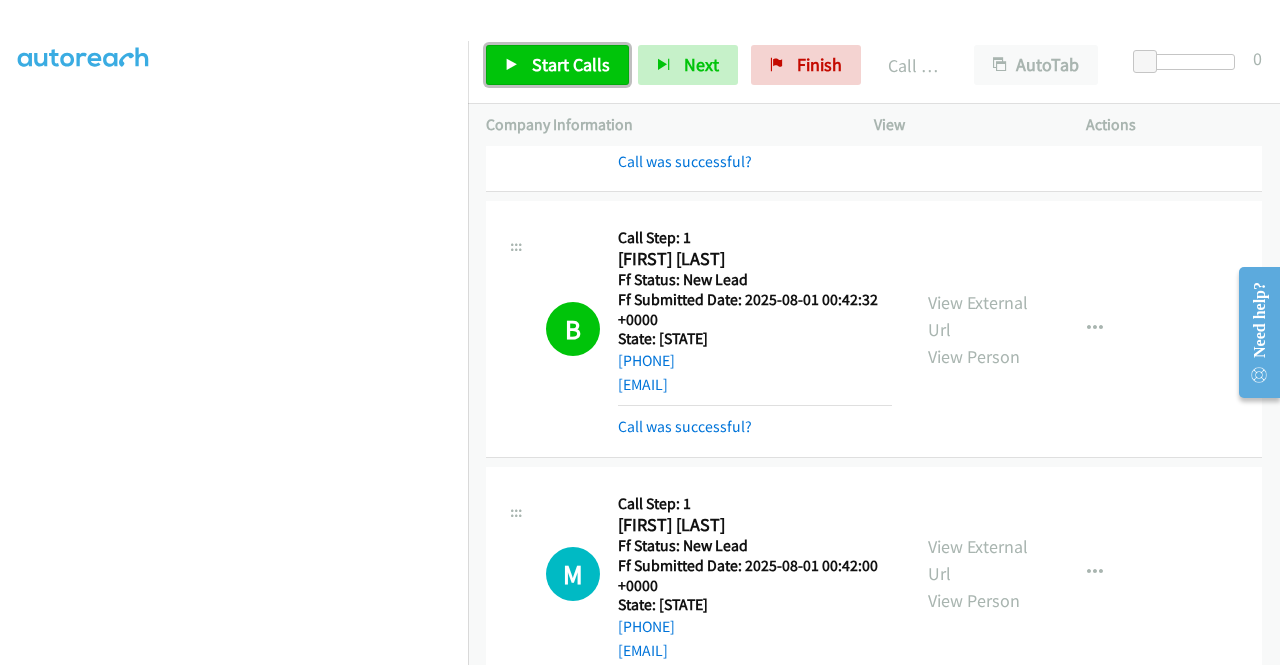 click on "Start Calls" at bounding box center [557, 65] 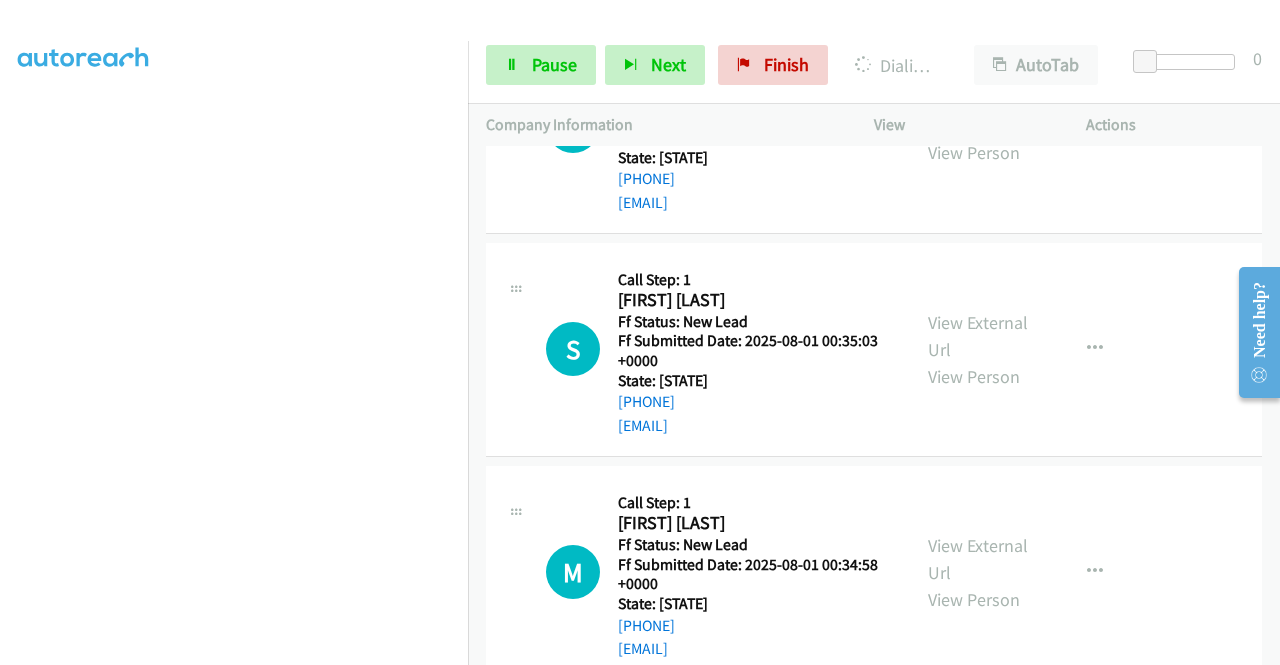 scroll, scrollTop: 5634, scrollLeft: 0, axis: vertical 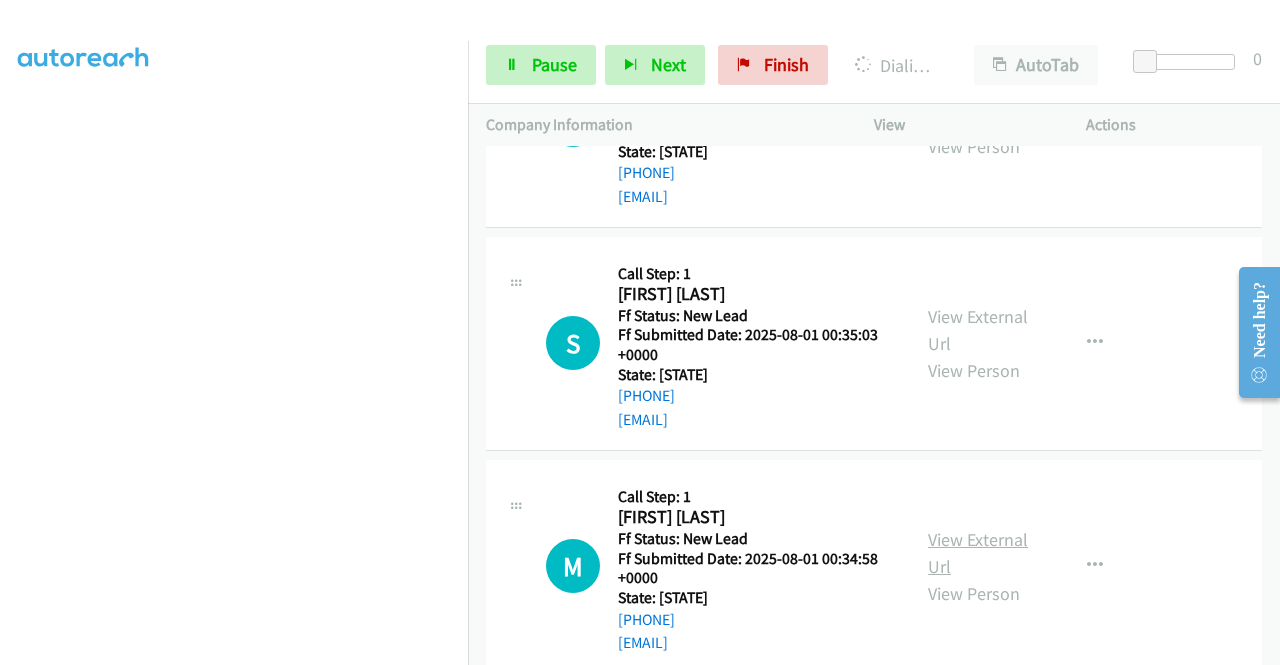 click on "View External Url" at bounding box center (978, 553) 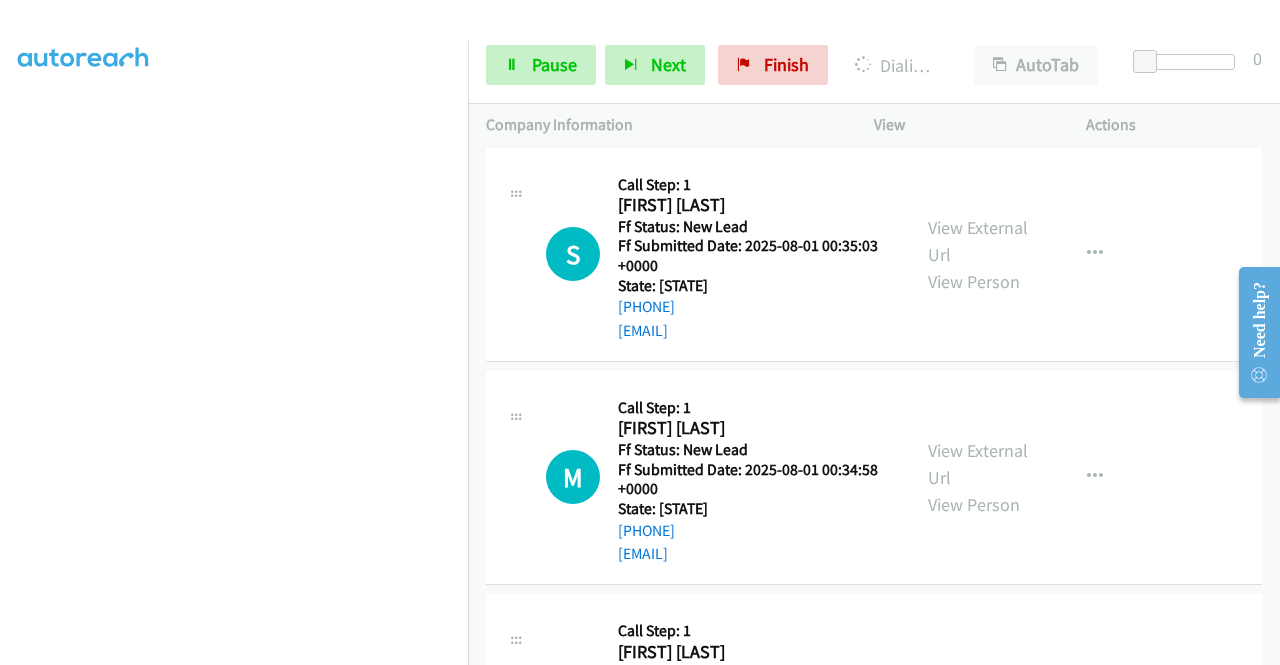 scroll, scrollTop: 5934, scrollLeft: 0, axis: vertical 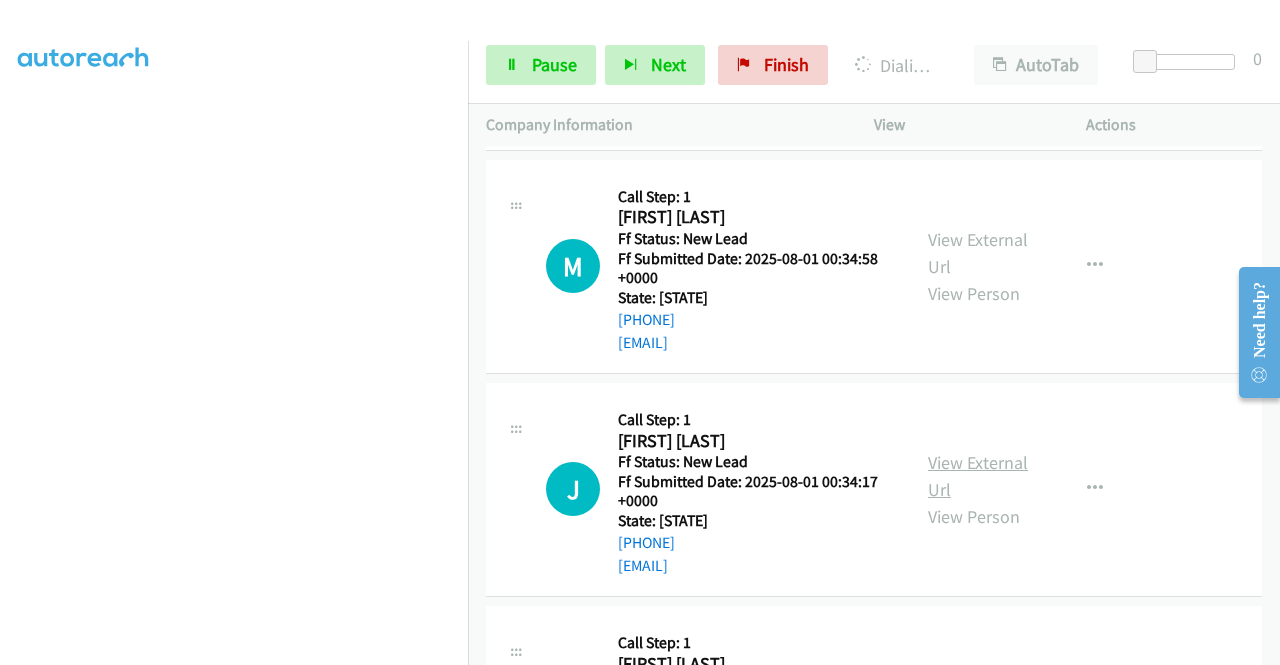 click on "View External Url" at bounding box center [978, 476] 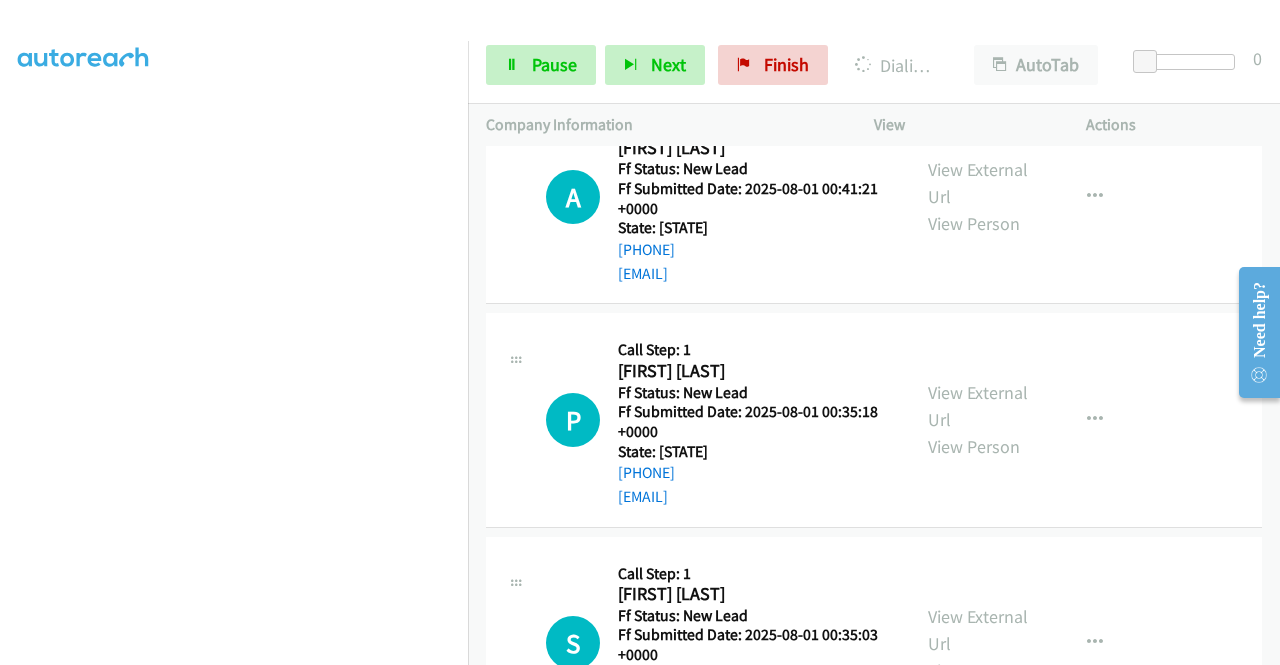 scroll, scrollTop: 4934, scrollLeft: 0, axis: vertical 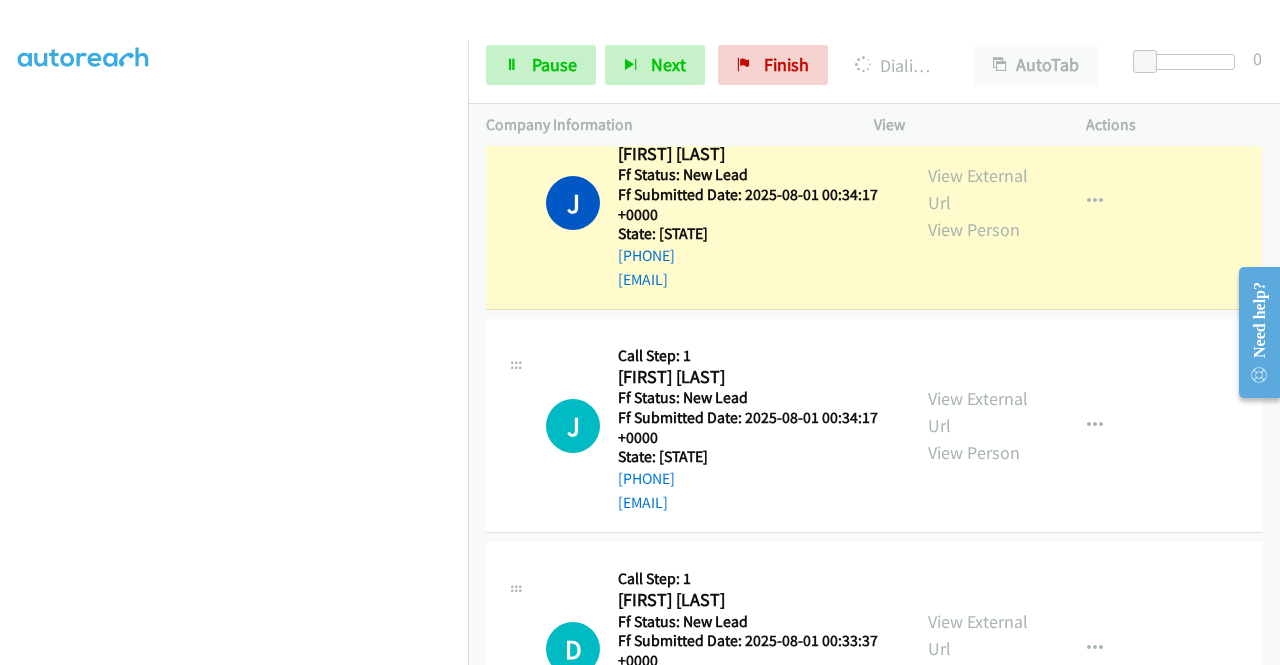 click on "View External Url
View Person" at bounding box center [980, 425] 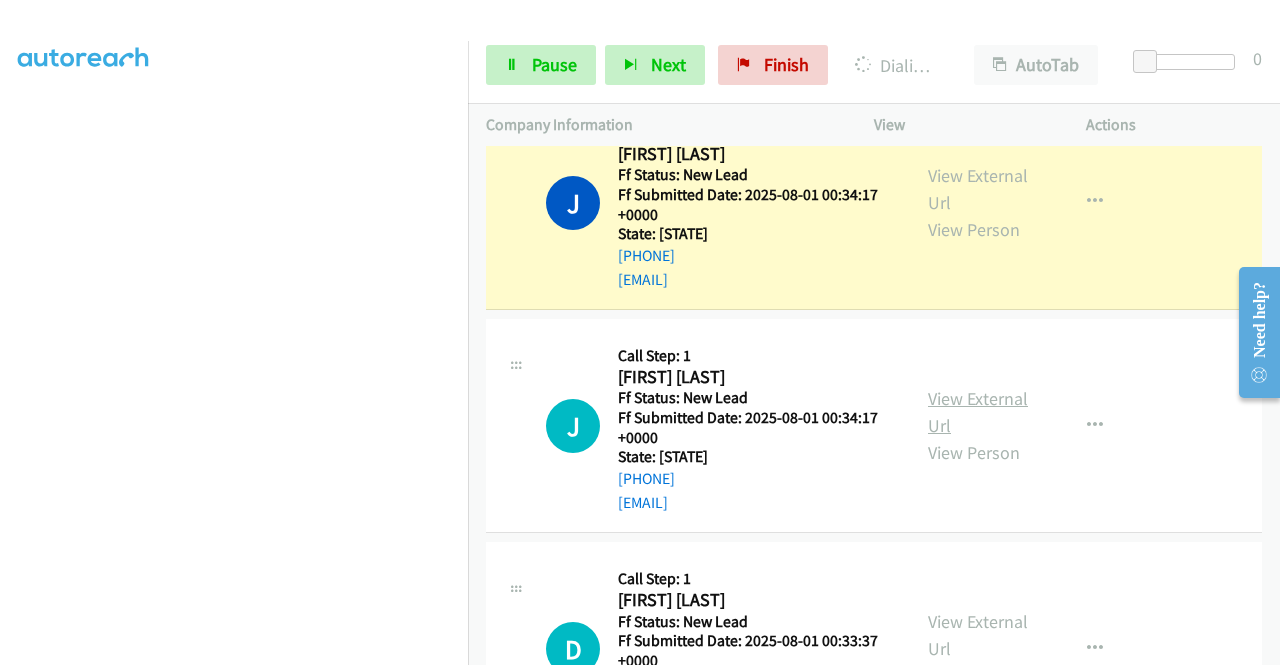 click on "View External Url" at bounding box center (978, 412) 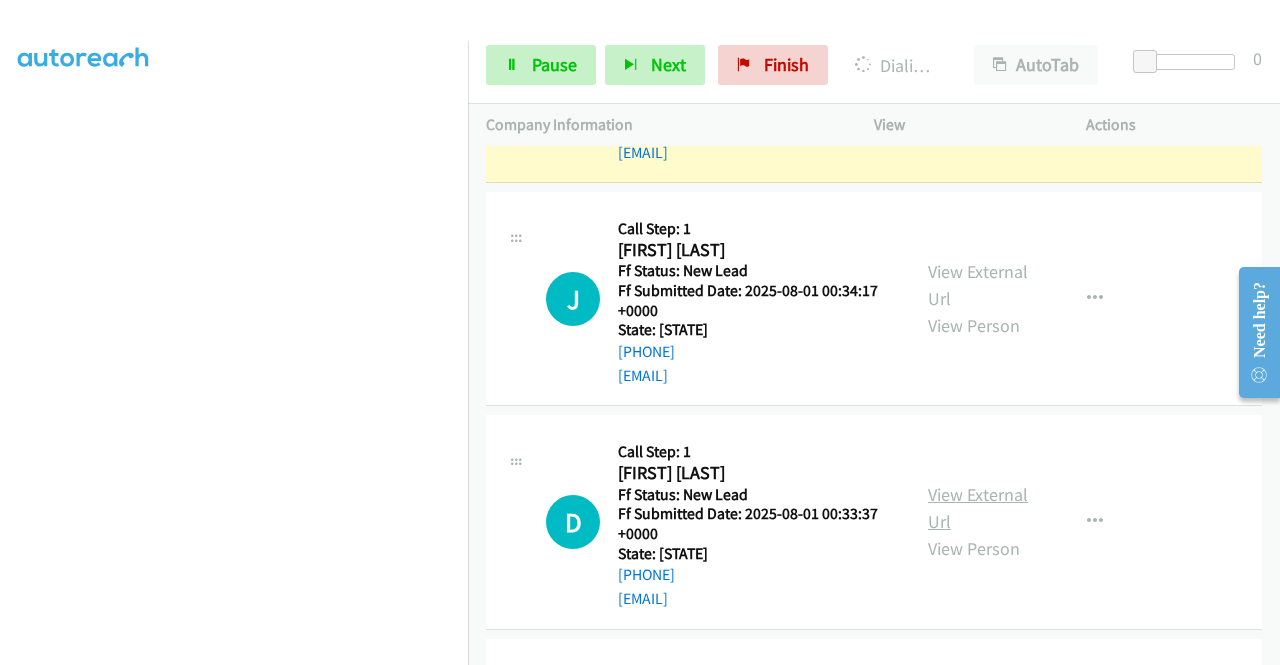 scroll, scrollTop: 6634, scrollLeft: 0, axis: vertical 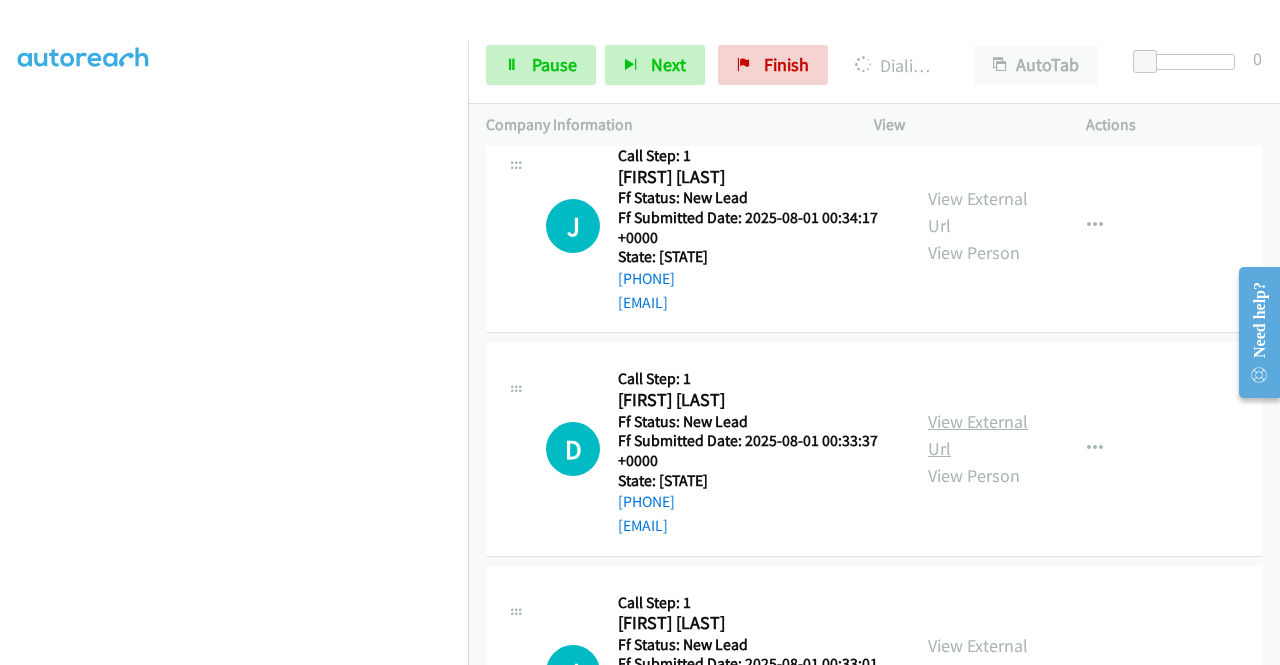 click on "View External Url" at bounding box center [978, 435] 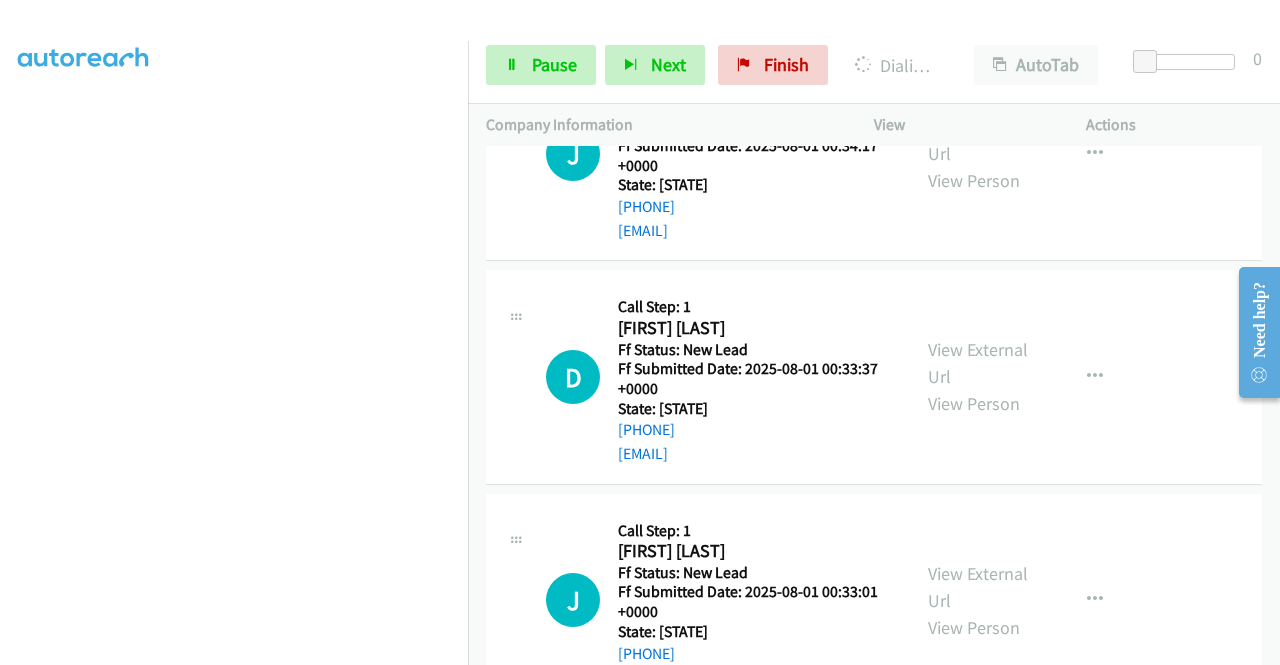 scroll, scrollTop: 6834, scrollLeft: 0, axis: vertical 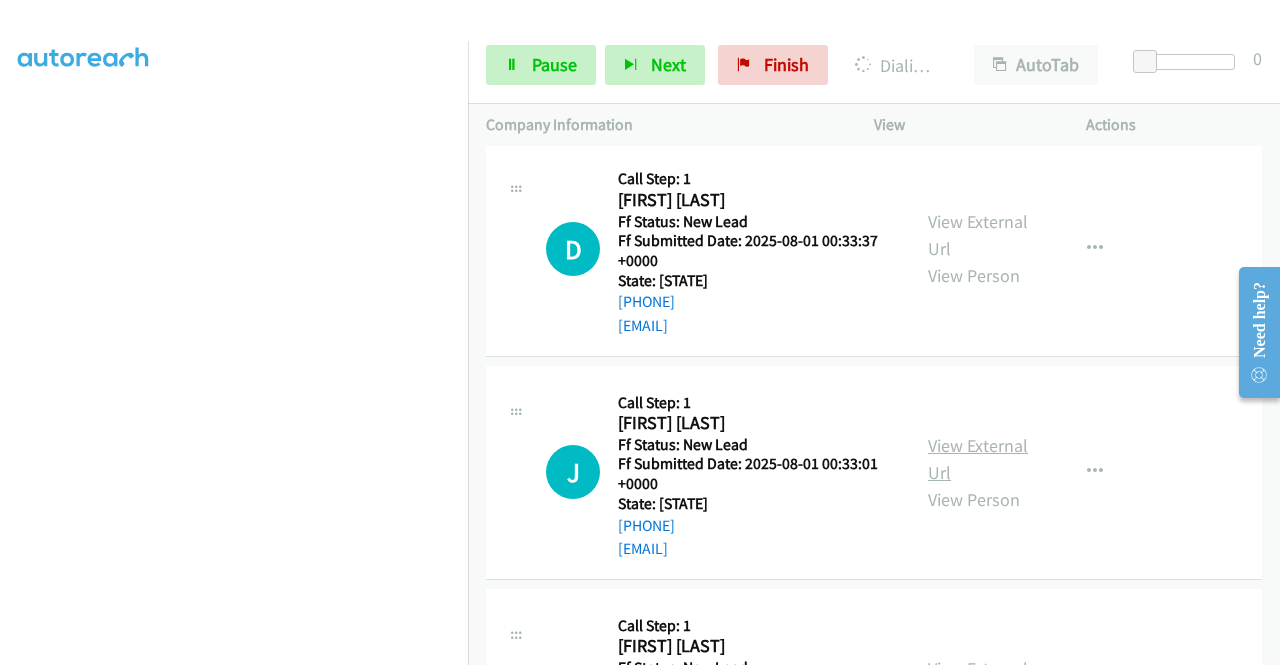 click on "View External Url" at bounding box center (978, 459) 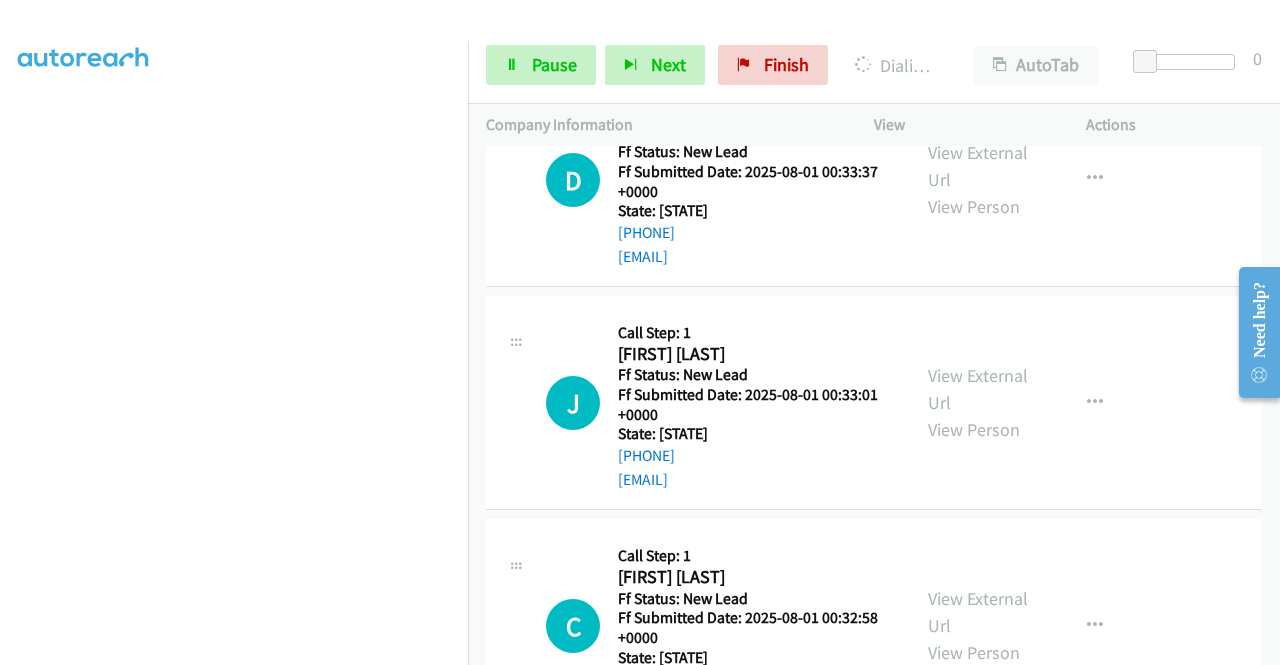 scroll, scrollTop: 6976, scrollLeft: 0, axis: vertical 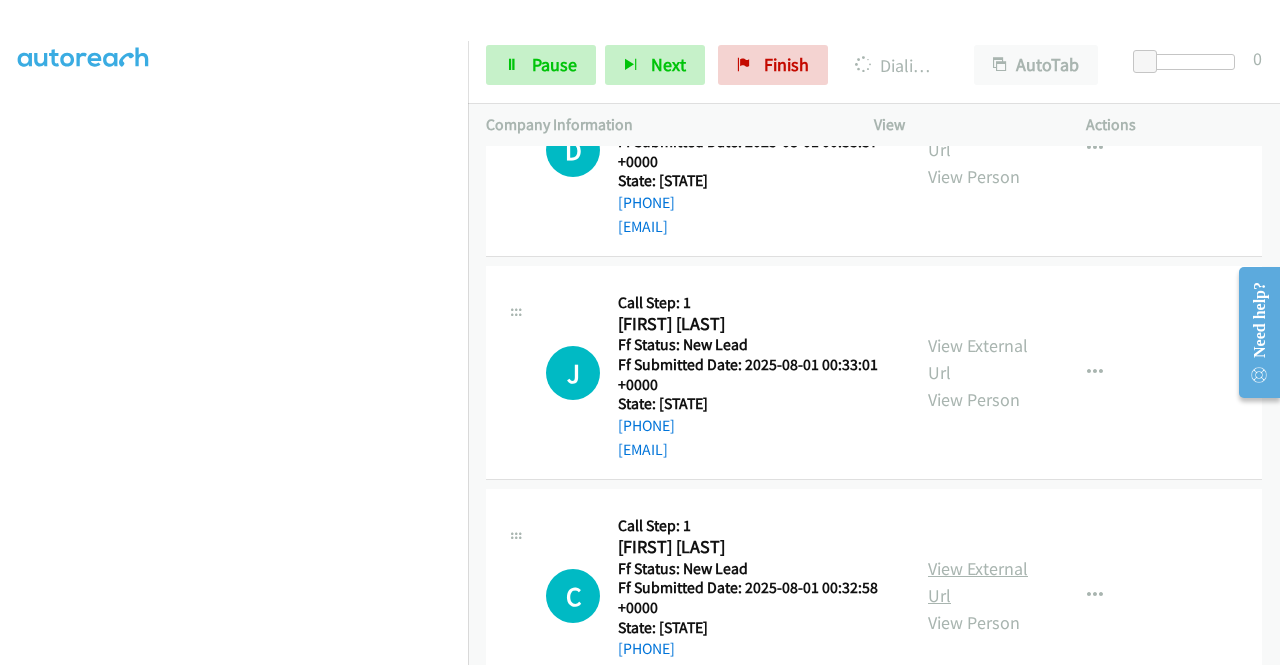 click on "View External Url" at bounding box center (978, 582) 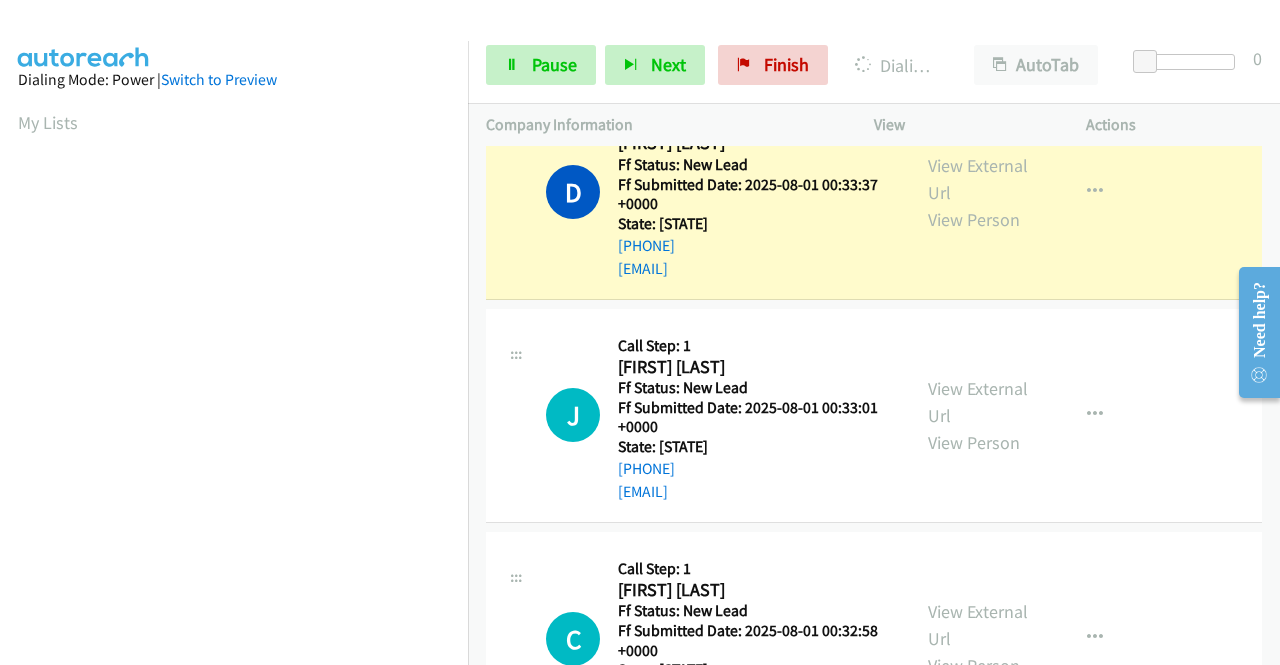 scroll, scrollTop: 456, scrollLeft: 0, axis: vertical 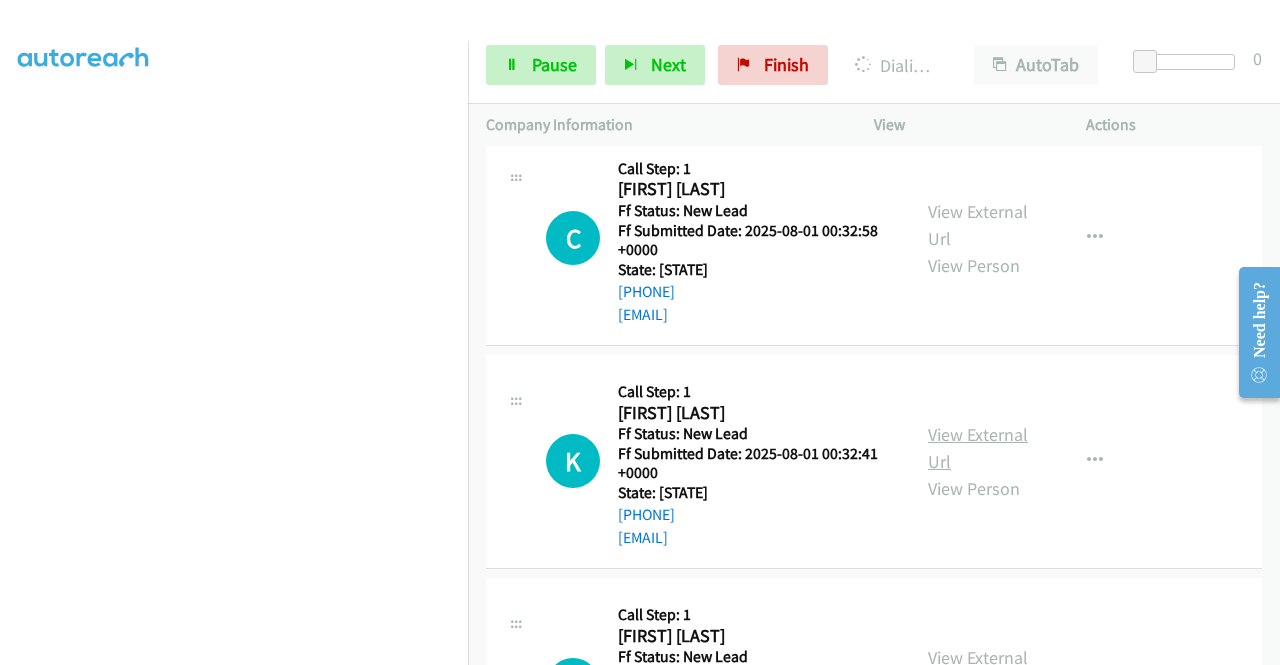 click on "View External Url" at bounding box center (978, 448) 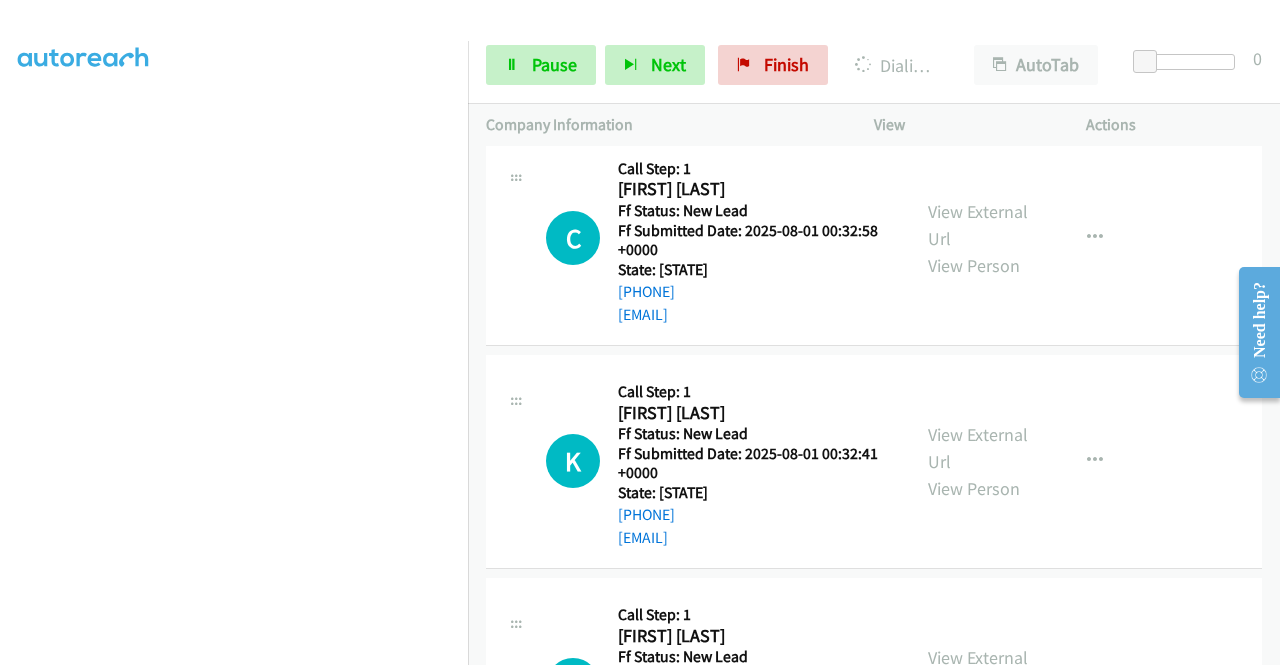 click on "View External Url" at bounding box center [978, 671] 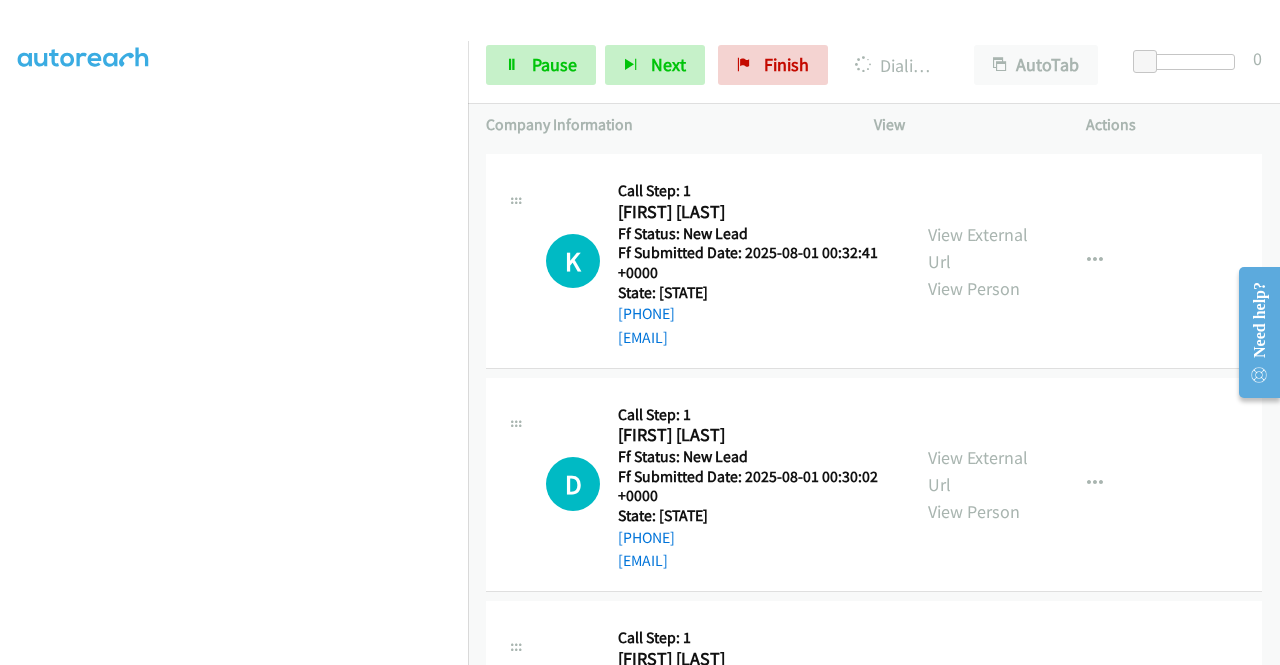 scroll, scrollTop: 7762, scrollLeft: 0, axis: vertical 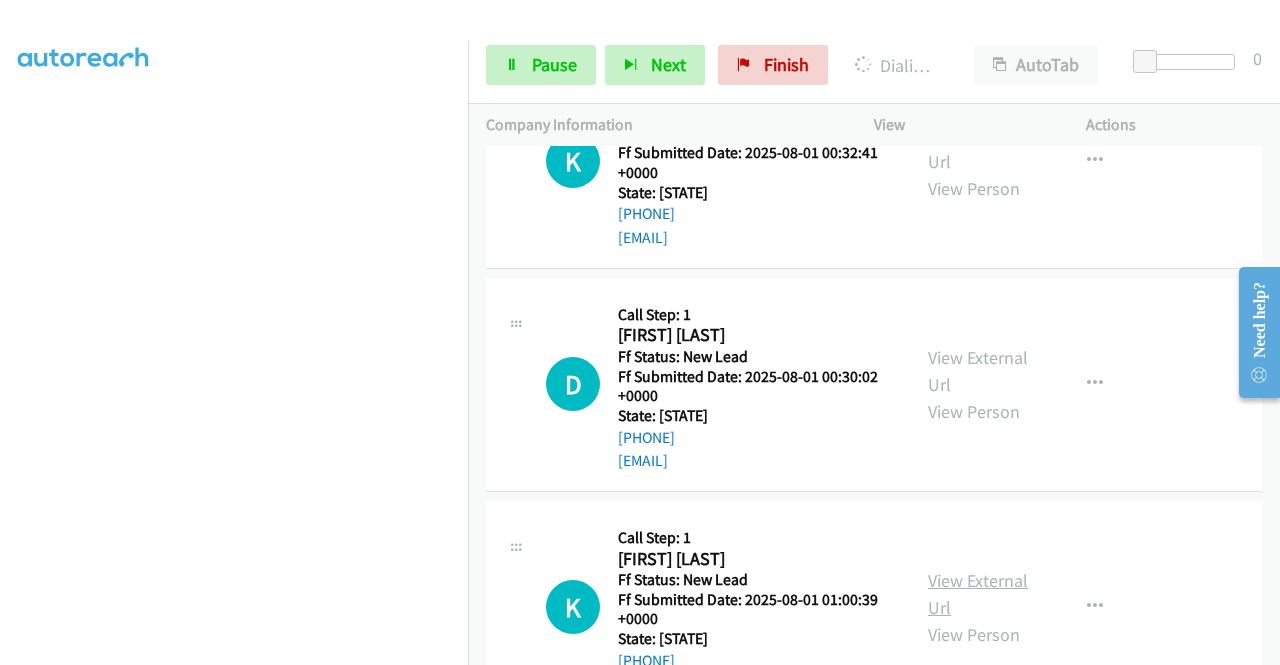 click on "View External Url" at bounding box center [978, 594] 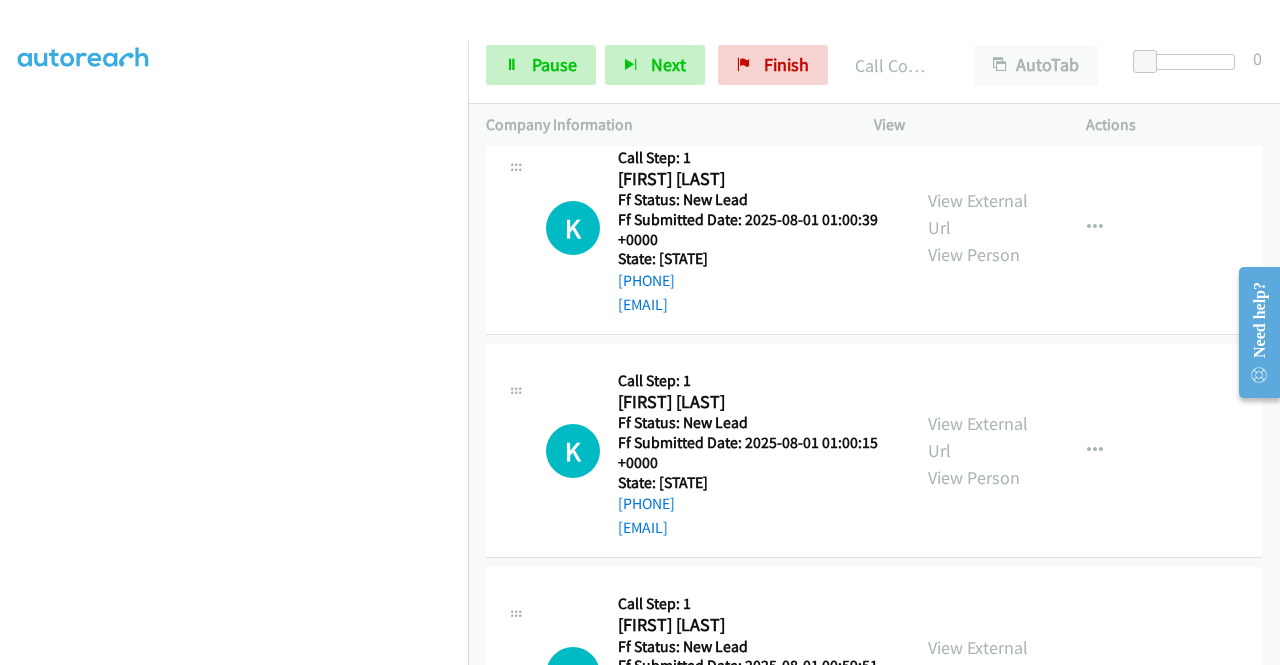 scroll, scrollTop: 8246, scrollLeft: 0, axis: vertical 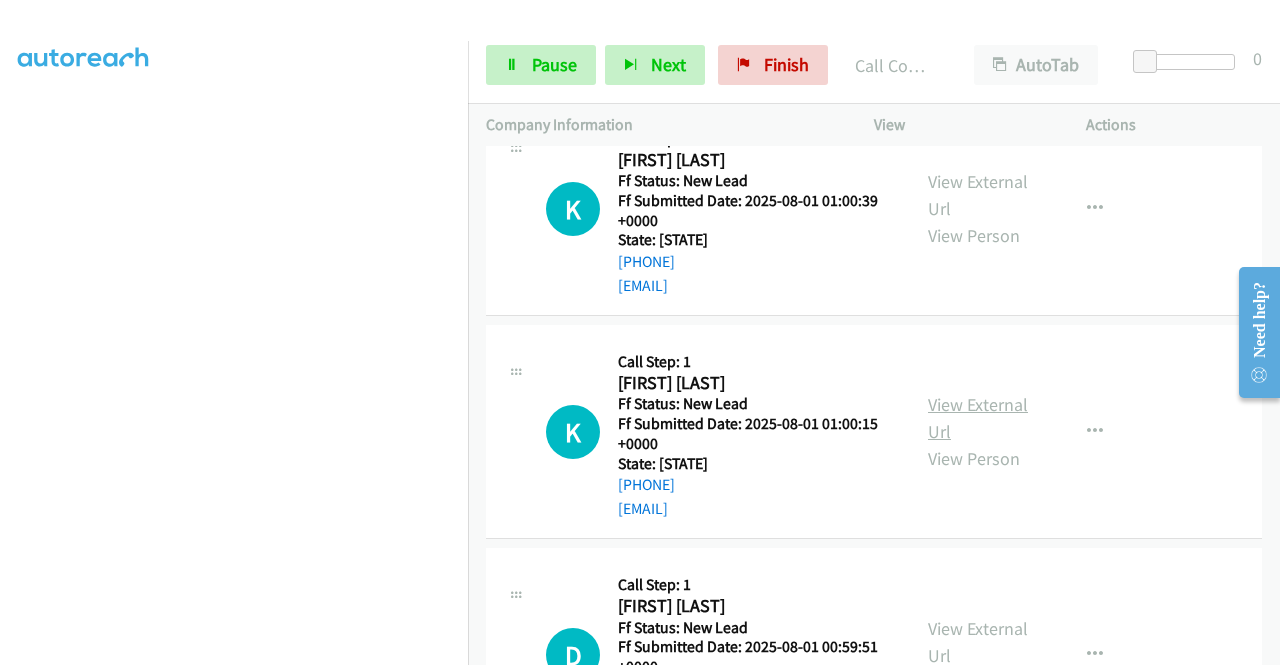 click on "View External Url" at bounding box center [978, 418] 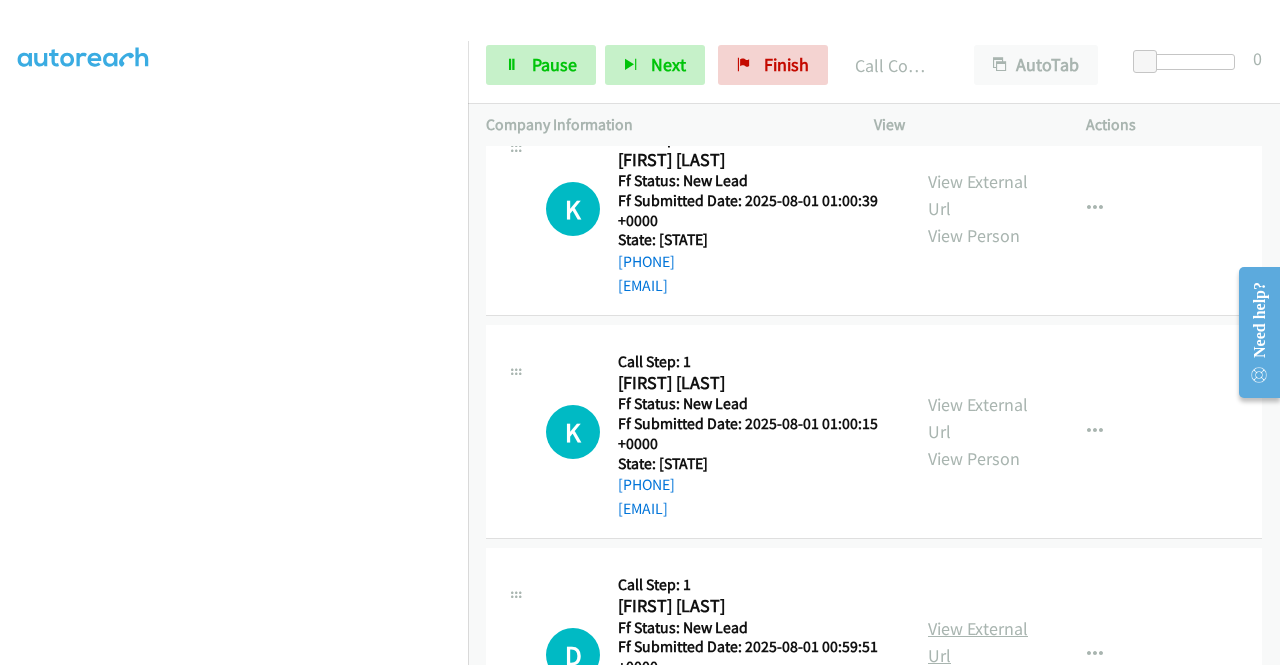 click on "View External Url" at bounding box center (978, 642) 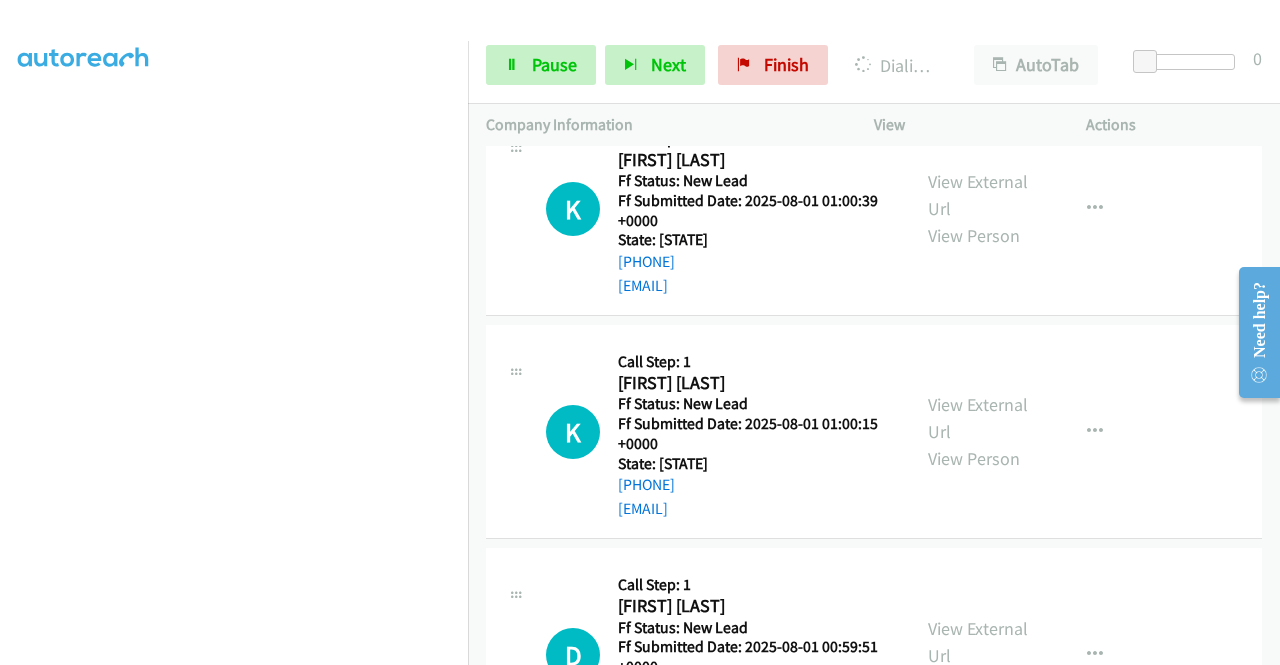 scroll, scrollTop: 56, scrollLeft: 0, axis: vertical 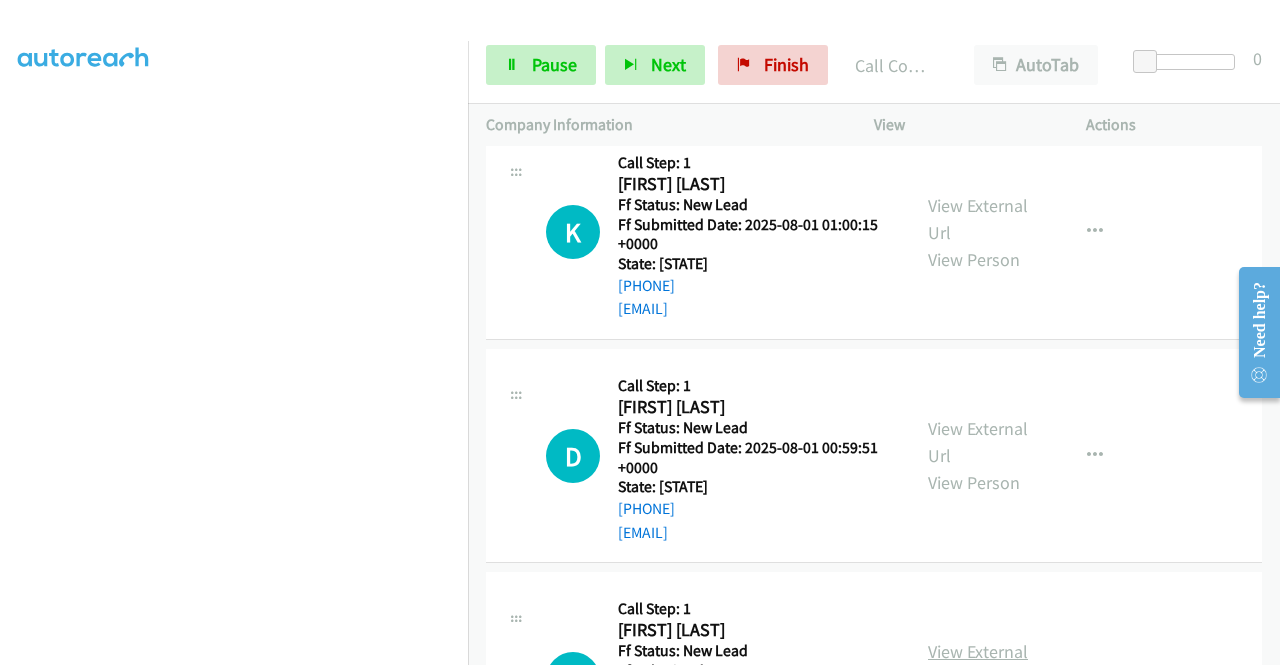 click on "View External Url" at bounding box center (978, 665) 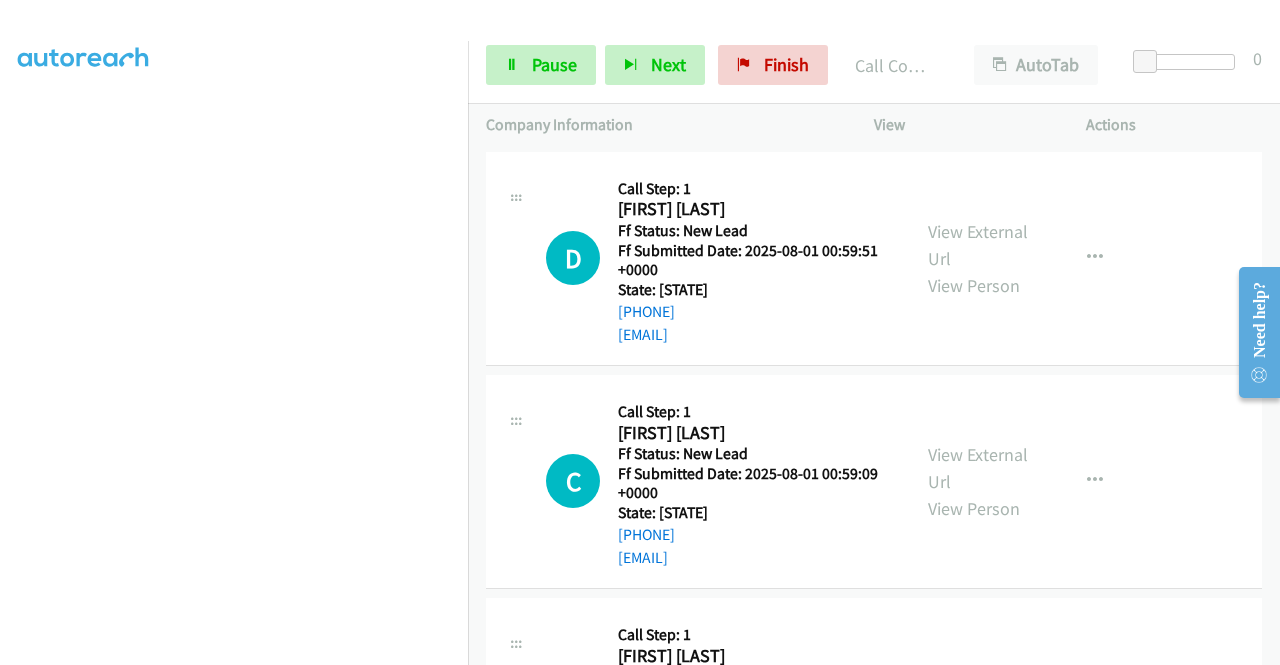 scroll, scrollTop: 8830, scrollLeft: 0, axis: vertical 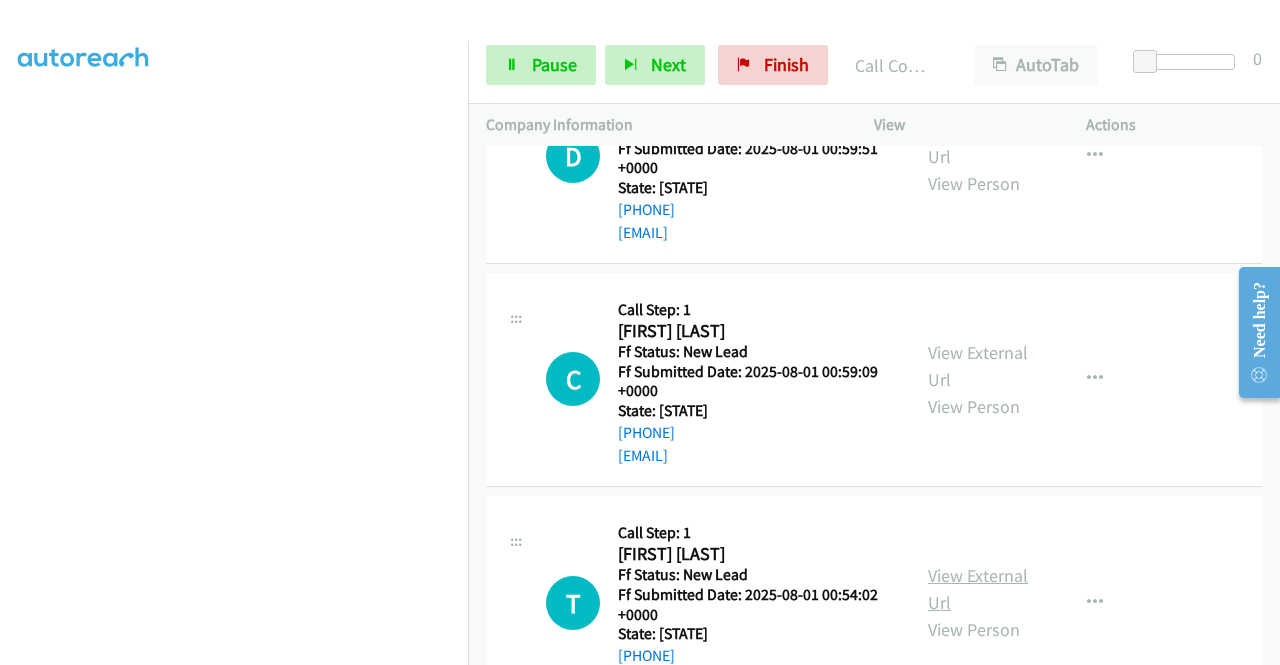 click on "View External Url" at bounding box center (978, 589) 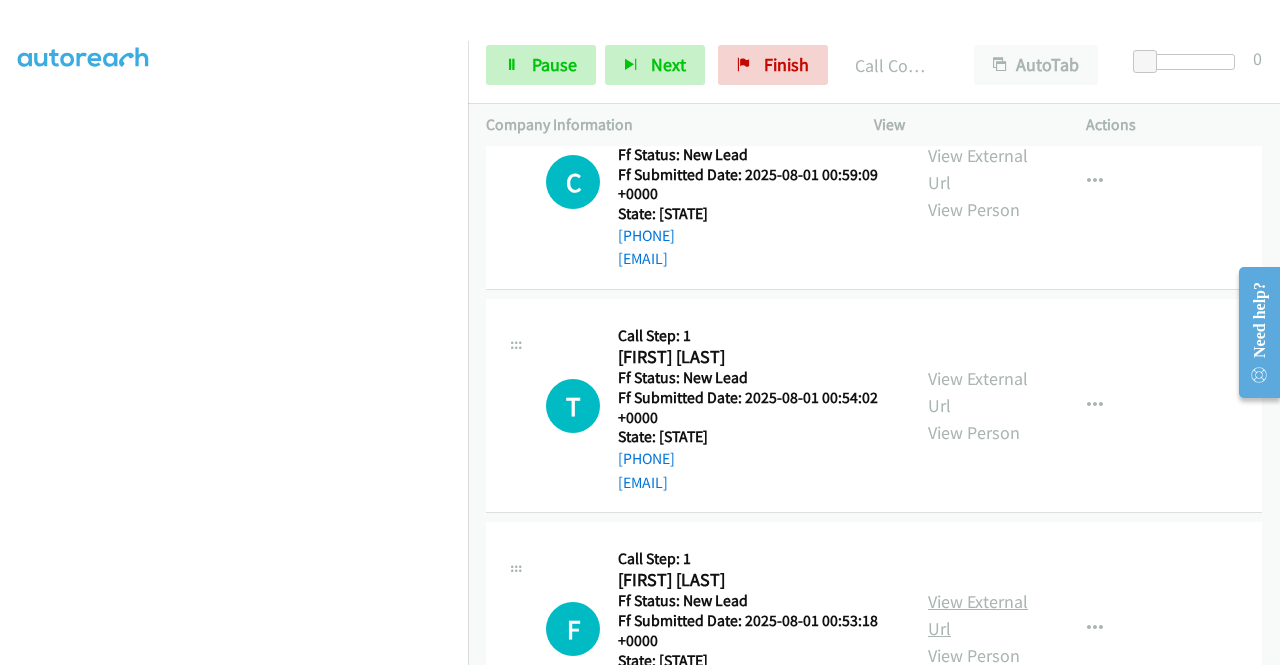 scroll, scrollTop: 9030, scrollLeft: 0, axis: vertical 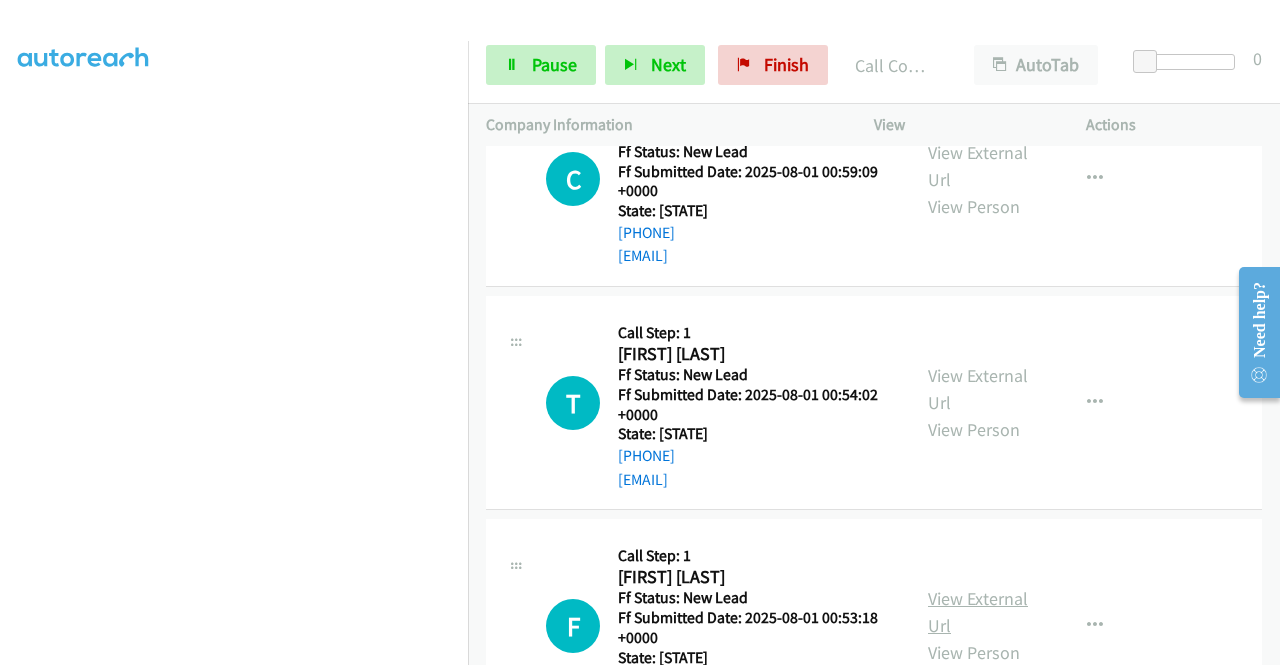 click on "View External Url" at bounding box center [978, 612] 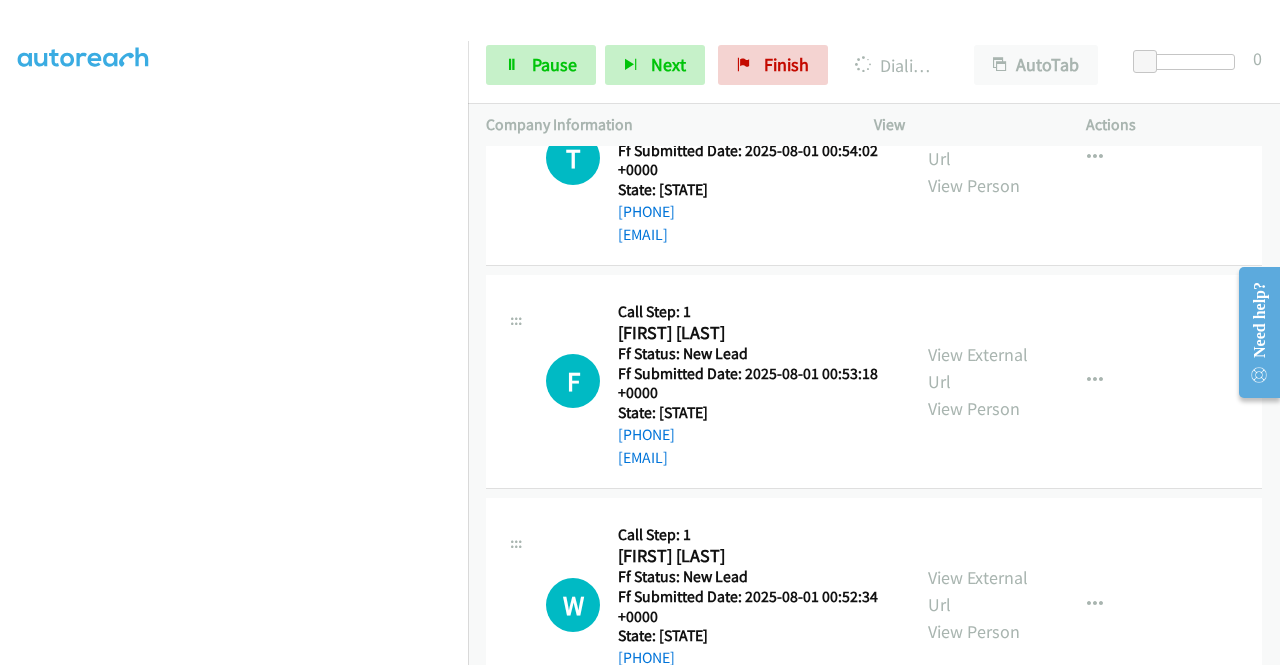 scroll, scrollTop: 9372, scrollLeft: 0, axis: vertical 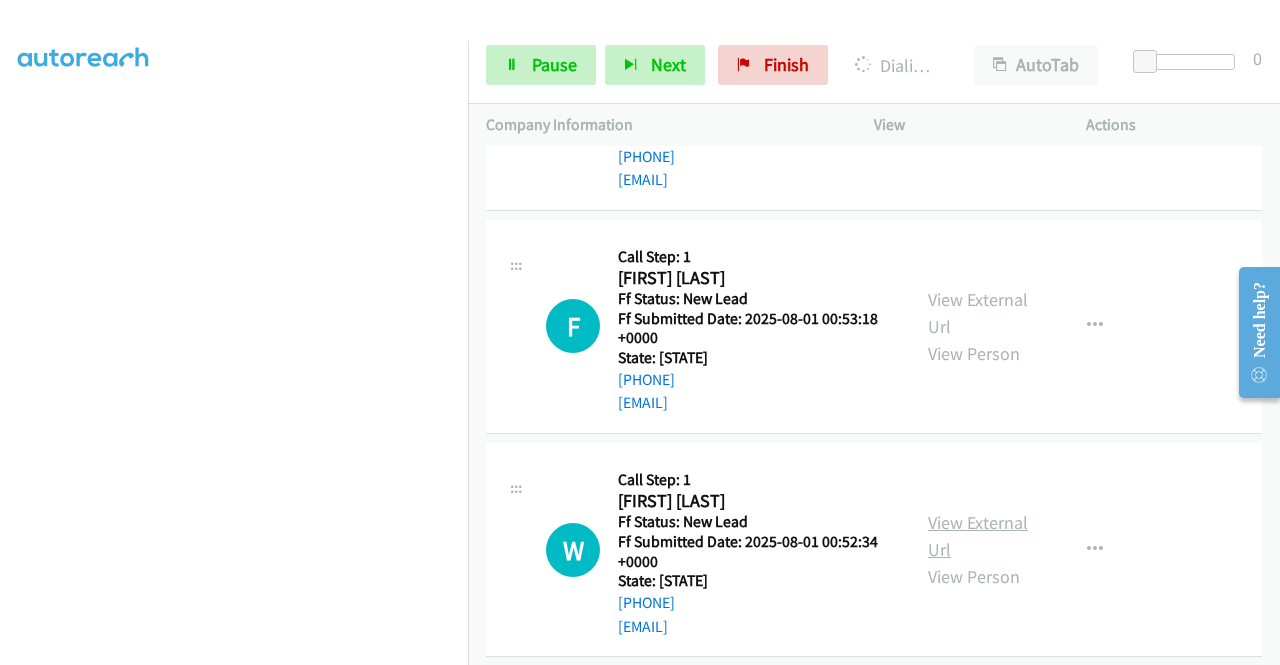 click on "View External Url" at bounding box center [978, 536] 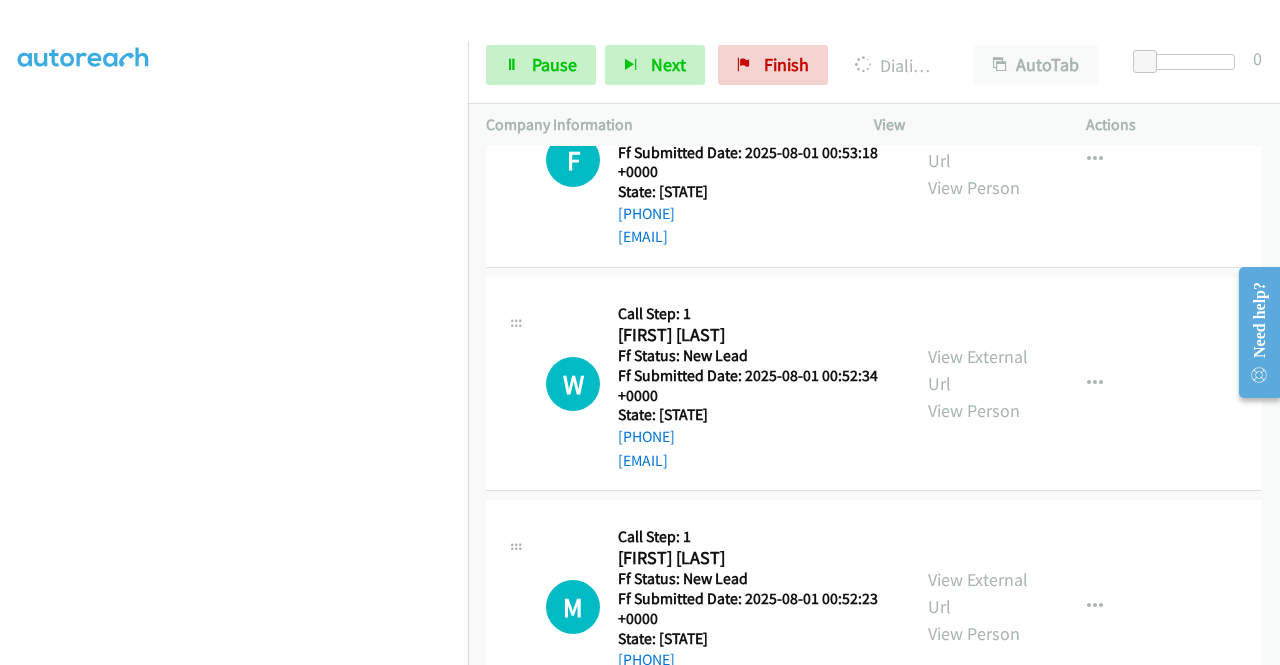 scroll, scrollTop: 9572, scrollLeft: 0, axis: vertical 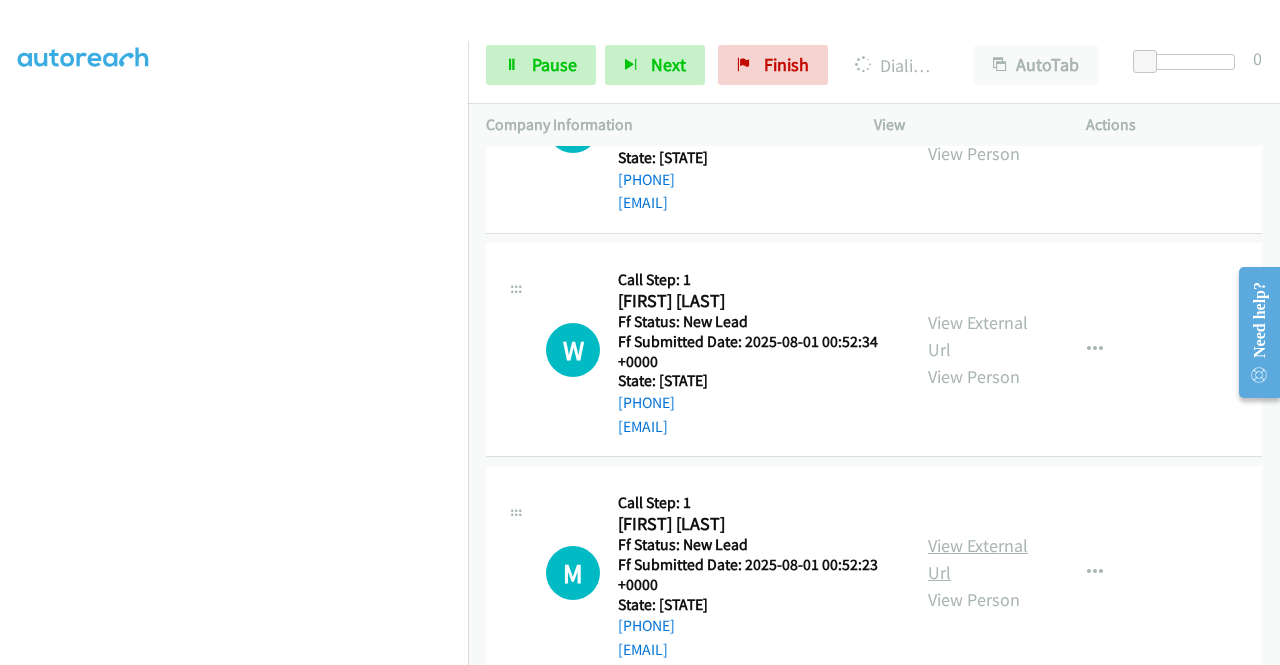 click on "View External Url" at bounding box center [978, 559] 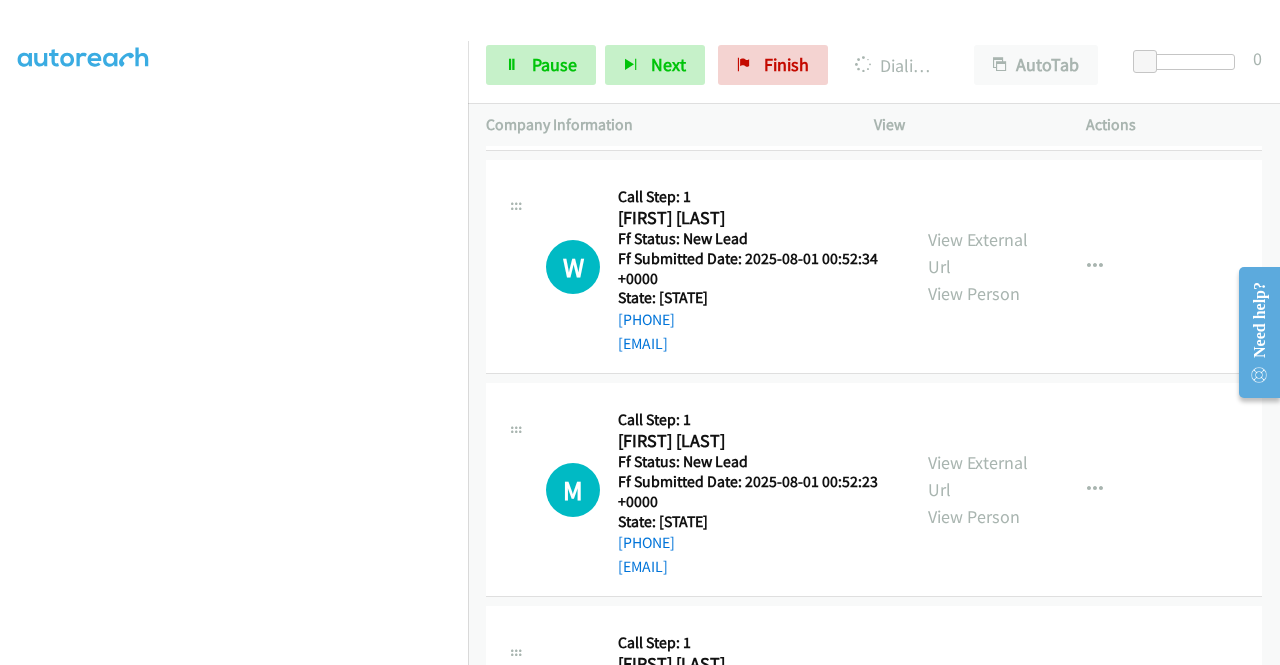 scroll, scrollTop: 9772, scrollLeft: 0, axis: vertical 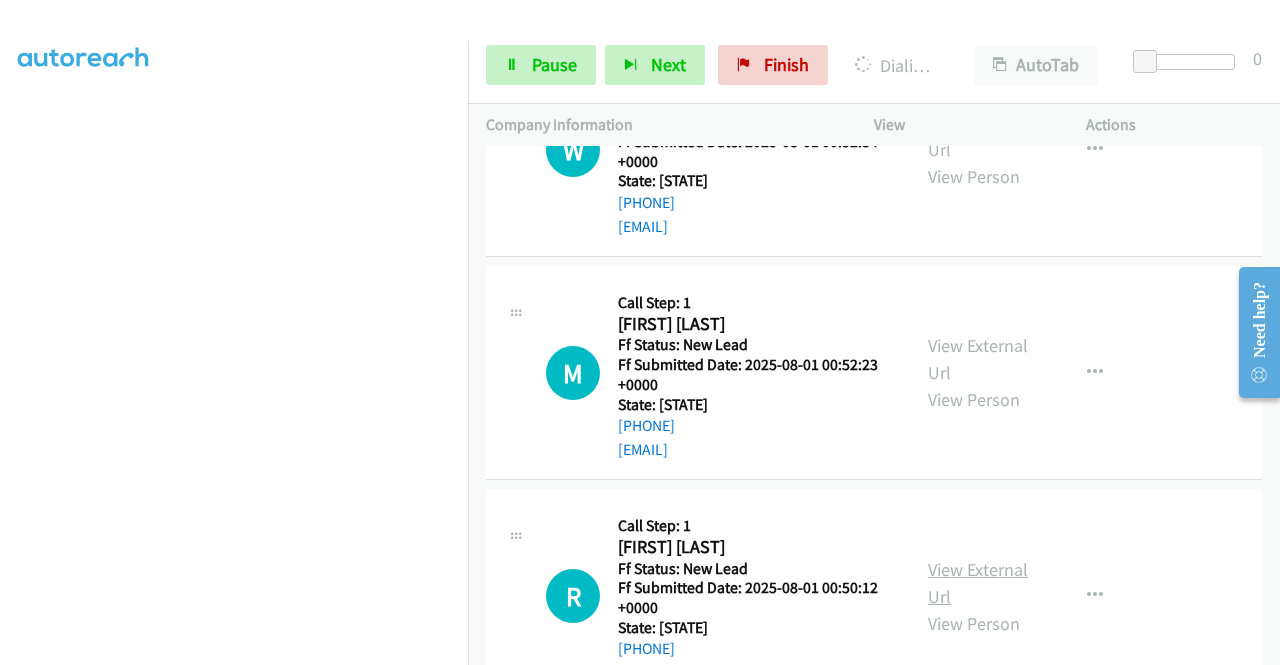 click on "View External Url" at bounding box center [978, 583] 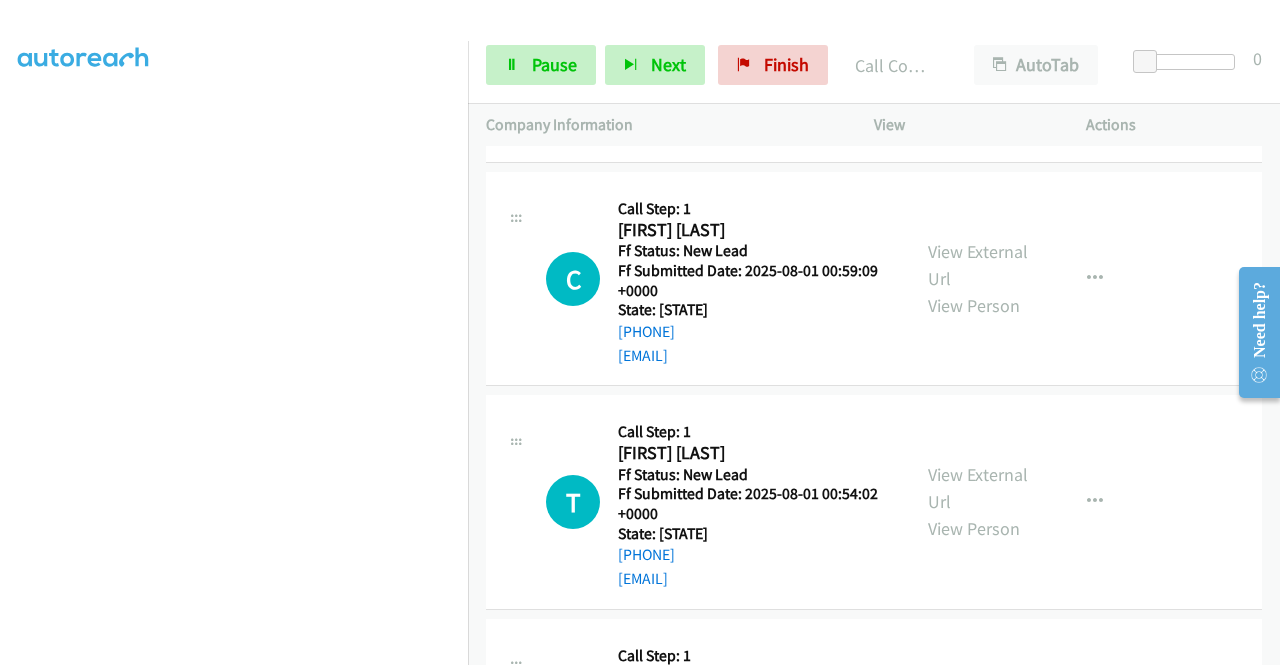 scroll, scrollTop: 8972, scrollLeft: 0, axis: vertical 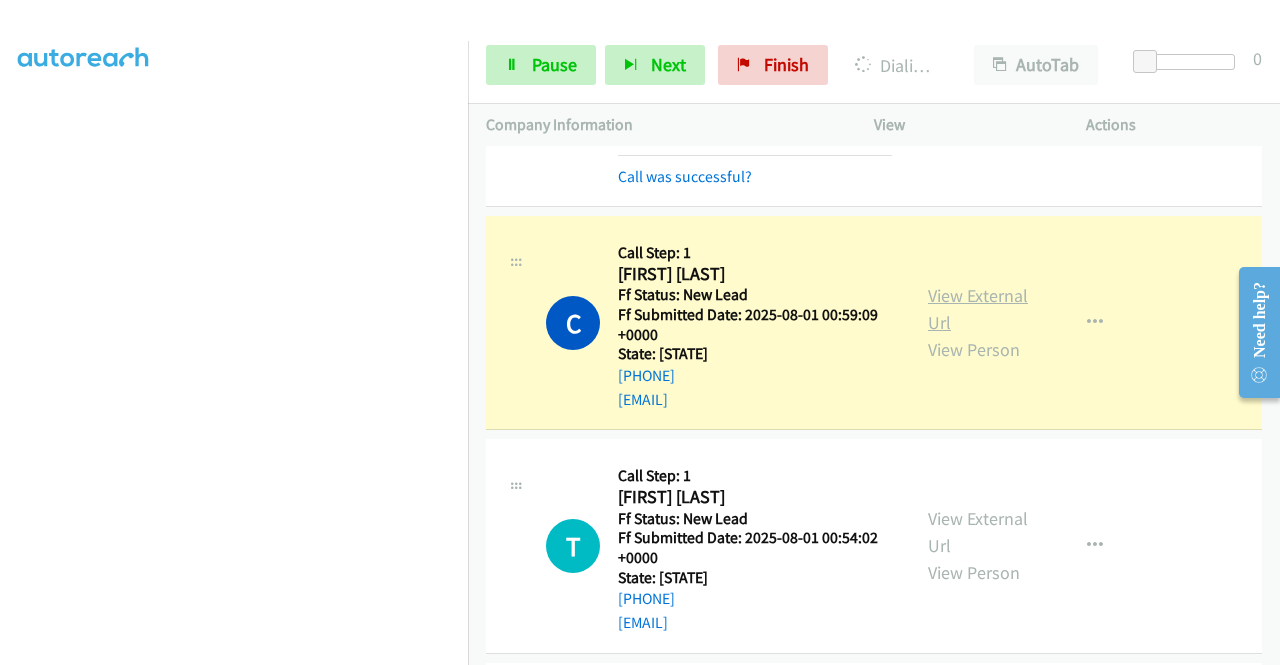 click on "View External Url" at bounding box center (978, 309) 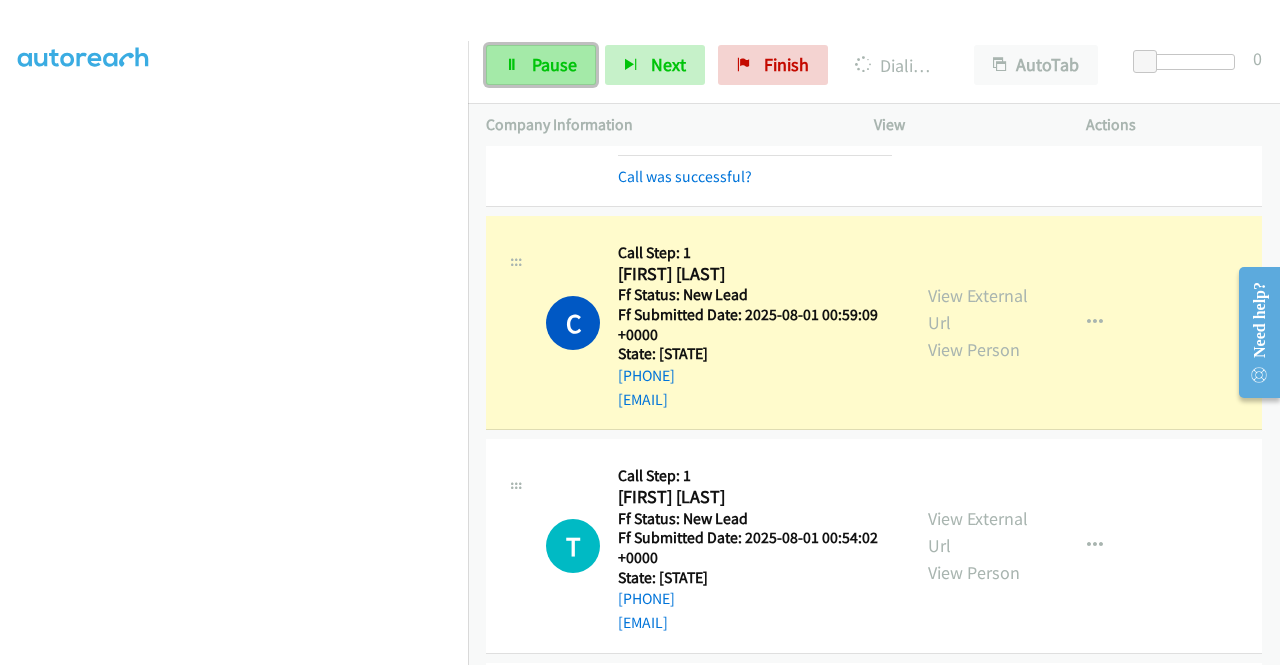 click on "Pause" at bounding box center [541, 65] 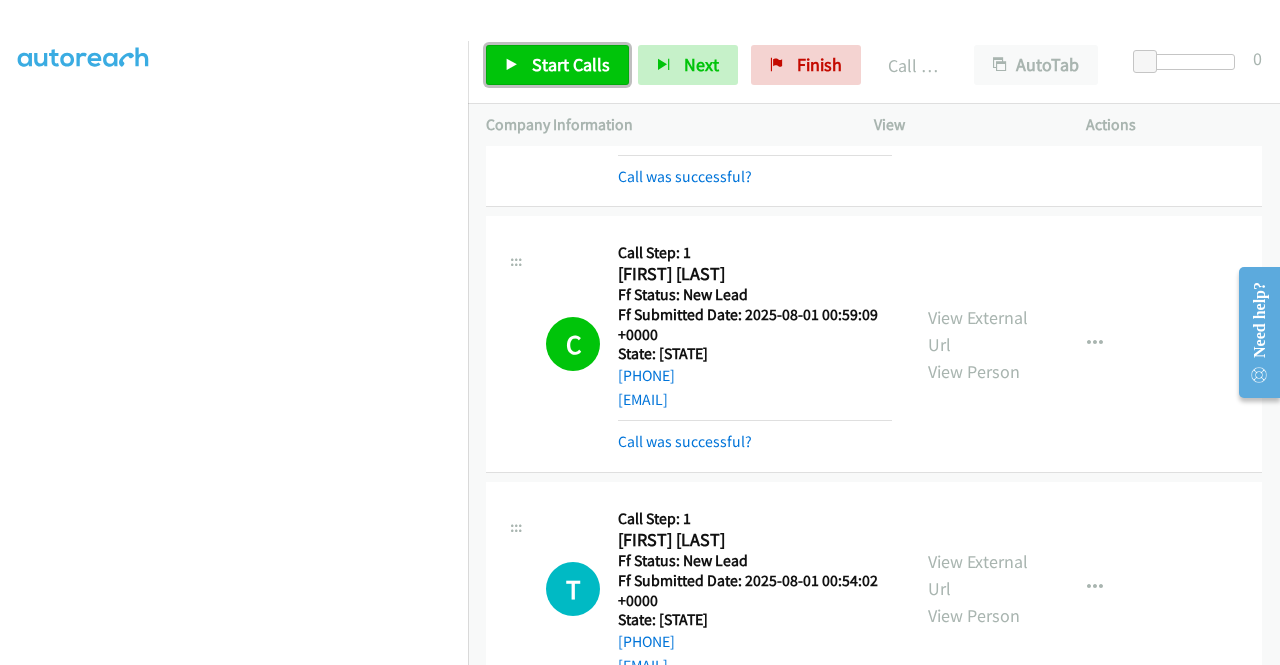click on "Start Calls" at bounding box center [571, 64] 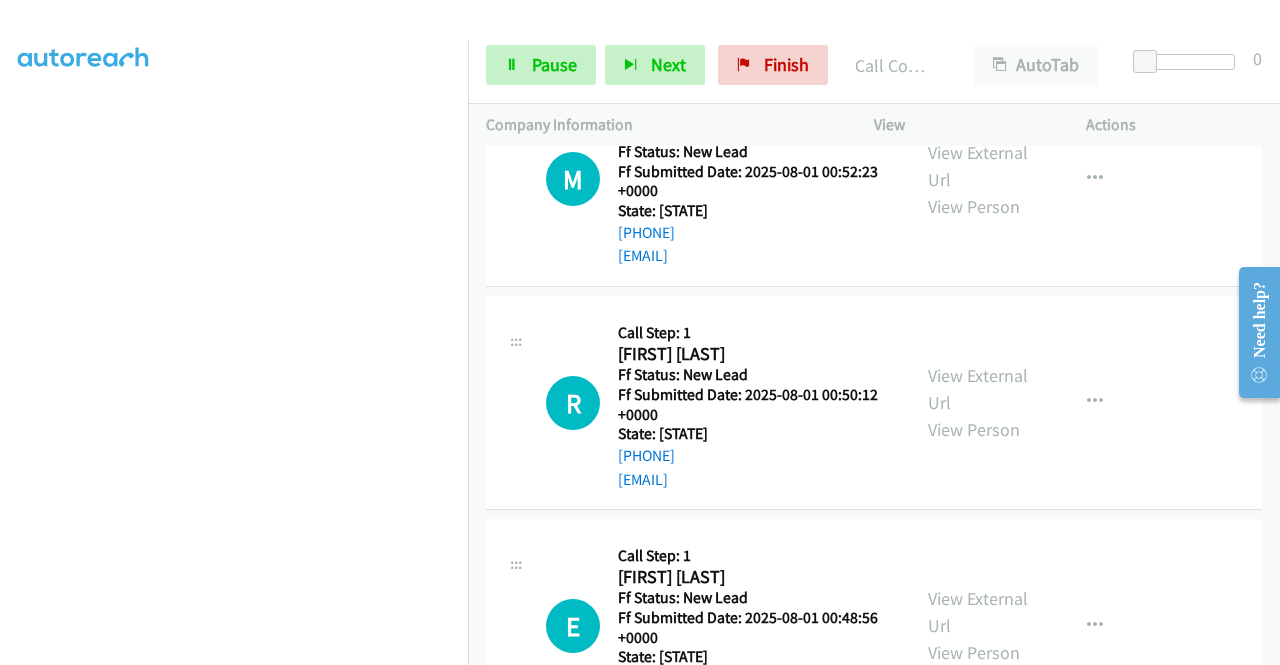 scroll, scrollTop: 10214, scrollLeft: 0, axis: vertical 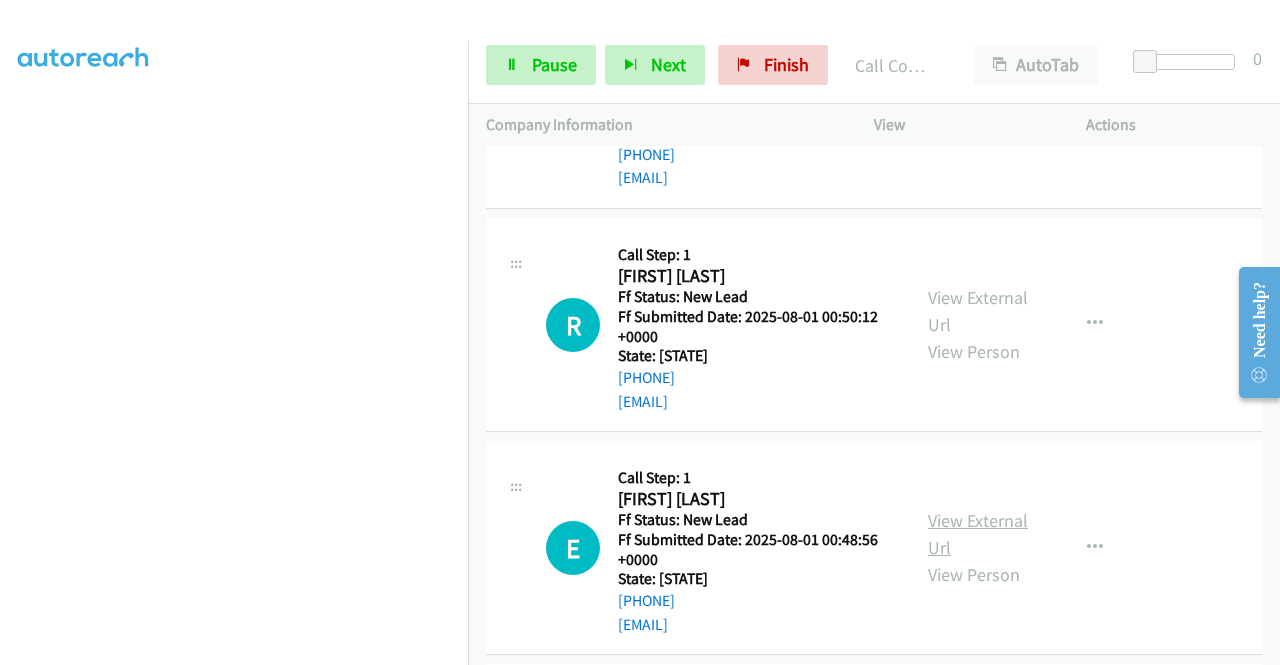 click on "View External Url" at bounding box center (978, 534) 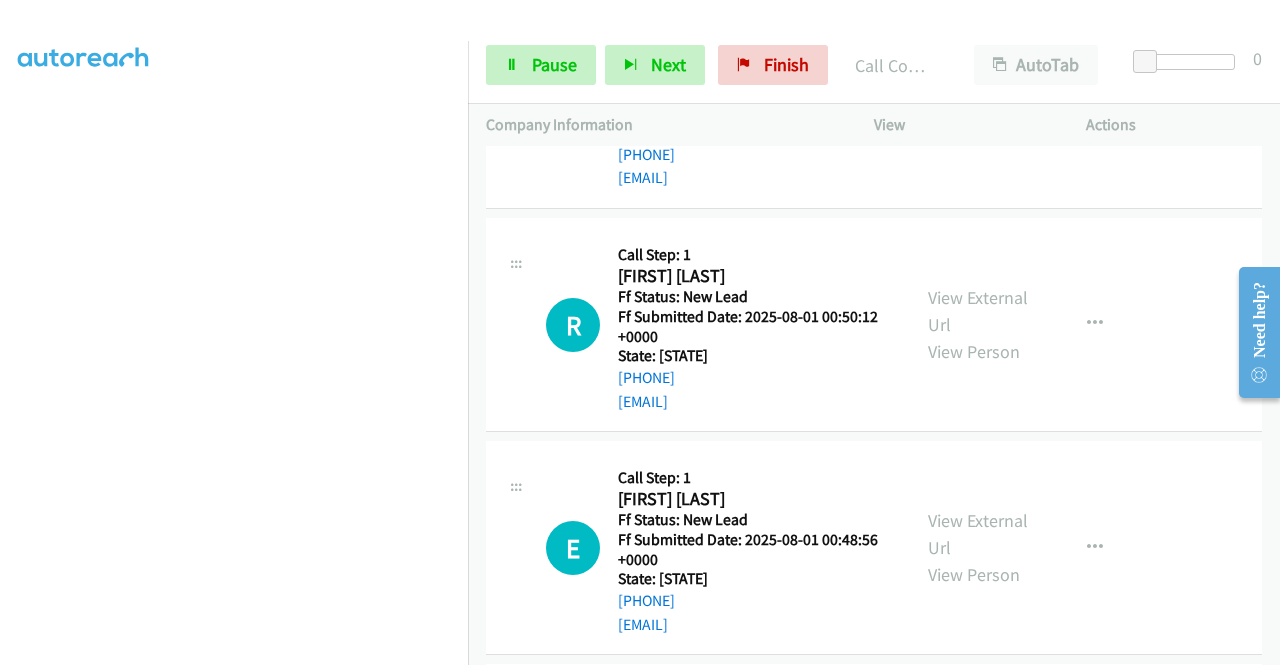 scroll, scrollTop: 10414, scrollLeft: 0, axis: vertical 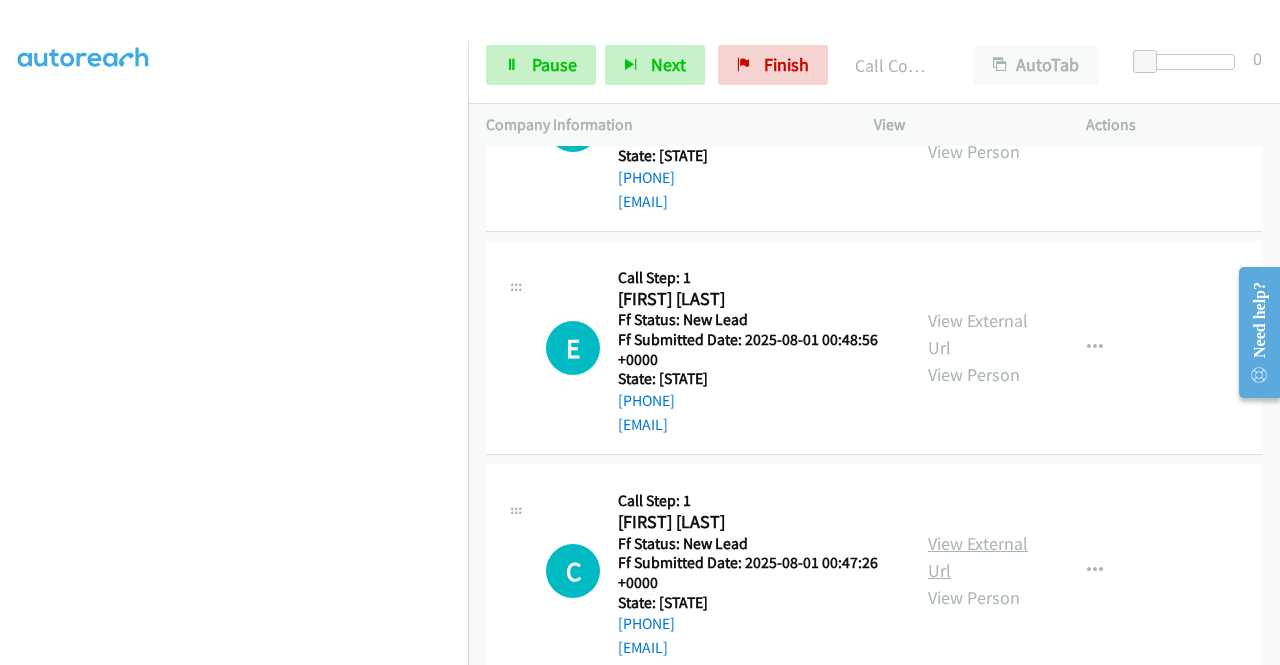 click on "View External Url" at bounding box center [978, 557] 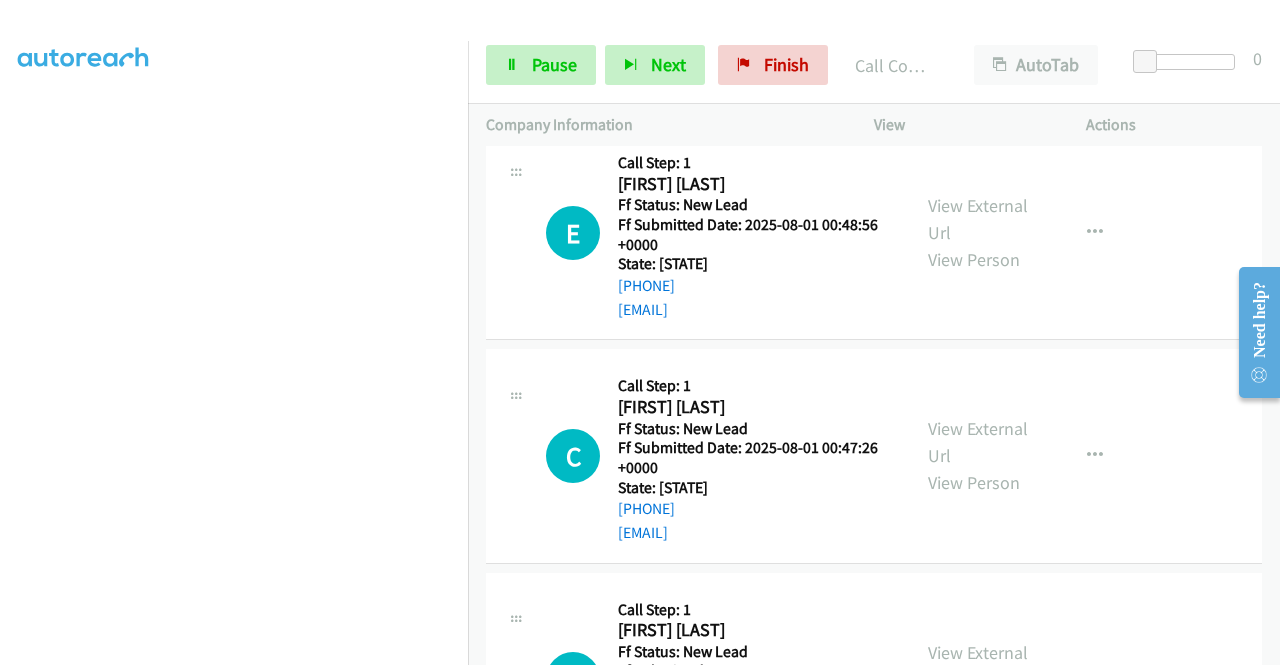 scroll, scrollTop: 10614, scrollLeft: 0, axis: vertical 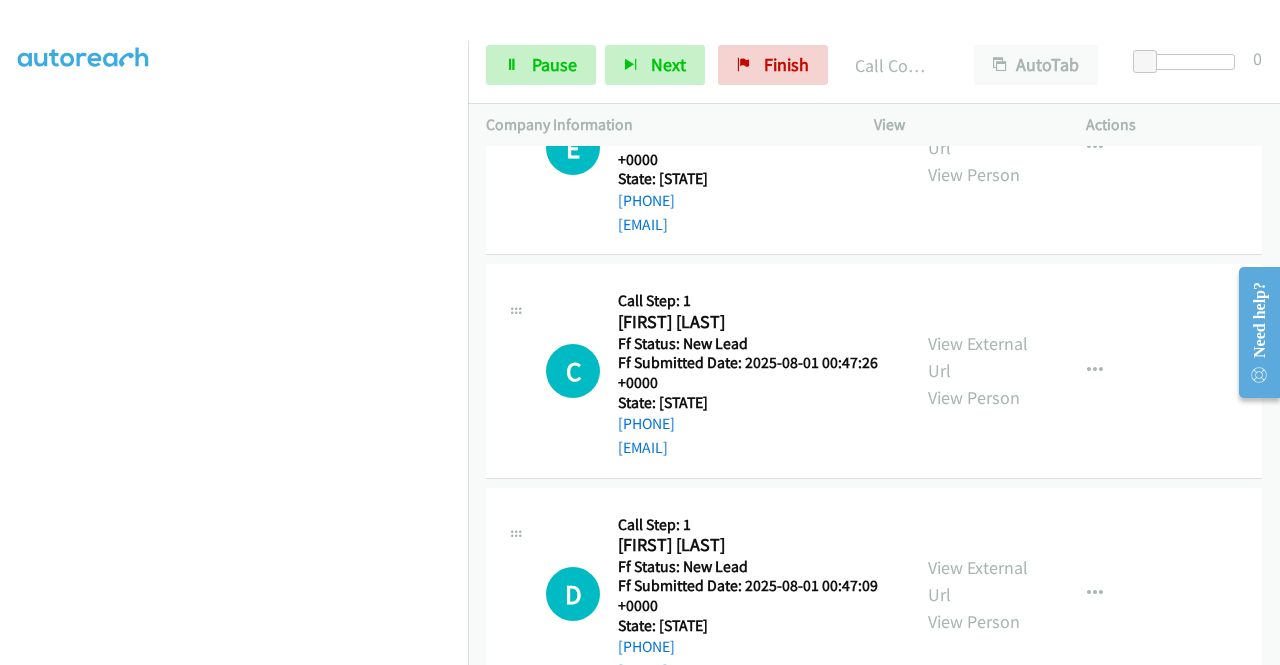 click on "View External Url
View Person" at bounding box center [980, 594] 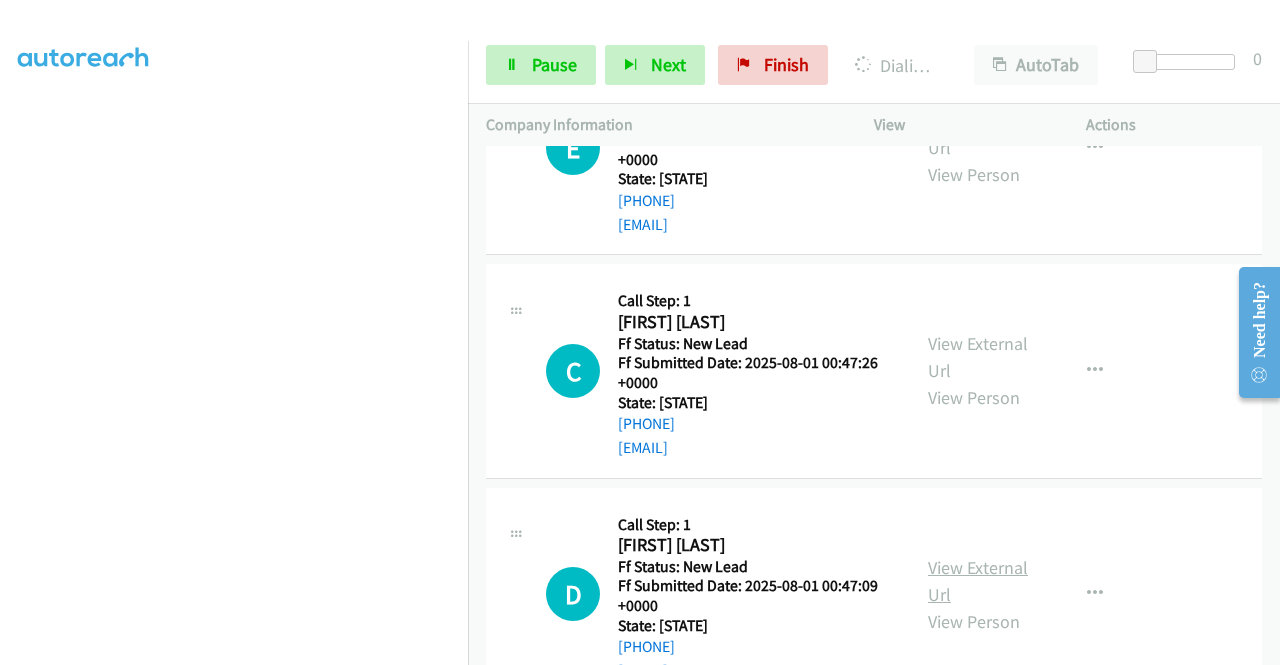click on "View External Url" at bounding box center [978, 581] 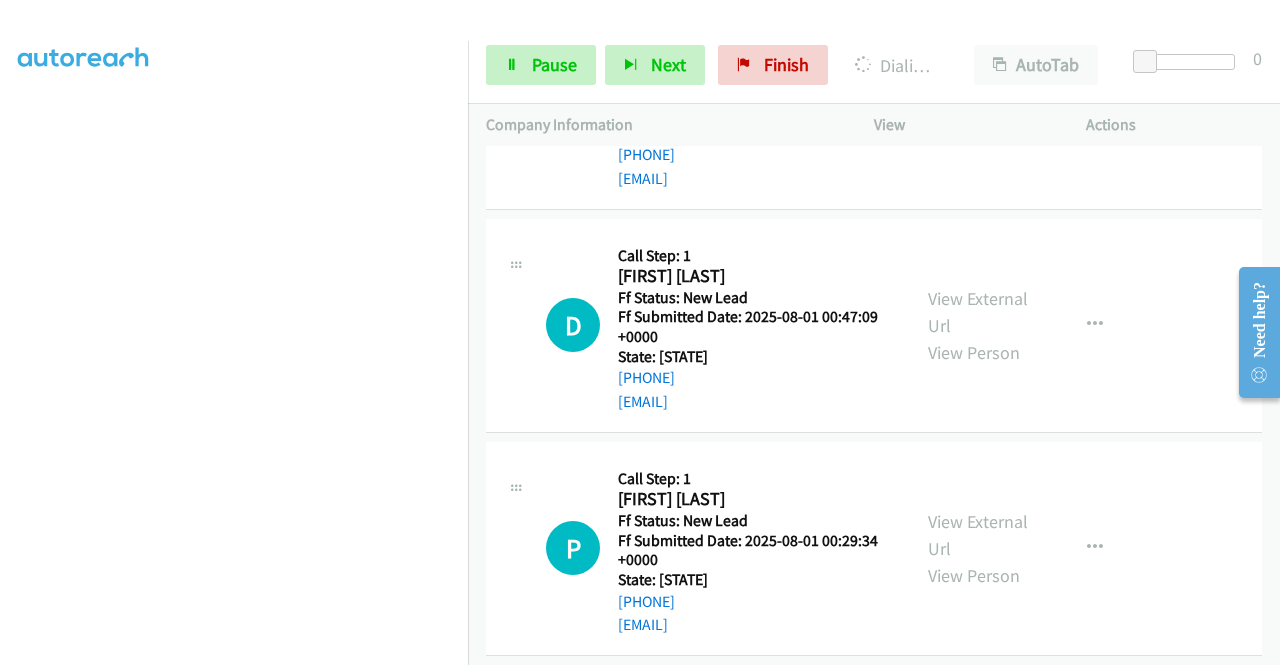 scroll, scrollTop: 10914, scrollLeft: 0, axis: vertical 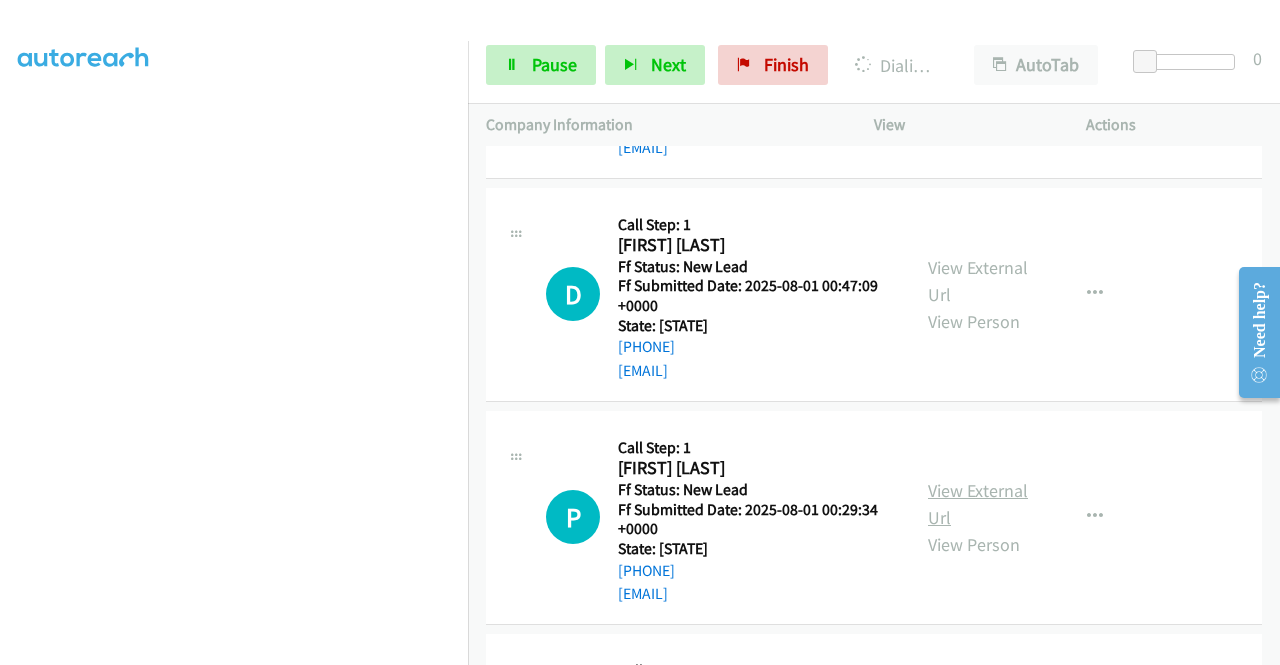 click on "View External Url" at bounding box center [978, 504] 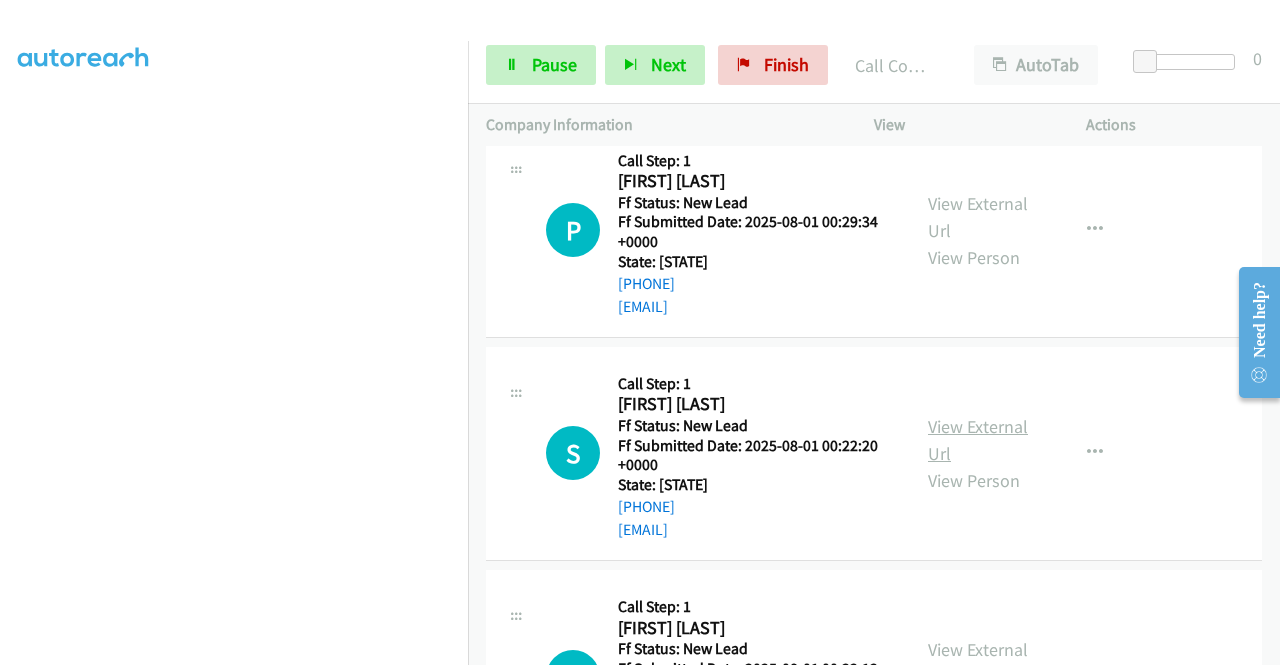 scroll, scrollTop: 11342, scrollLeft: 0, axis: vertical 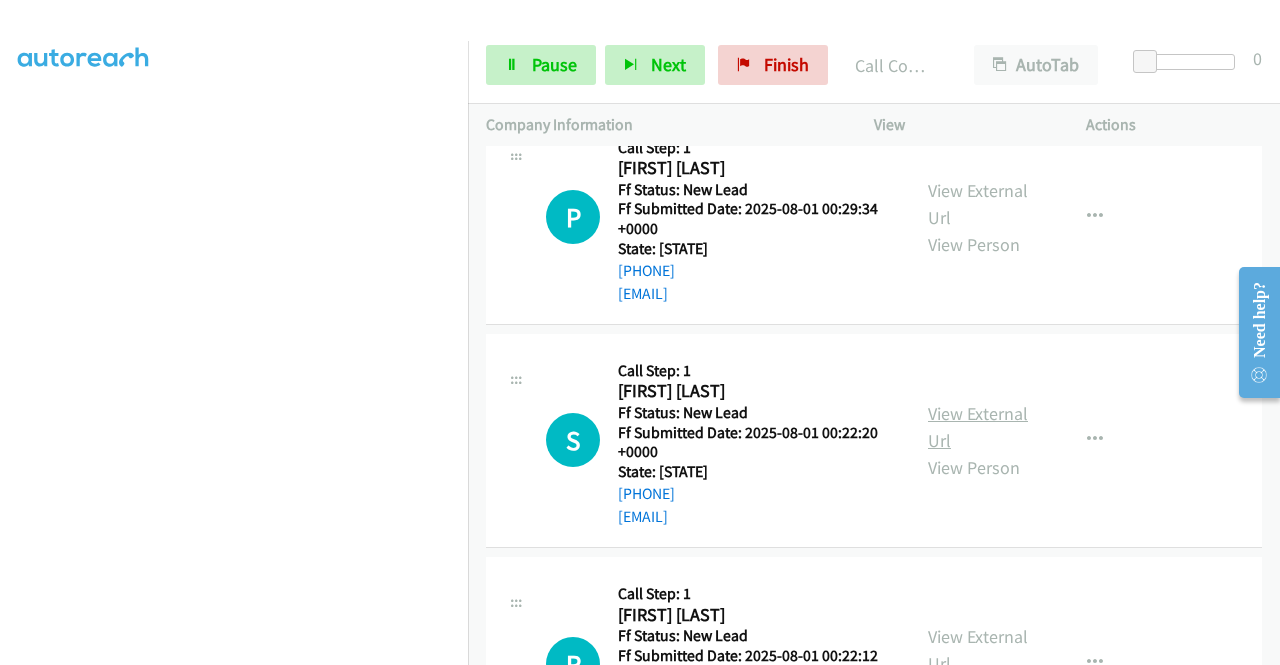 click on "View External Url" at bounding box center (978, 427) 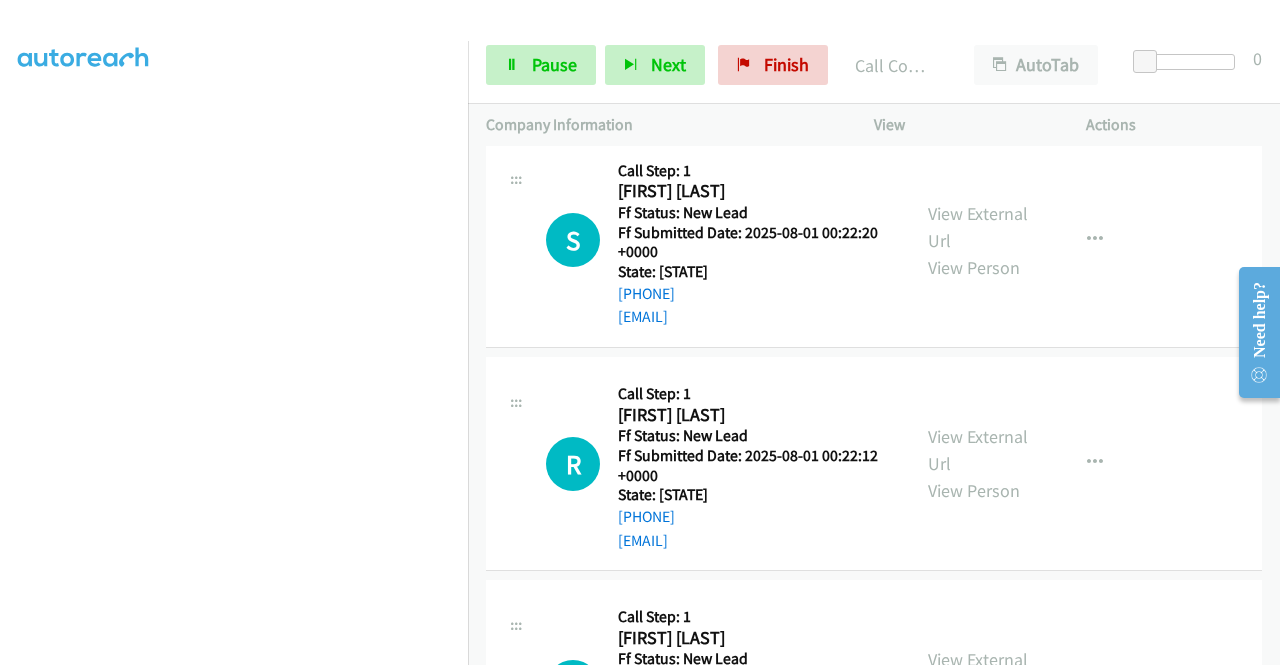 scroll, scrollTop: 11642, scrollLeft: 0, axis: vertical 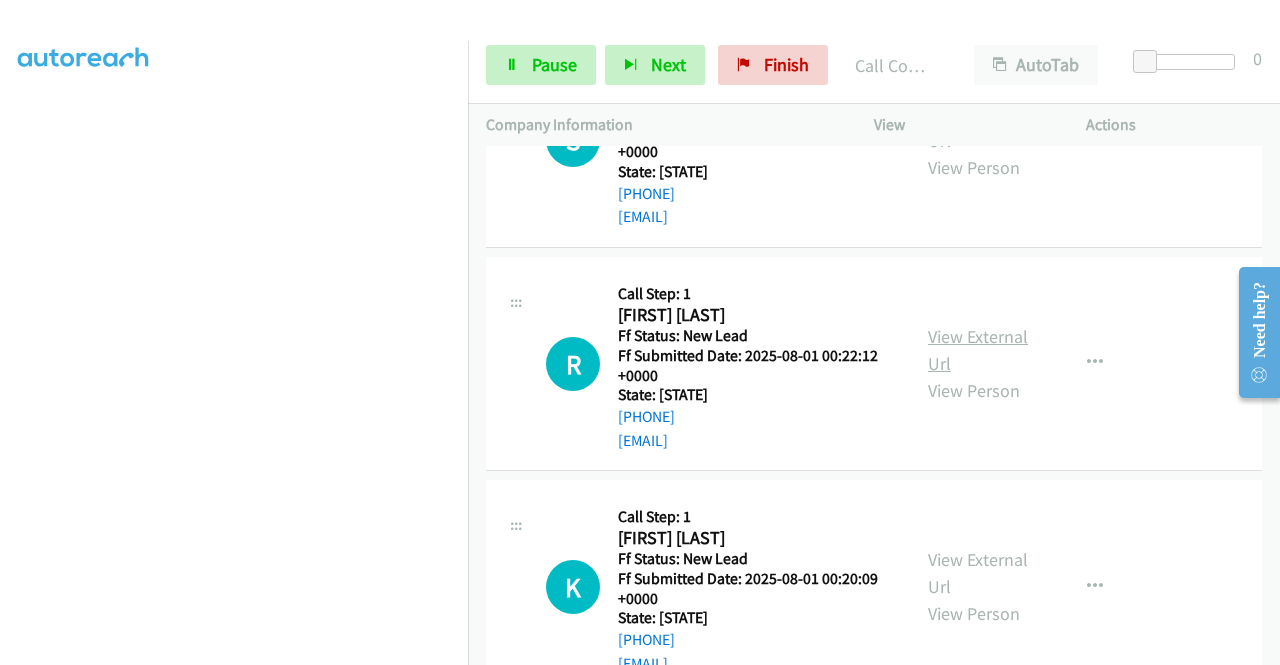 click on "View External Url" at bounding box center (978, 350) 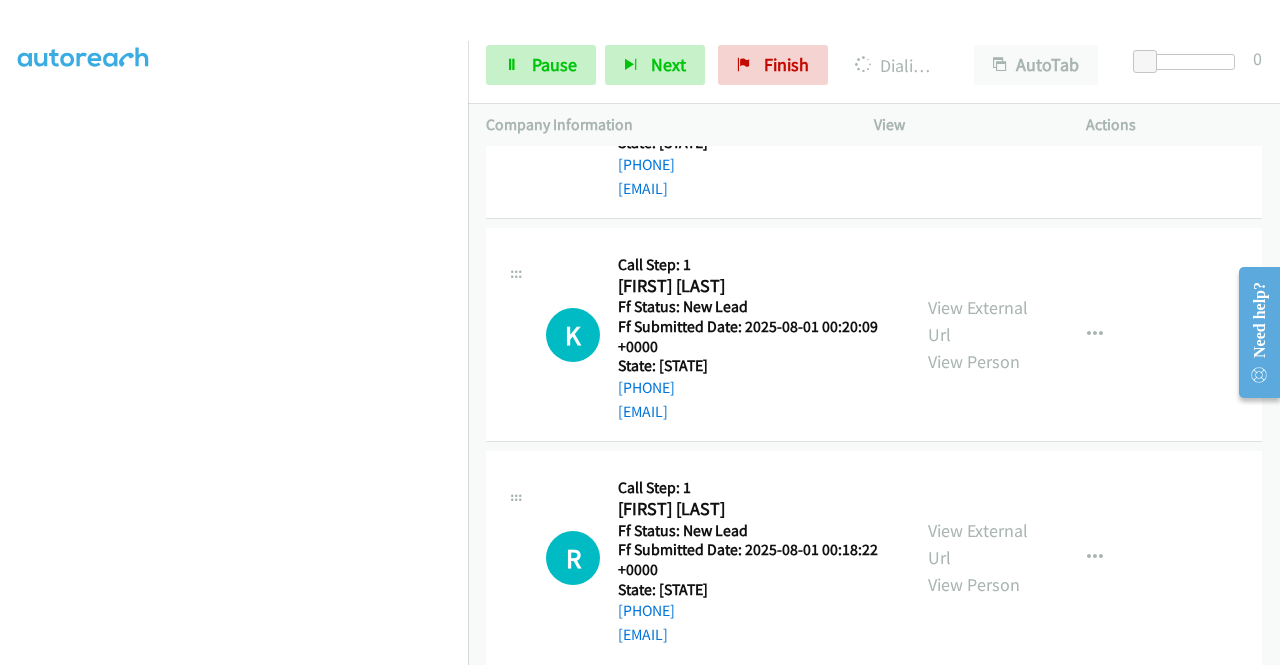 scroll, scrollTop: 11942, scrollLeft: 0, axis: vertical 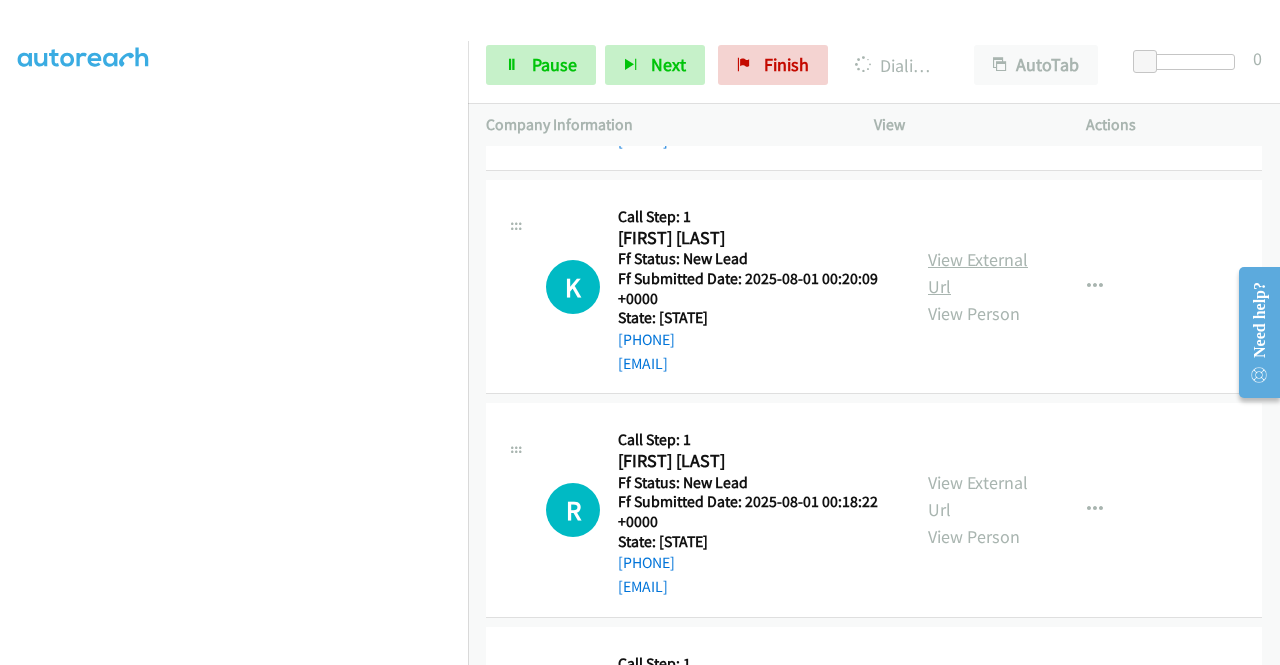 click on "View External Url" at bounding box center (978, 273) 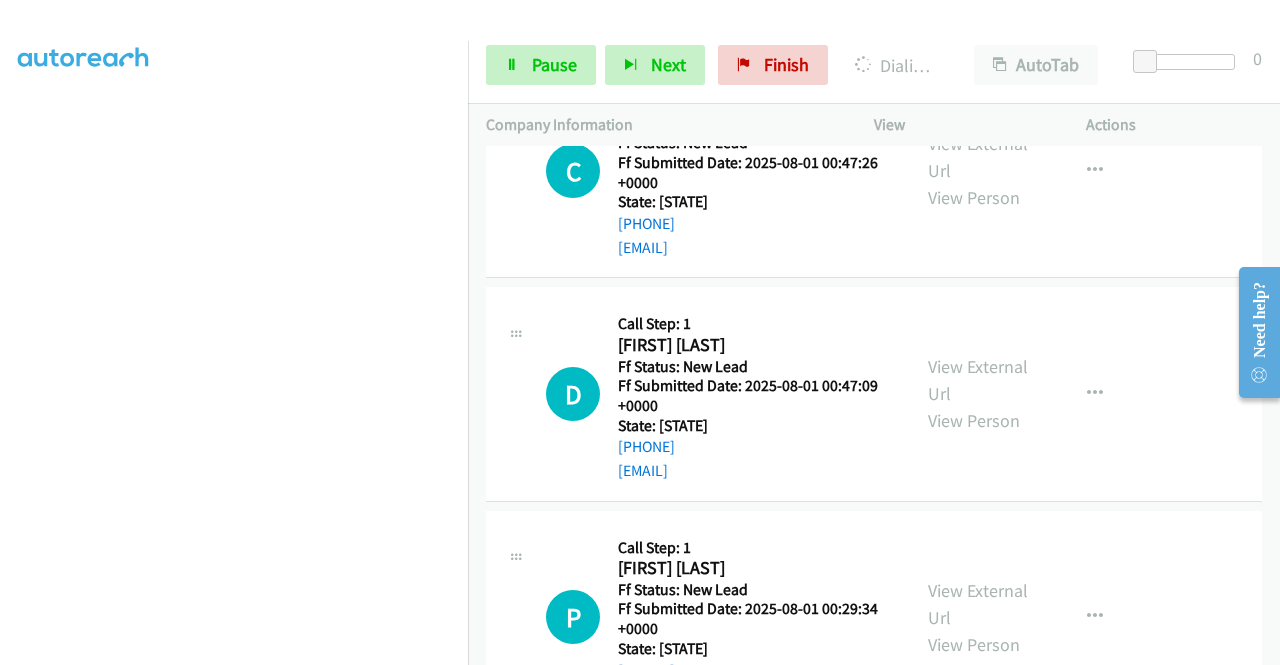scroll, scrollTop: 10542, scrollLeft: 0, axis: vertical 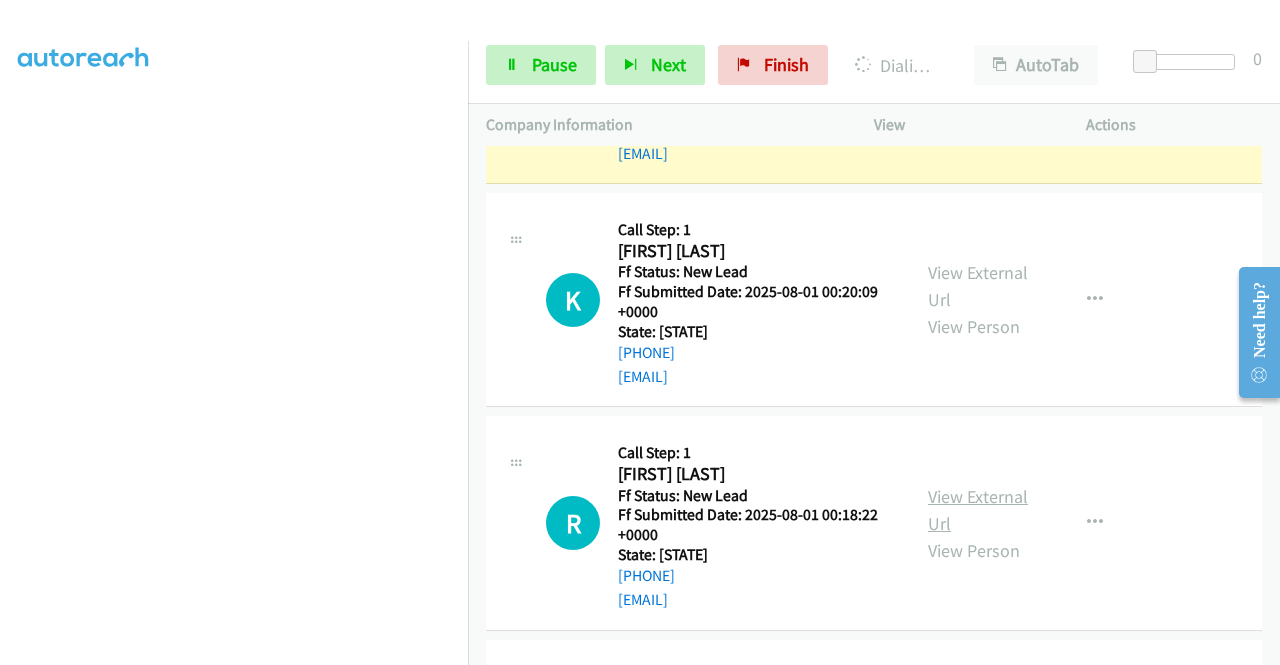 click on "View External Url" at bounding box center (978, 510) 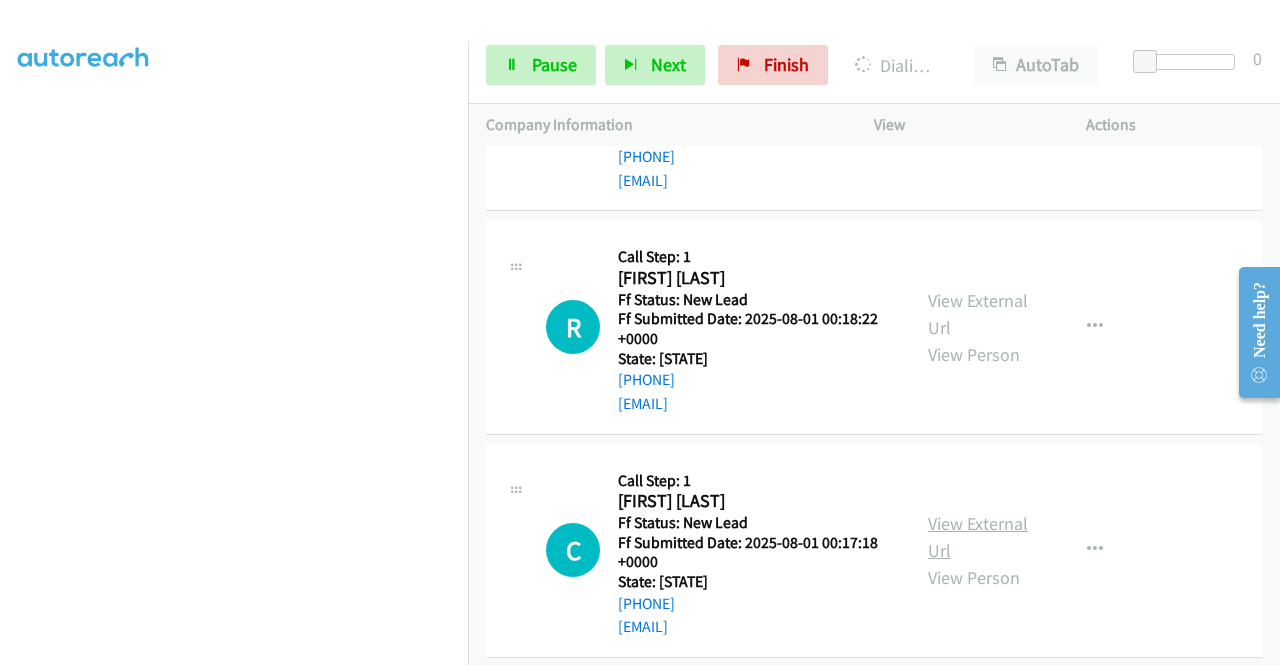 scroll, scrollTop: 12342, scrollLeft: 0, axis: vertical 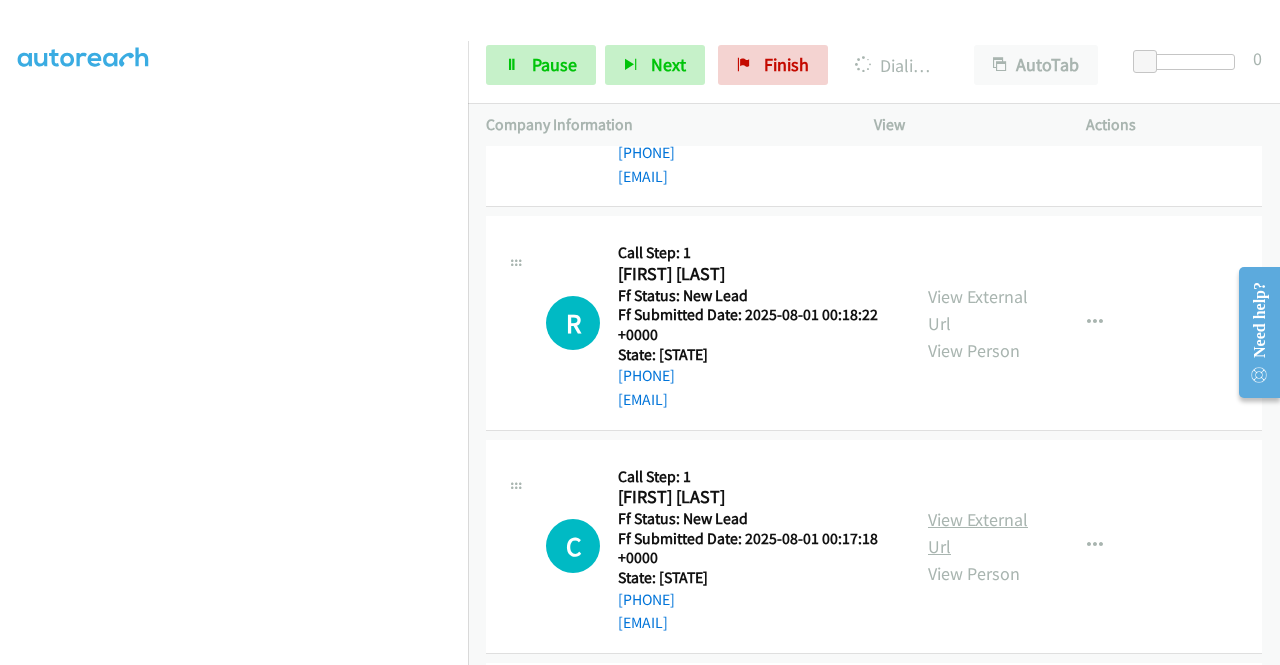 click on "View External Url" at bounding box center [978, 533] 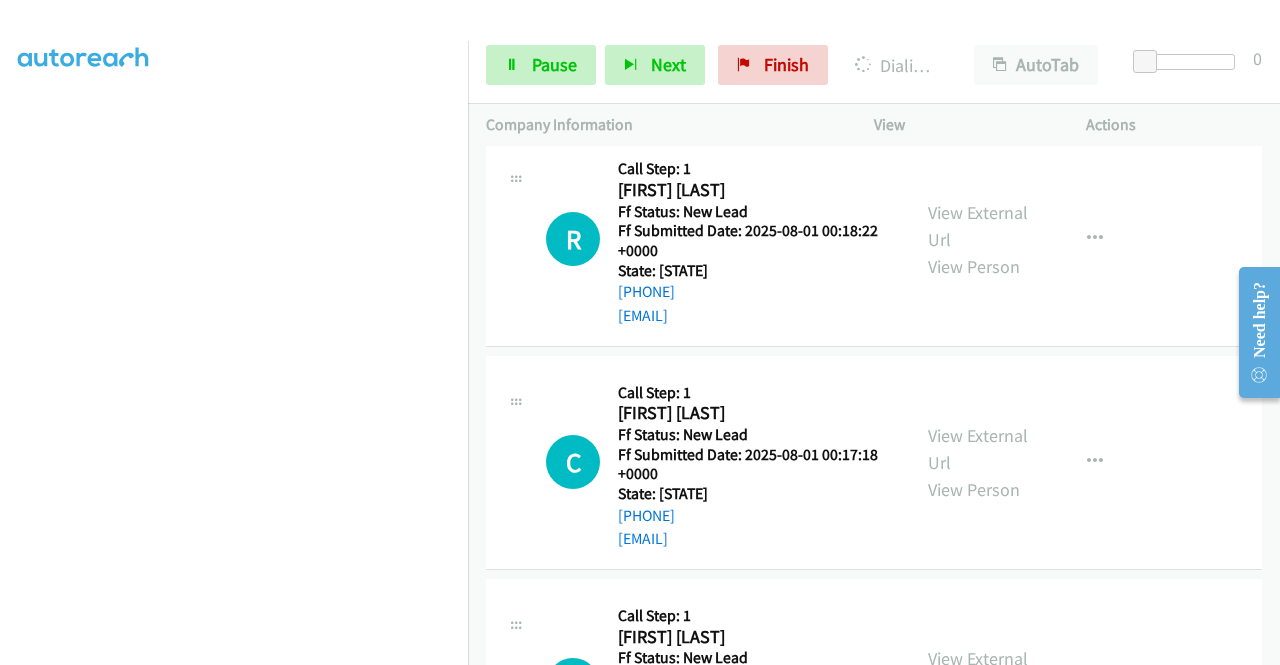 scroll, scrollTop: 12542, scrollLeft: 0, axis: vertical 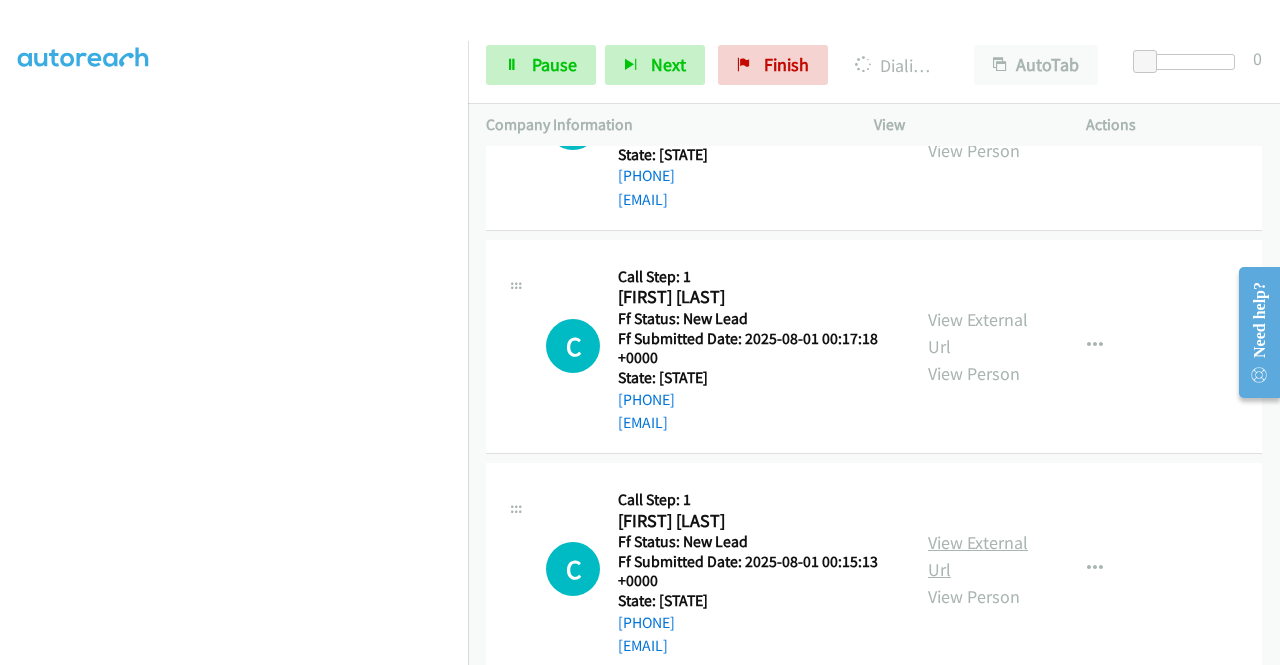 click on "View External Url" at bounding box center [978, 556] 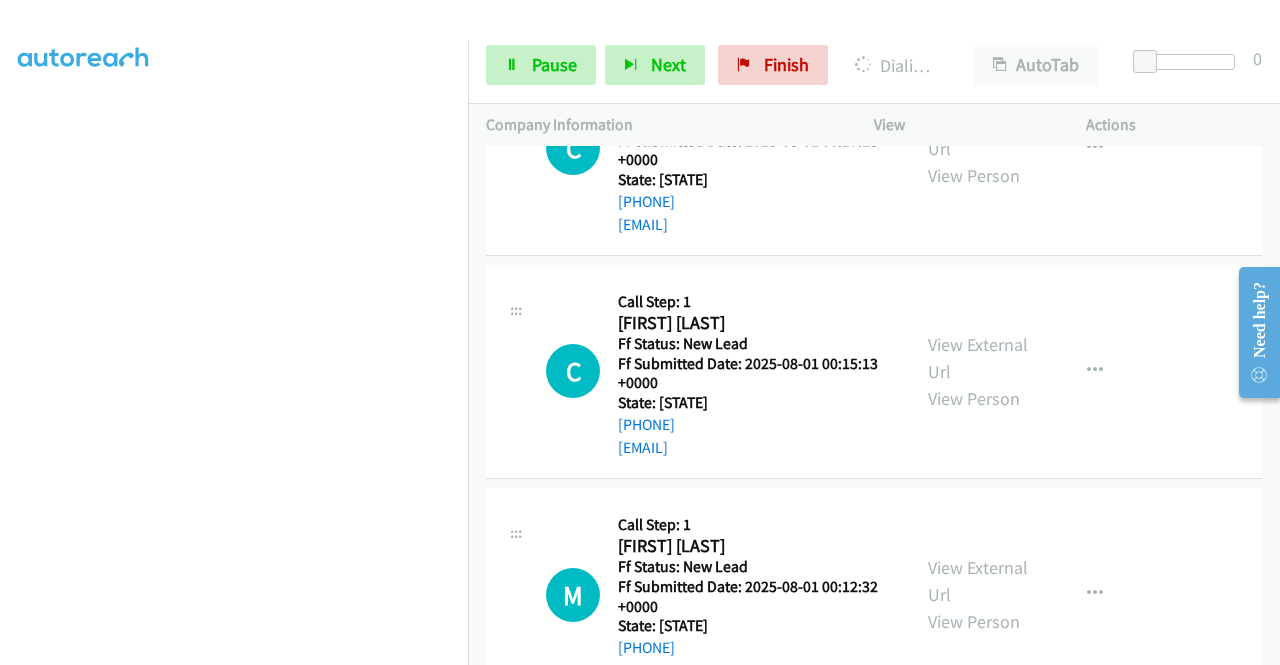 scroll, scrollTop: 12742, scrollLeft: 0, axis: vertical 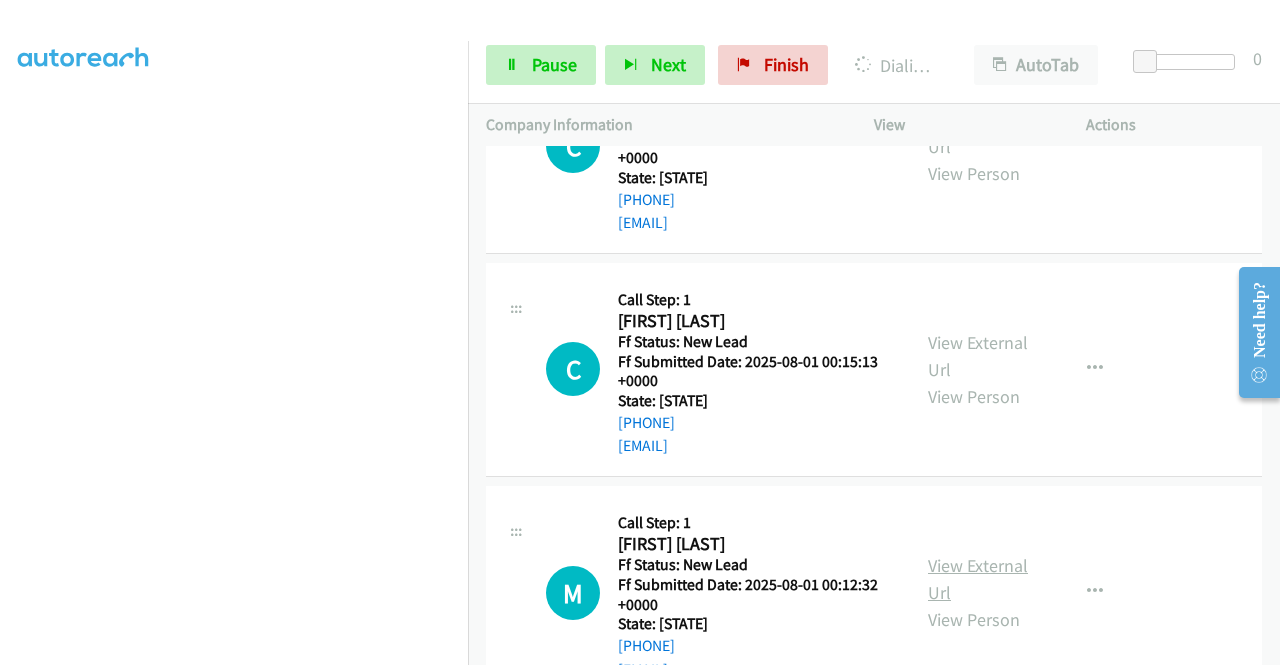 click on "View External Url" at bounding box center [978, 579] 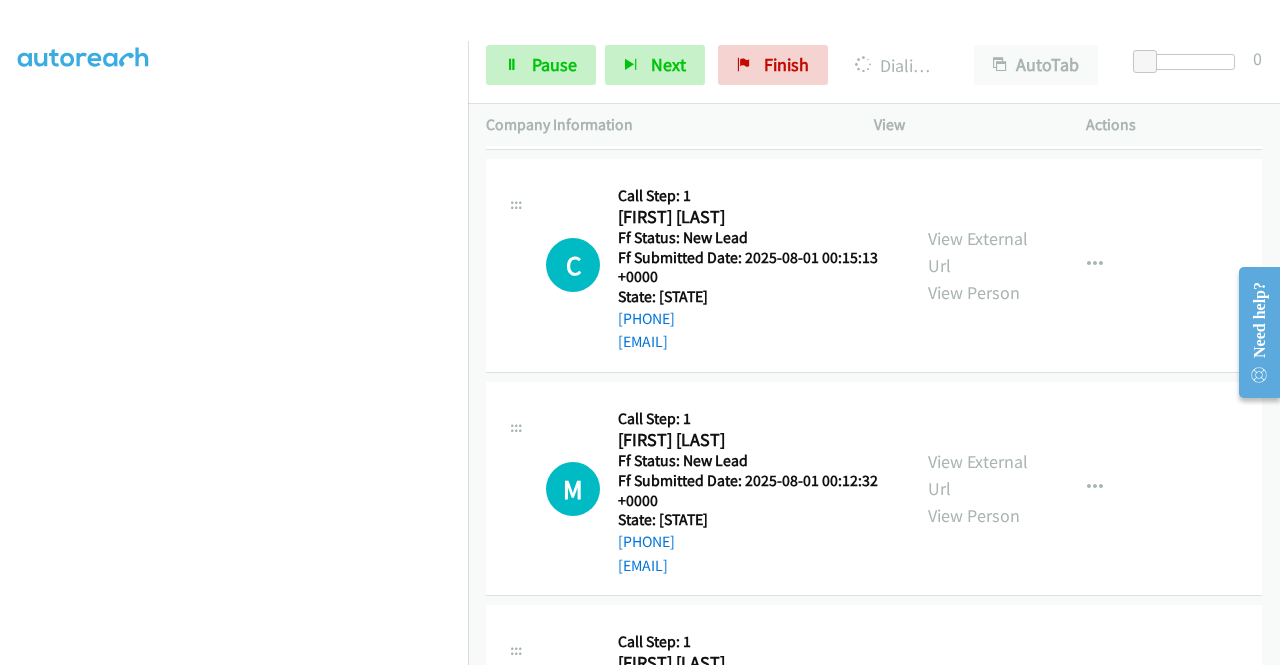 scroll, scrollTop: 13042, scrollLeft: 0, axis: vertical 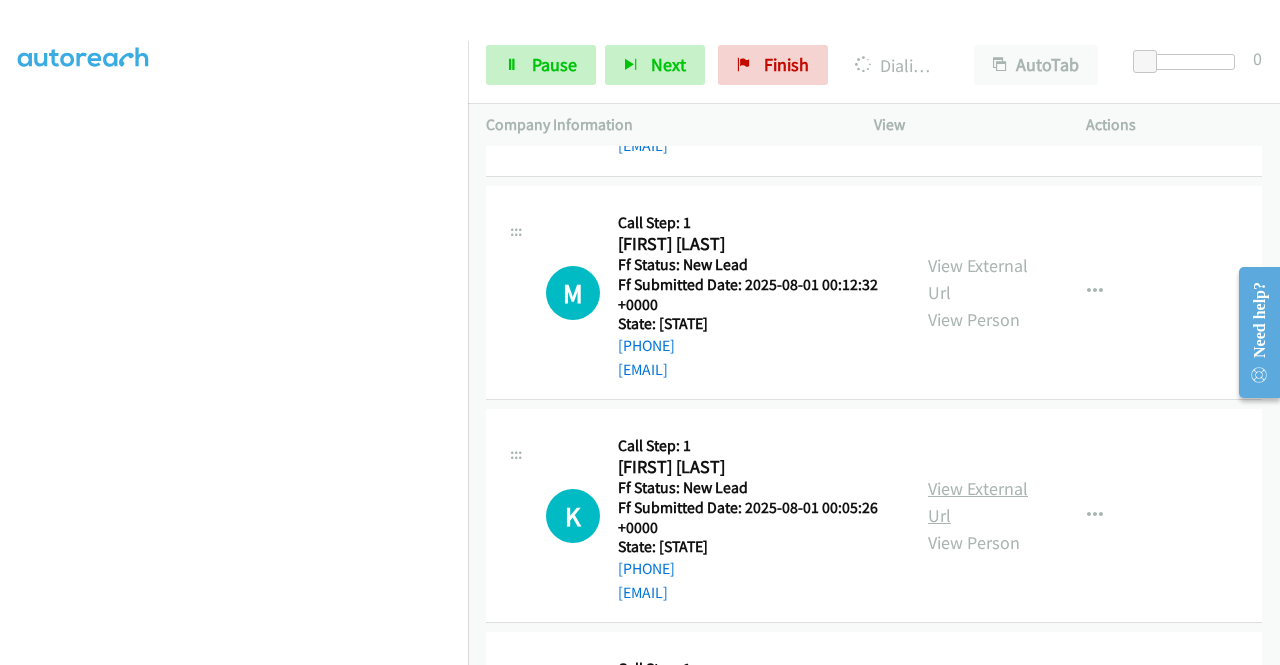 click on "View External Url" at bounding box center (978, 502) 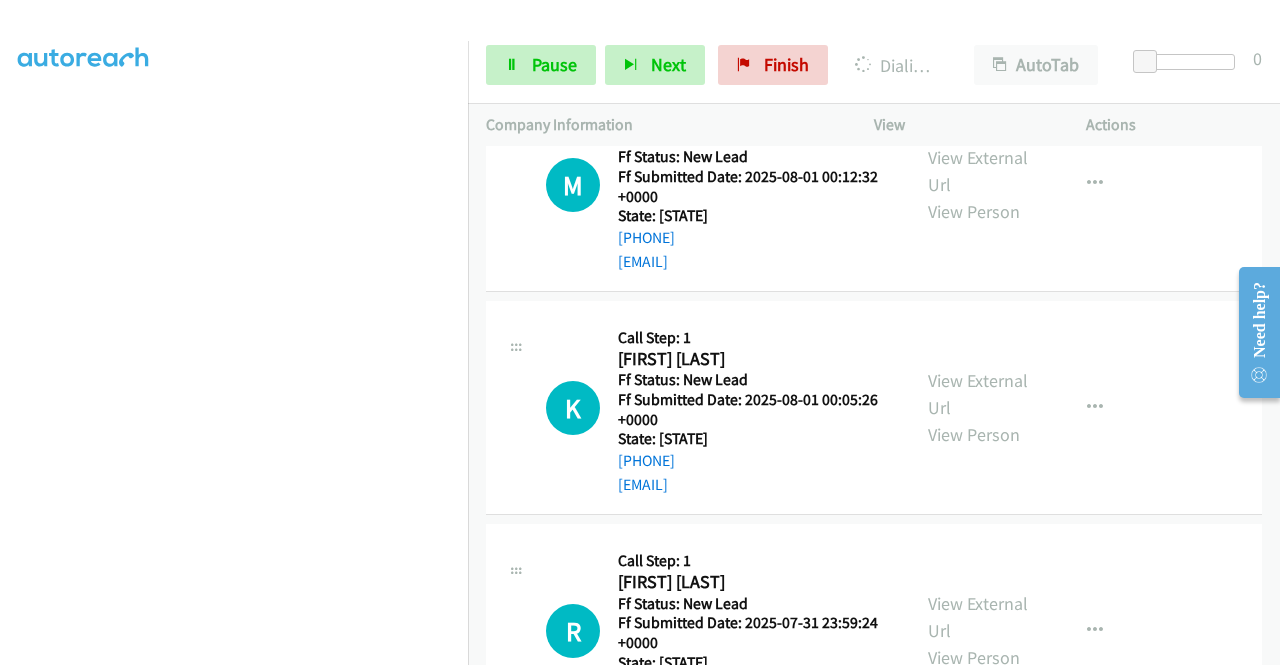 scroll, scrollTop: 13220, scrollLeft: 0, axis: vertical 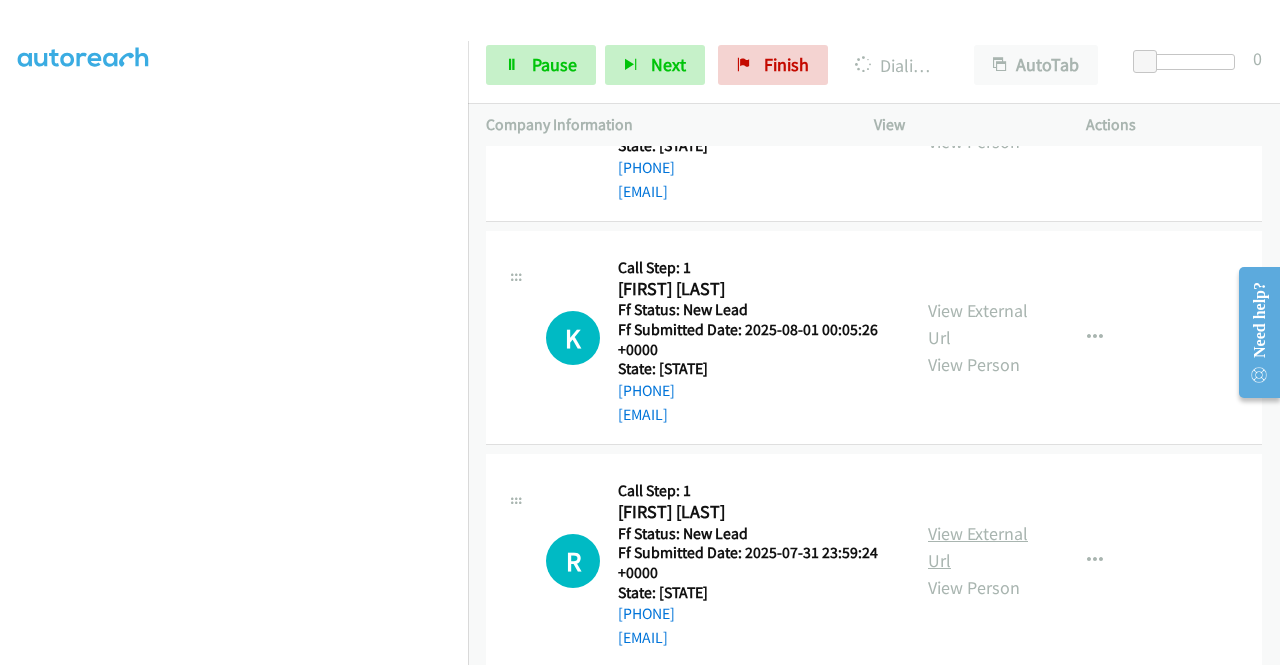 click on "View External Url" at bounding box center [978, 547] 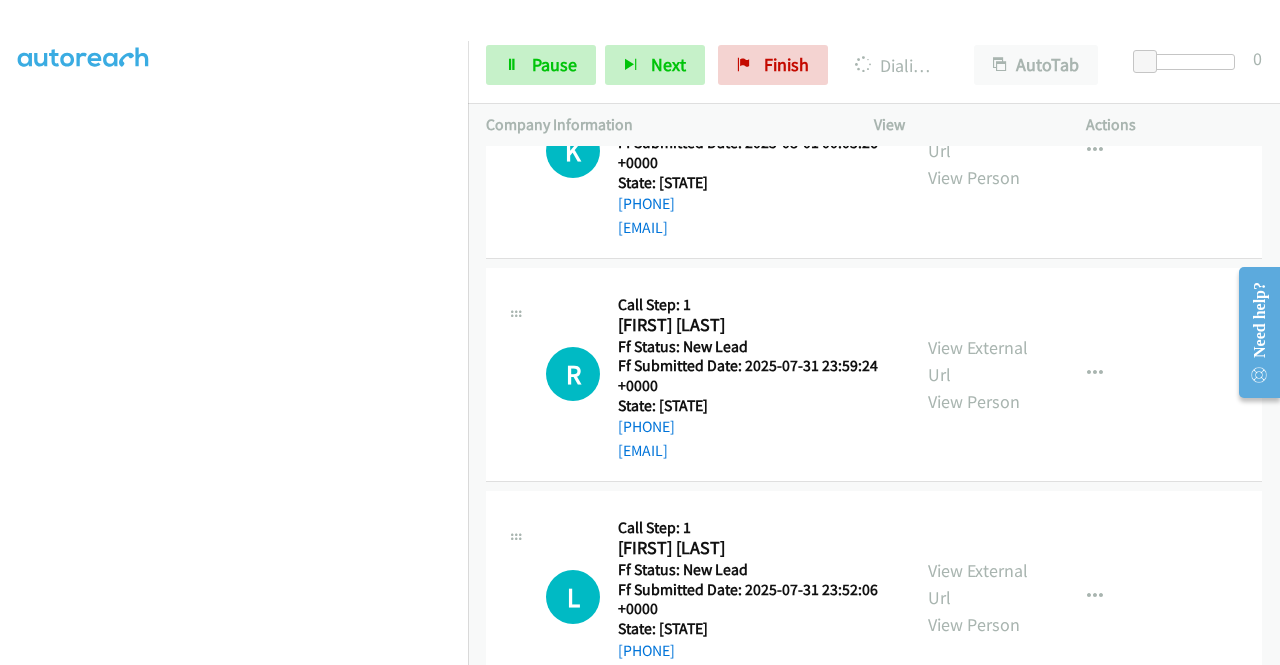 scroll, scrollTop: 13720, scrollLeft: 0, axis: vertical 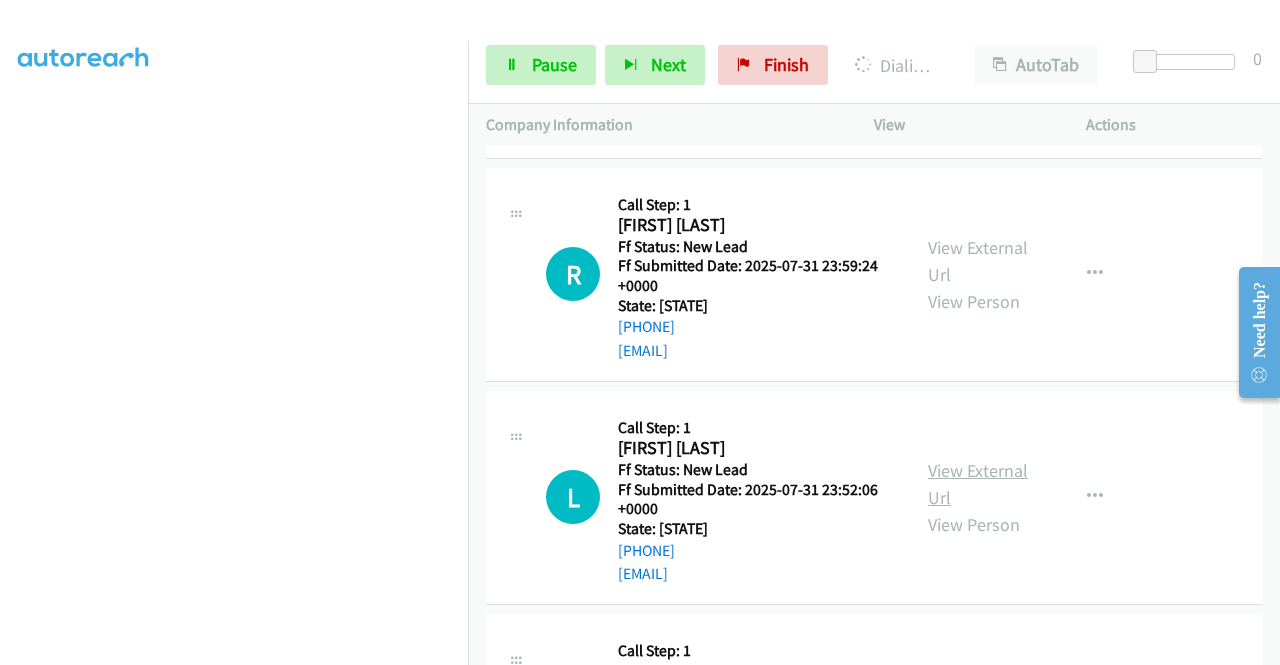click on "View External Url" at bounding box center (978, 484) 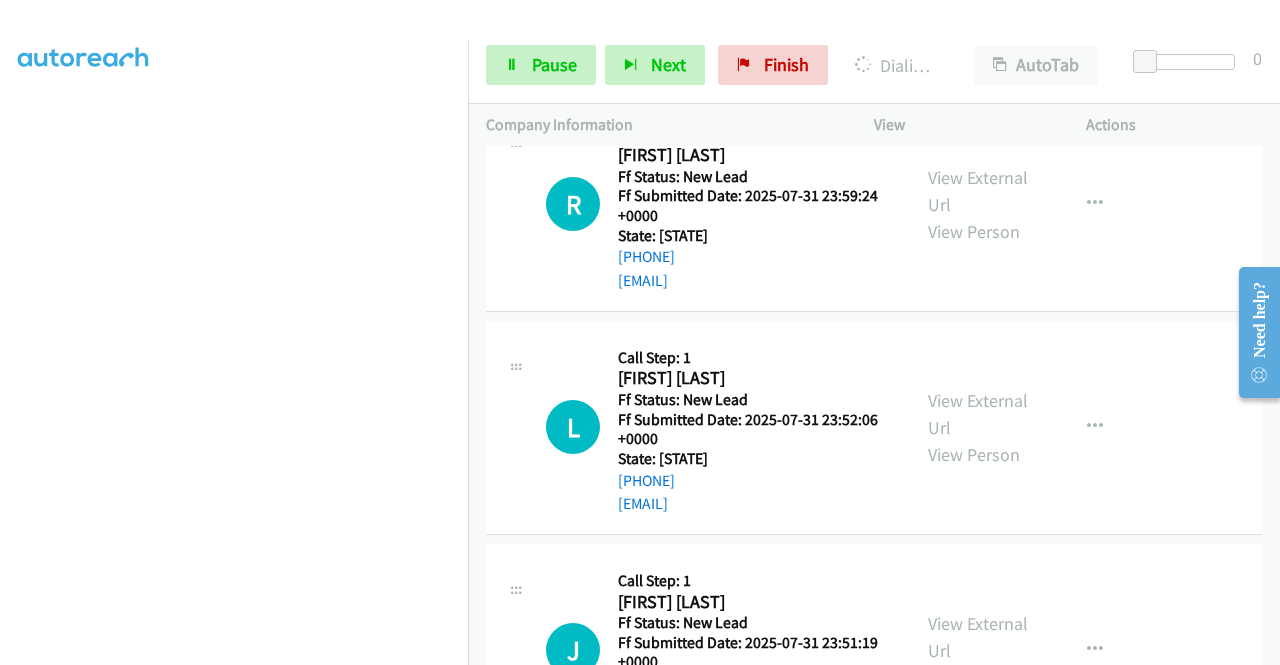 scroll, scrollTop: 13820, scrollLeft: 0, axis: vertical 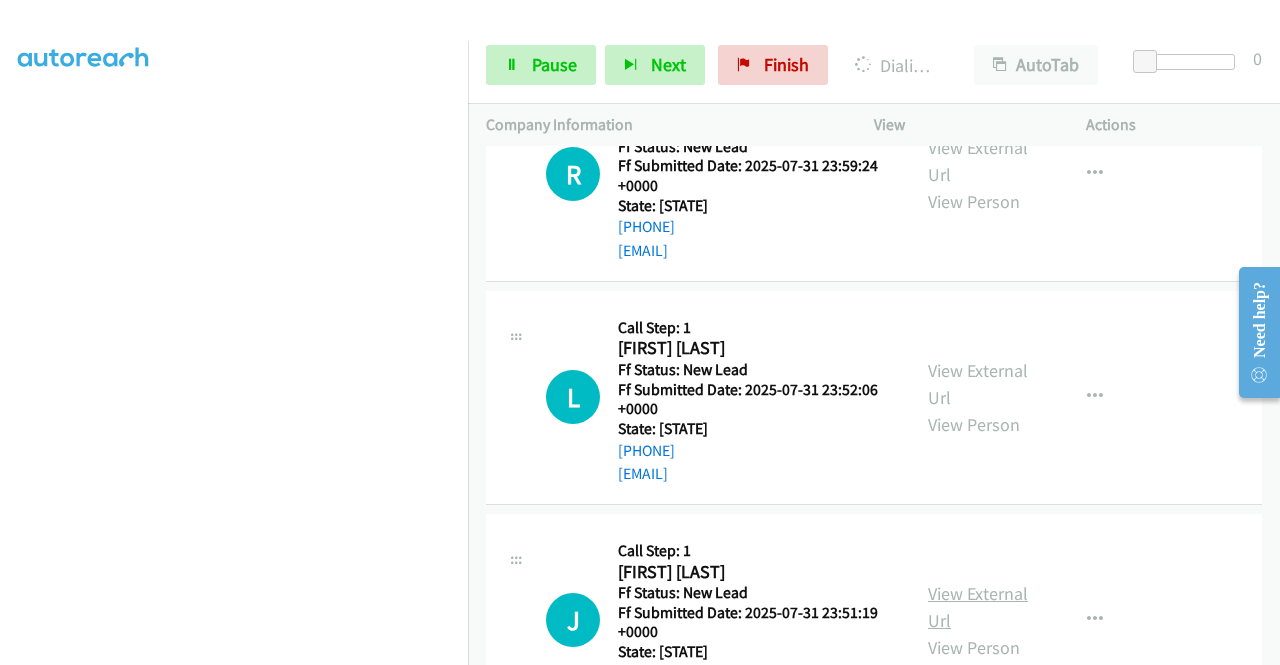 click on "View External Url" at bounding box center [978, 607] 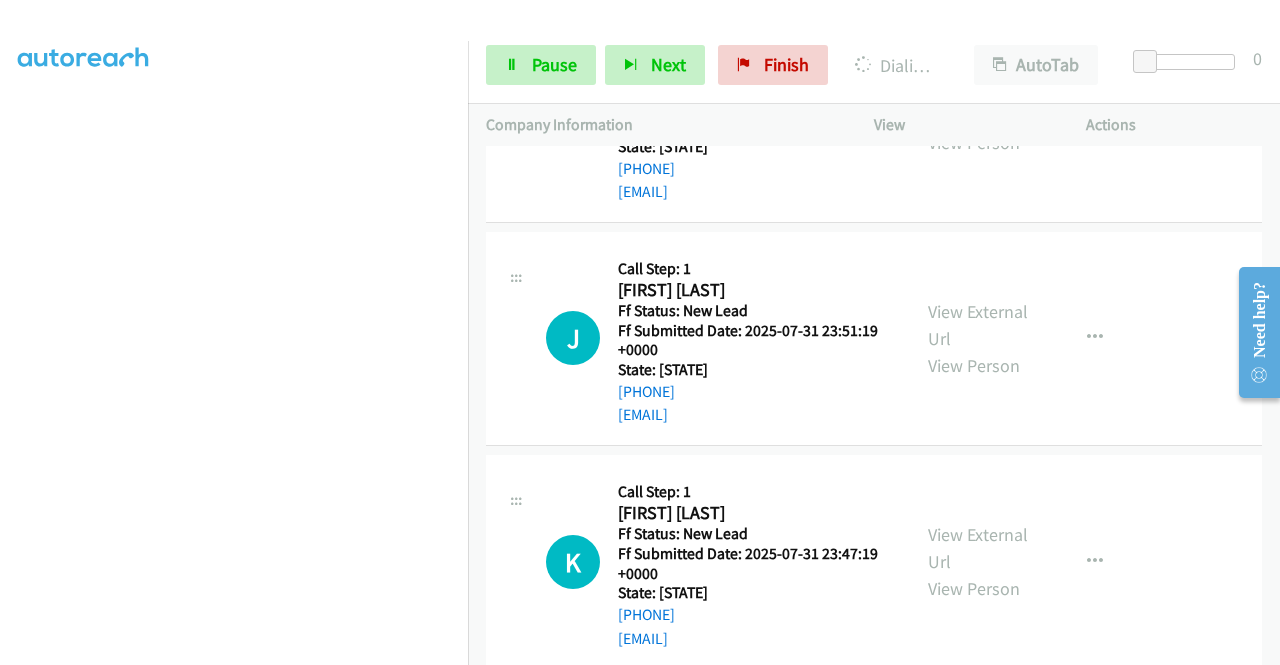 scroll, scrollTop: 14120, scrollLeft: 0, axis: vertical 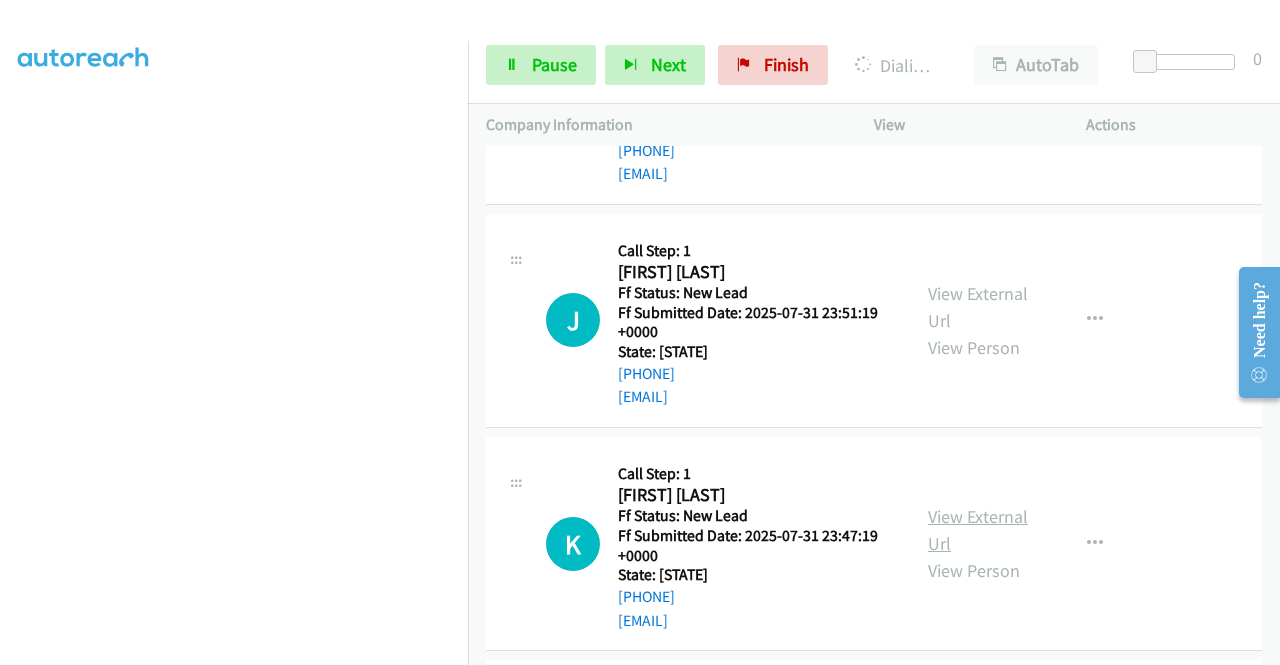 click on "View External Url" at bounding box center (978, 530) 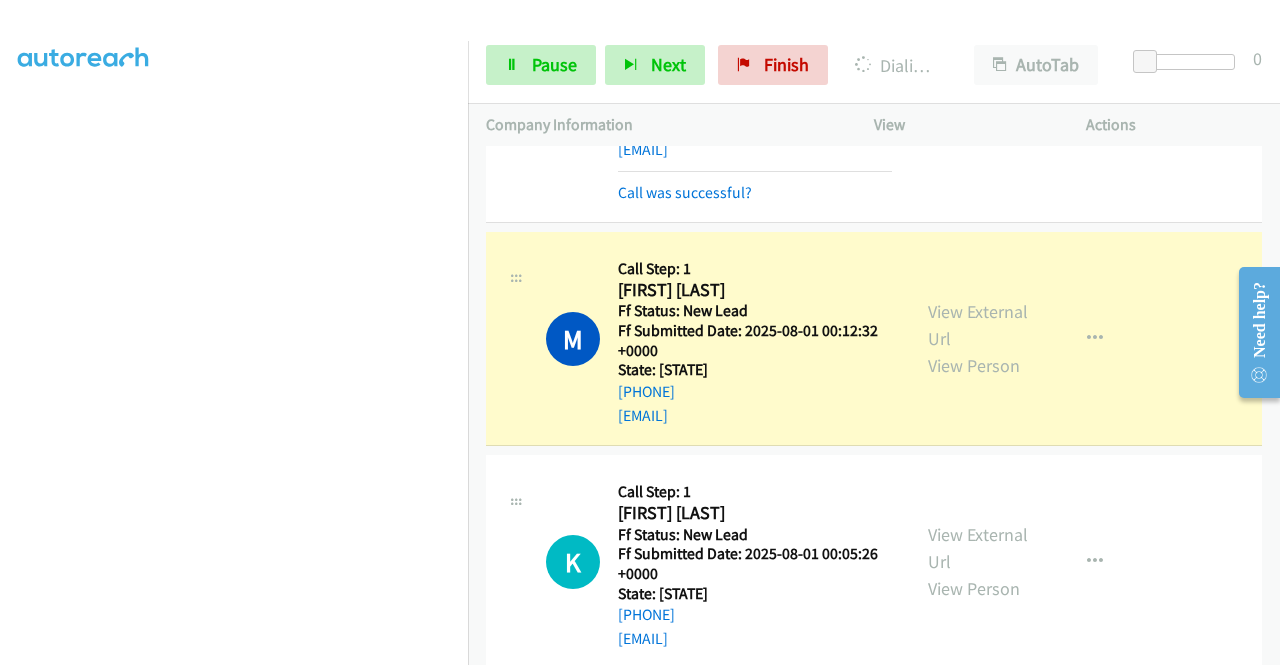 scroll, scrollTop: 13120, scrollLeft: 0, axis: vertical 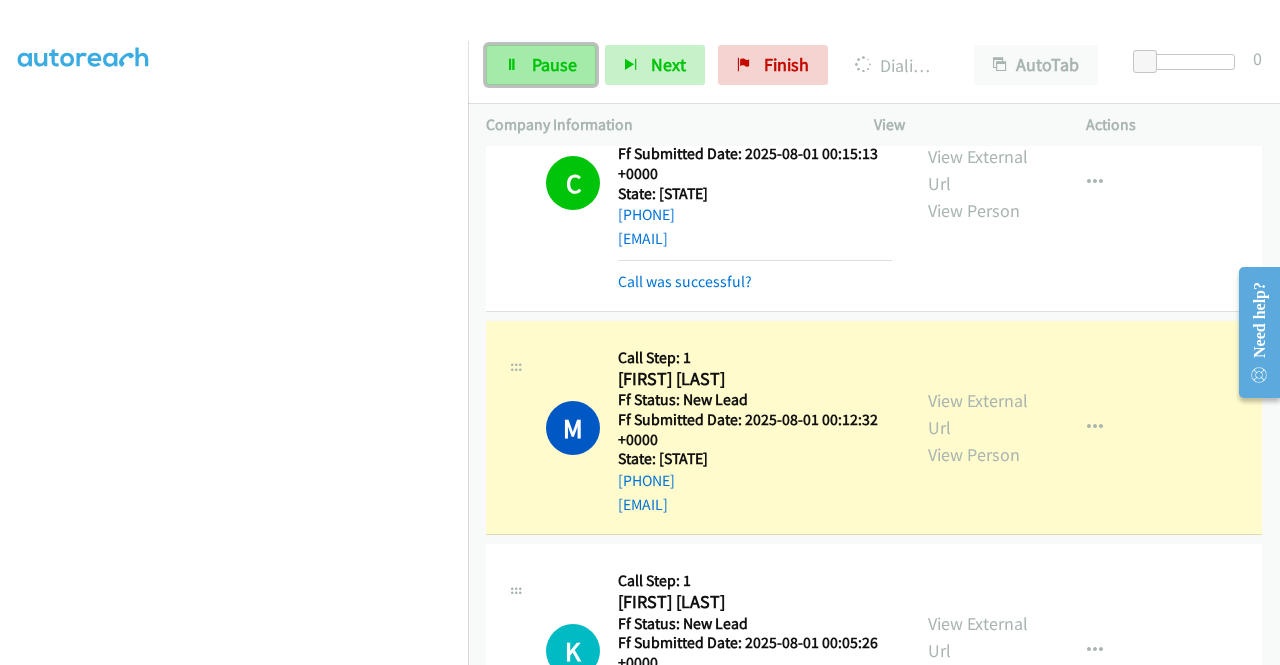 click on "Pause" at bounding box center [554, 64] 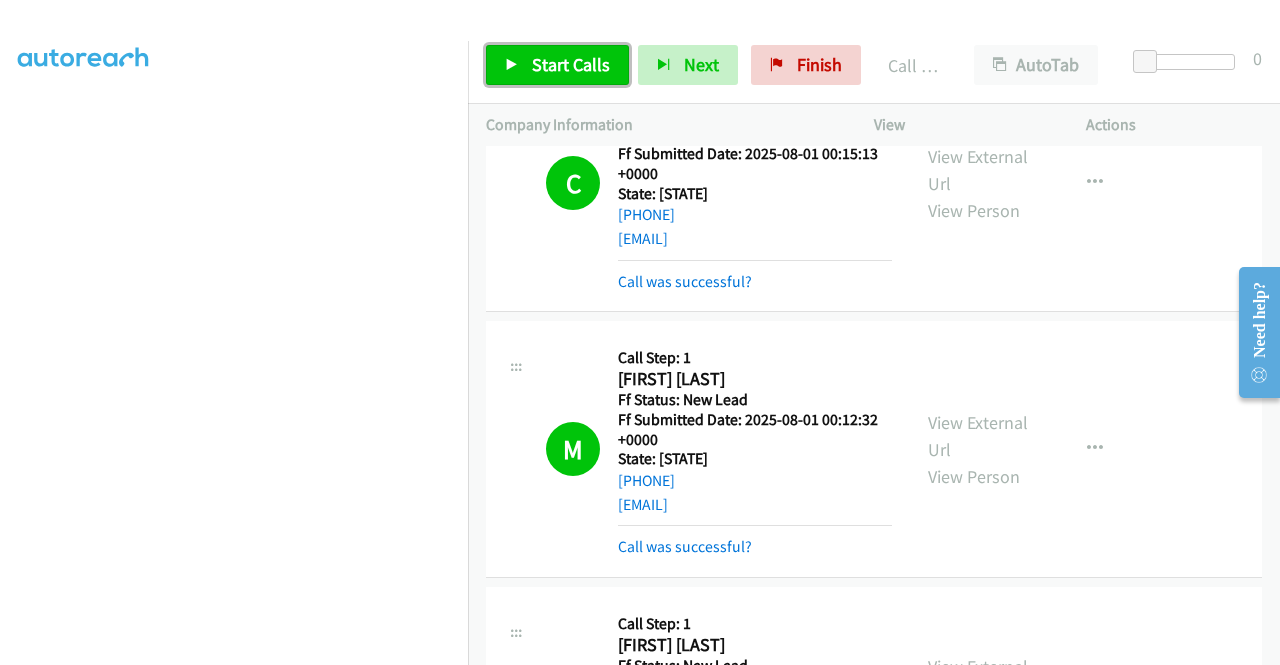 click on "Start Calls" at bounding box center [557, 65] 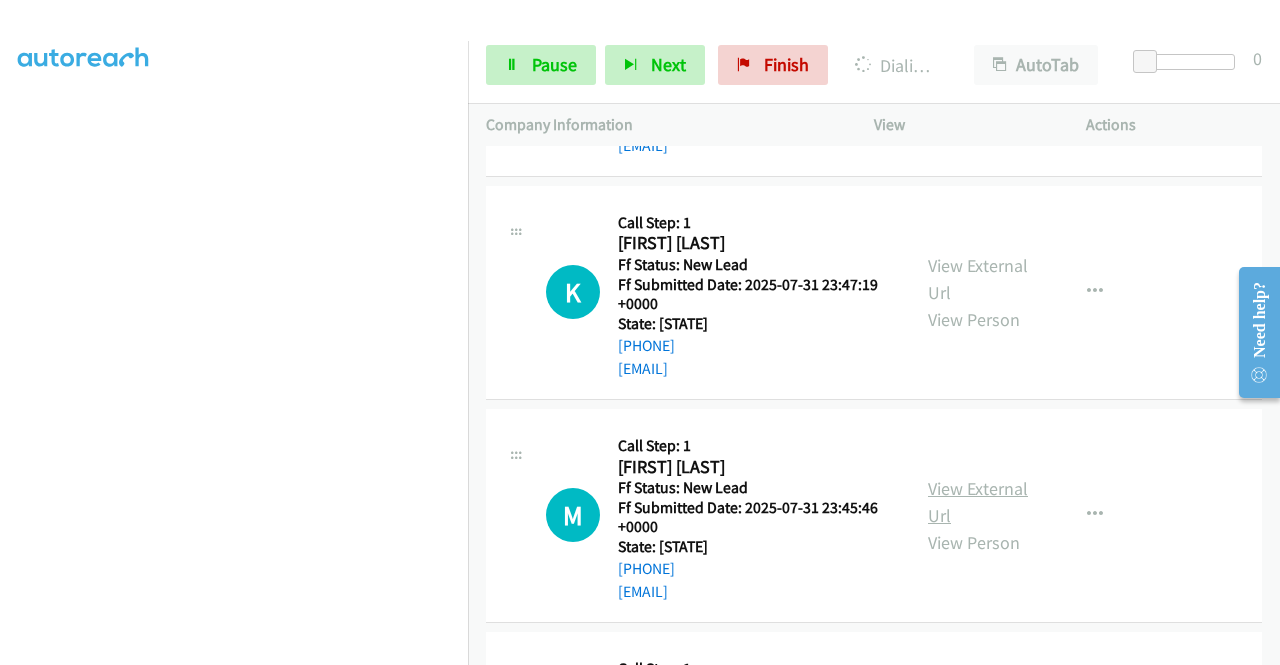 scroll, scrollTop: 14420, scrollLeft: 0, axis: vertical 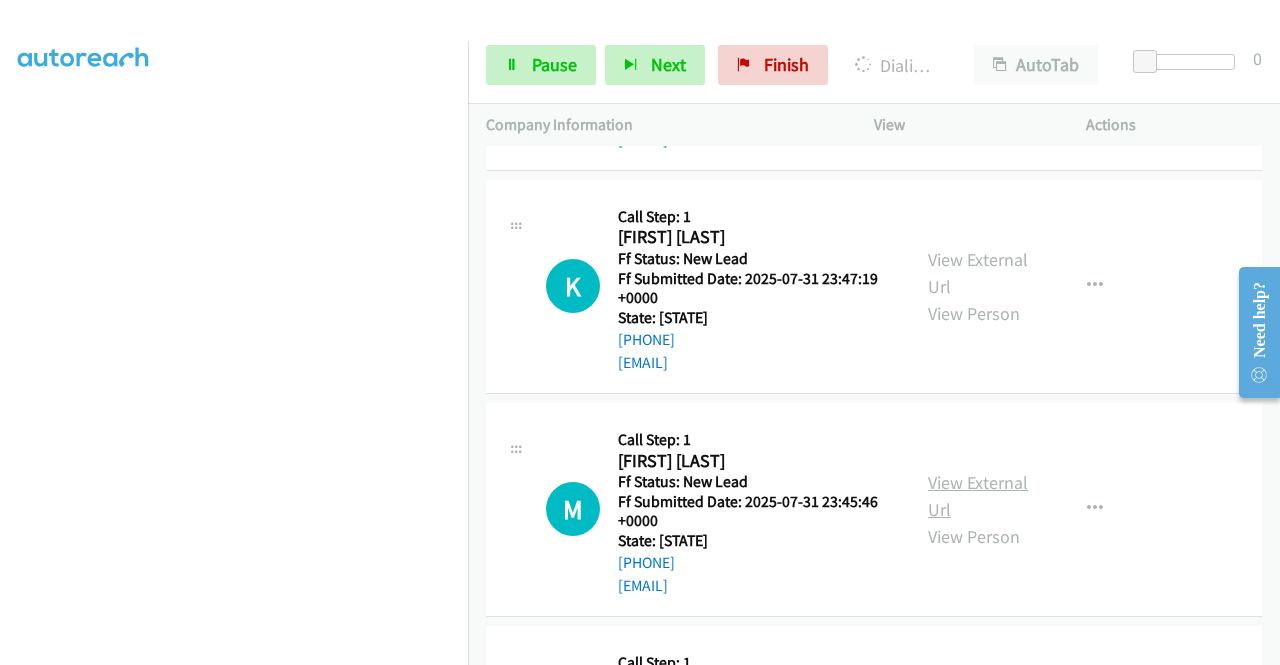 click on "View External Url" at bounding box center [978, 496] 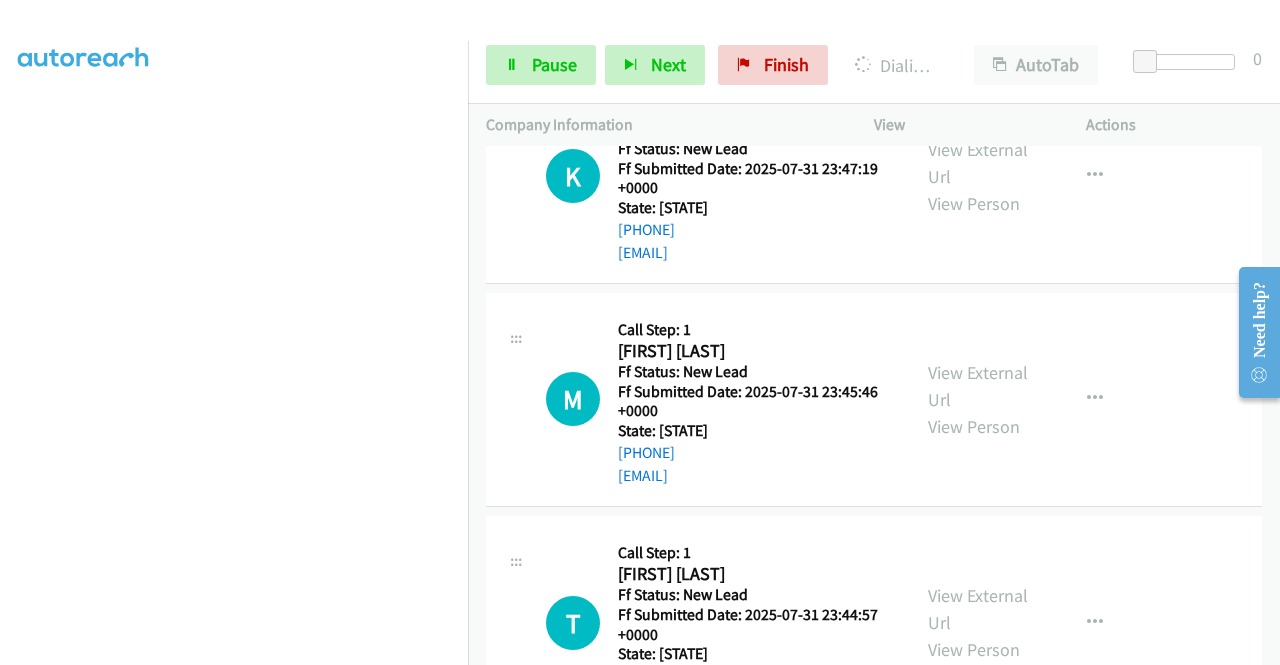 scroll, scrollTop: 14620, scrollLeft: 0, axis: vertical 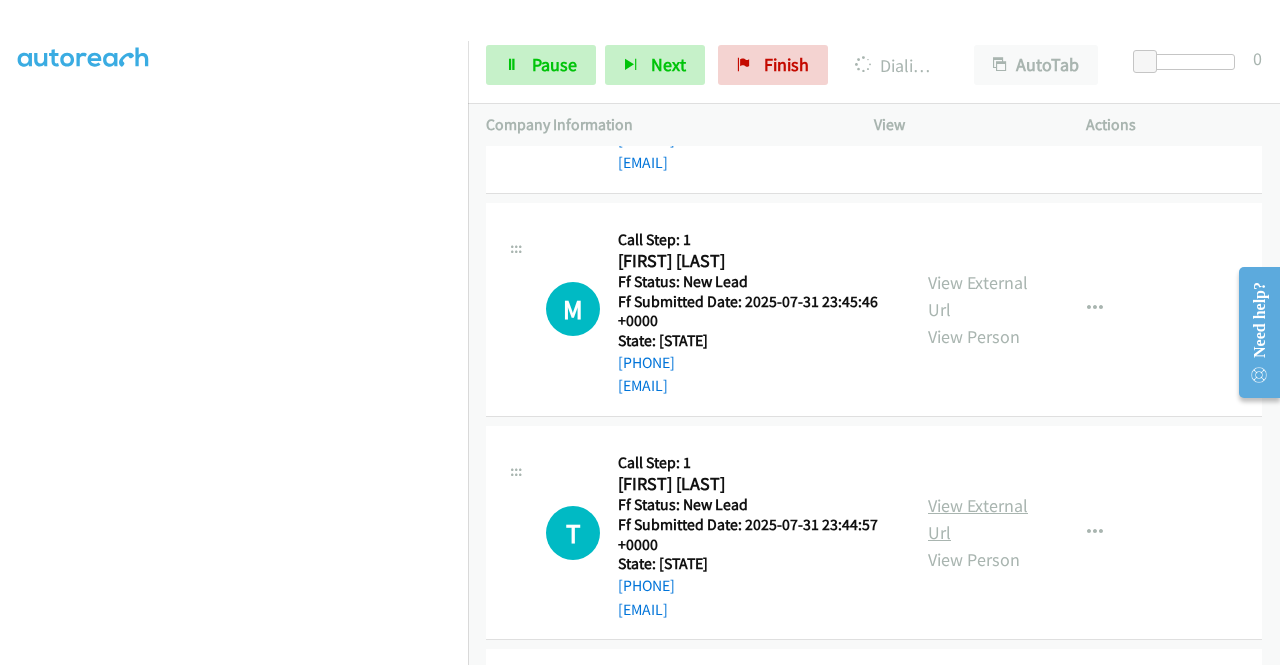 click on "View External Url" at bounding box center [978, 519] 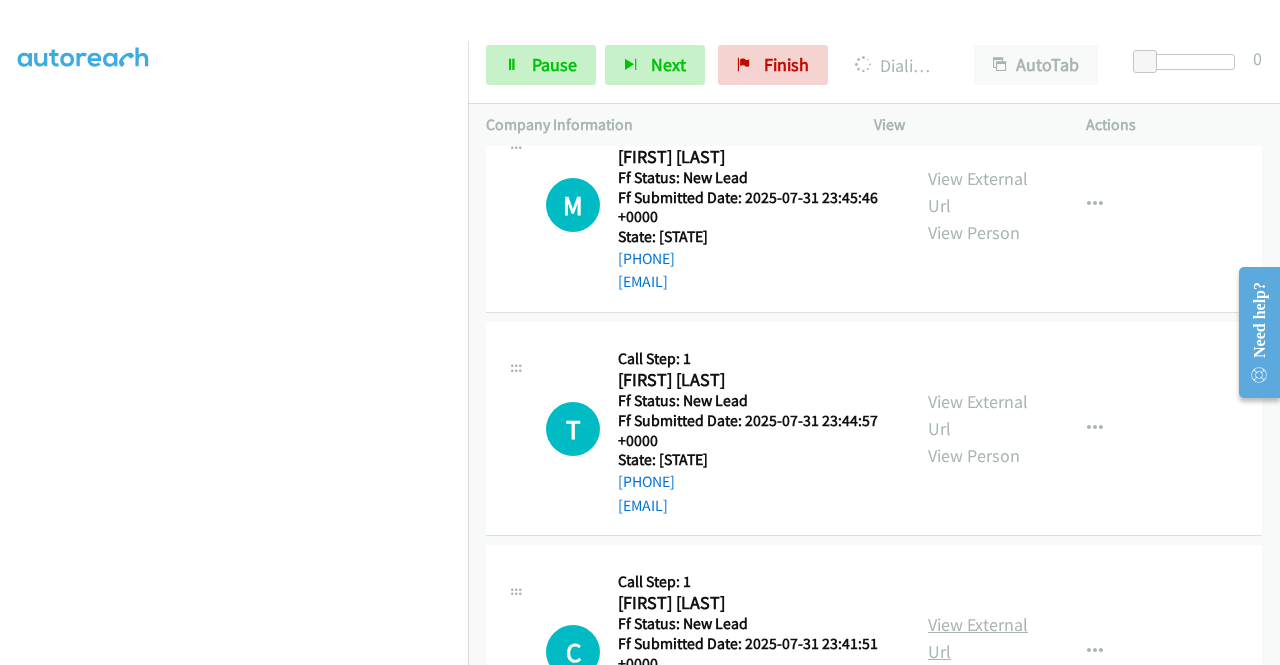 scroll, scrollTop: 14820, scrollLeft: 0, axis: vertical 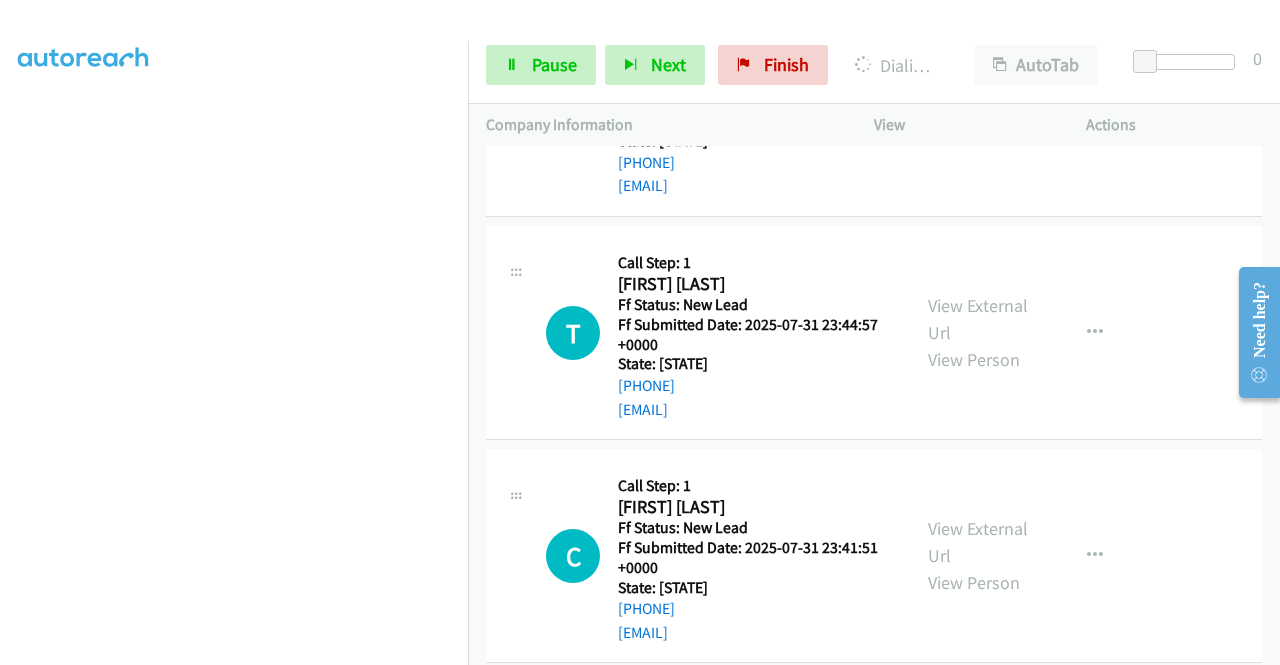 click on "View External Url
View Person" at bounding box center [980, 555] 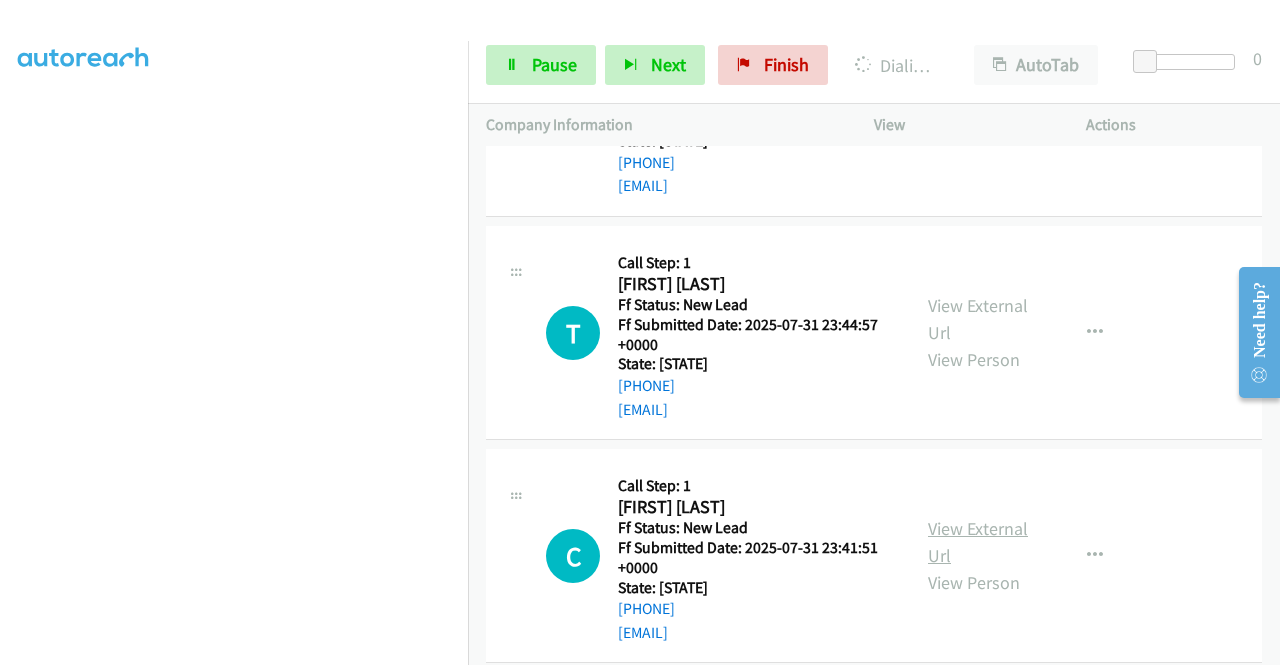click on "View External Url" at bounding box center [978, 542] 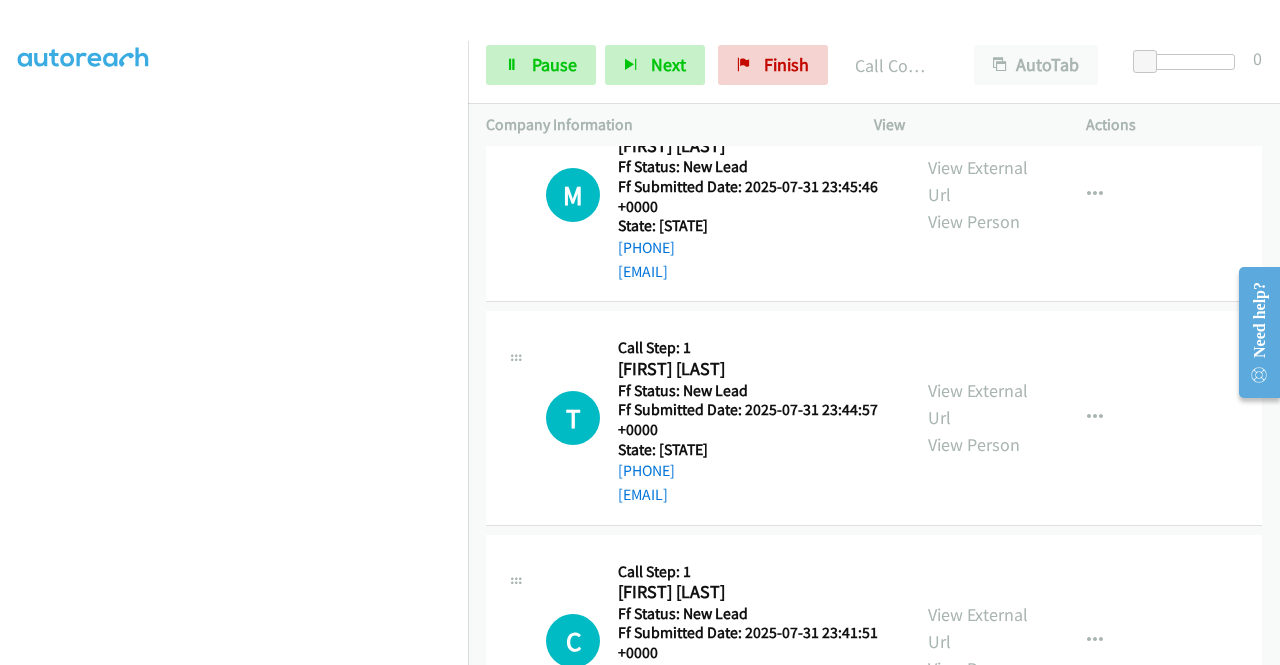 scroll, scrollTop: 13152, scrollLeft: 0, axis: vertical 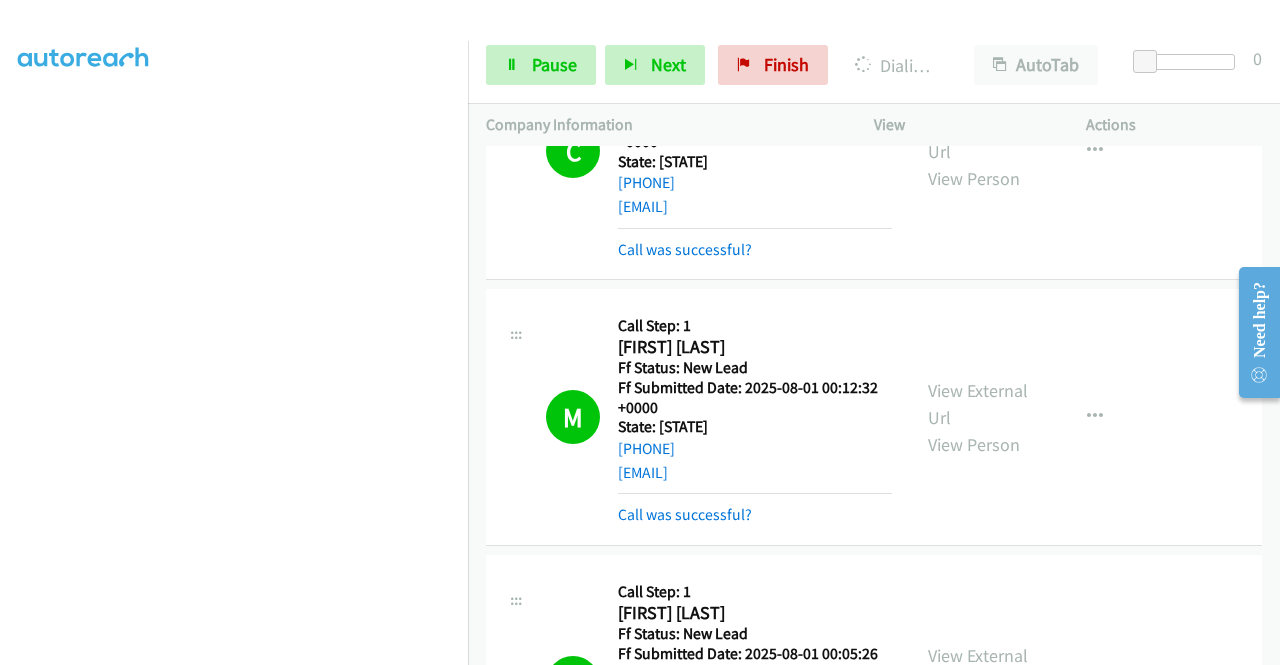 click on "M
Callback Scheduled
Call Step: 1
[FIRST] [LAST]
America/New_York
Ff Status: New Lead
Ff Submitted Date: 2025-08-01 00:12:32 +0000
State: [STATE]
[PHONE]
[EMAIL]
Call was successful?
View External Url
View Person
View External Url
Email
Schedule/Manage Callback
Skip Call
Add to do not call list" at bounding box center [874, 418] 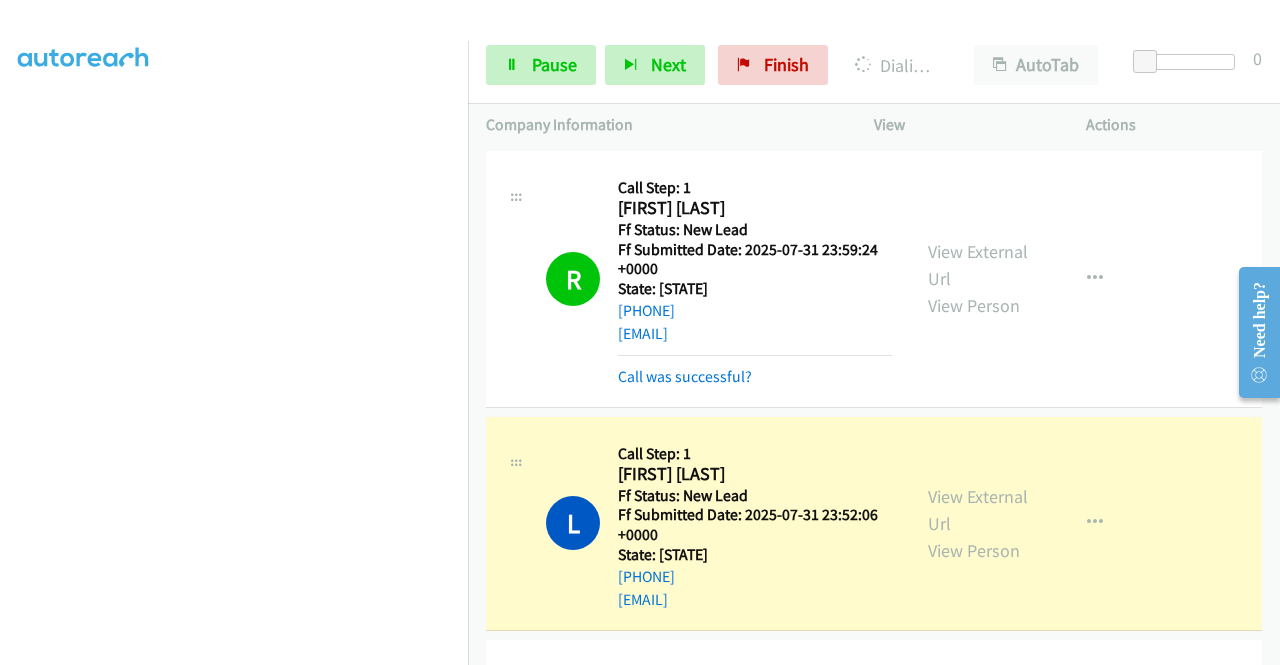 scroll, scrollTop: 13852, scrollLeft: 0, axis: vertical 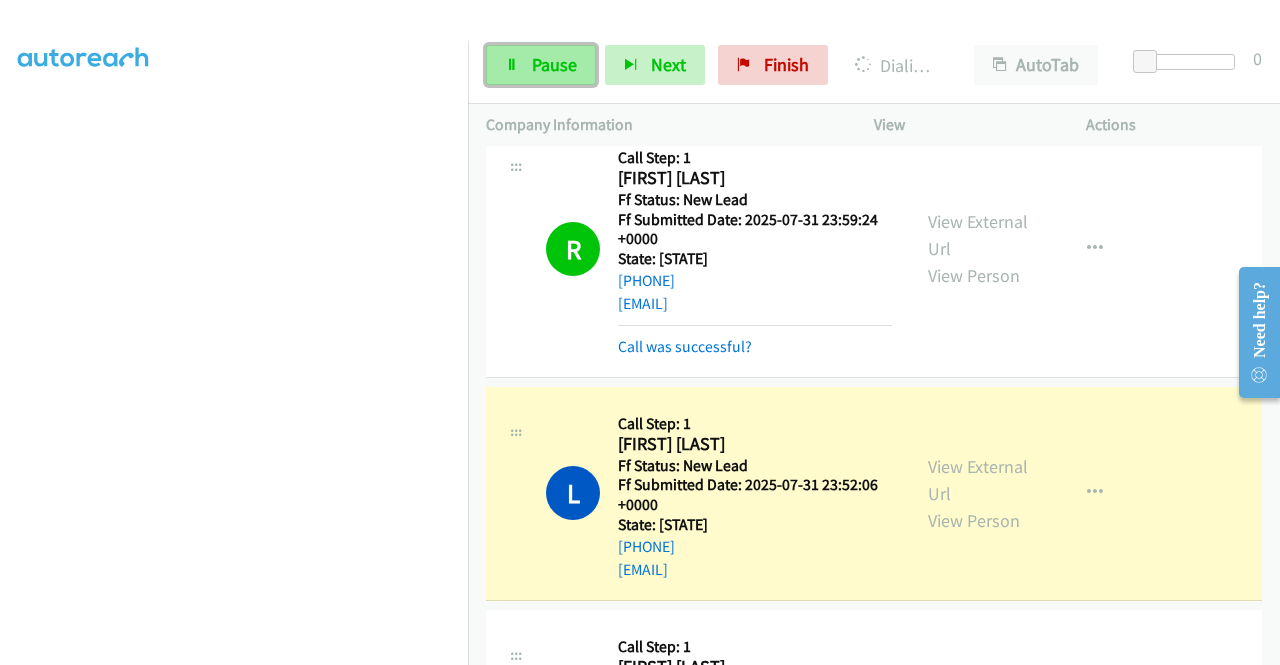 click on "Pause" at bounding box center [541, 65] 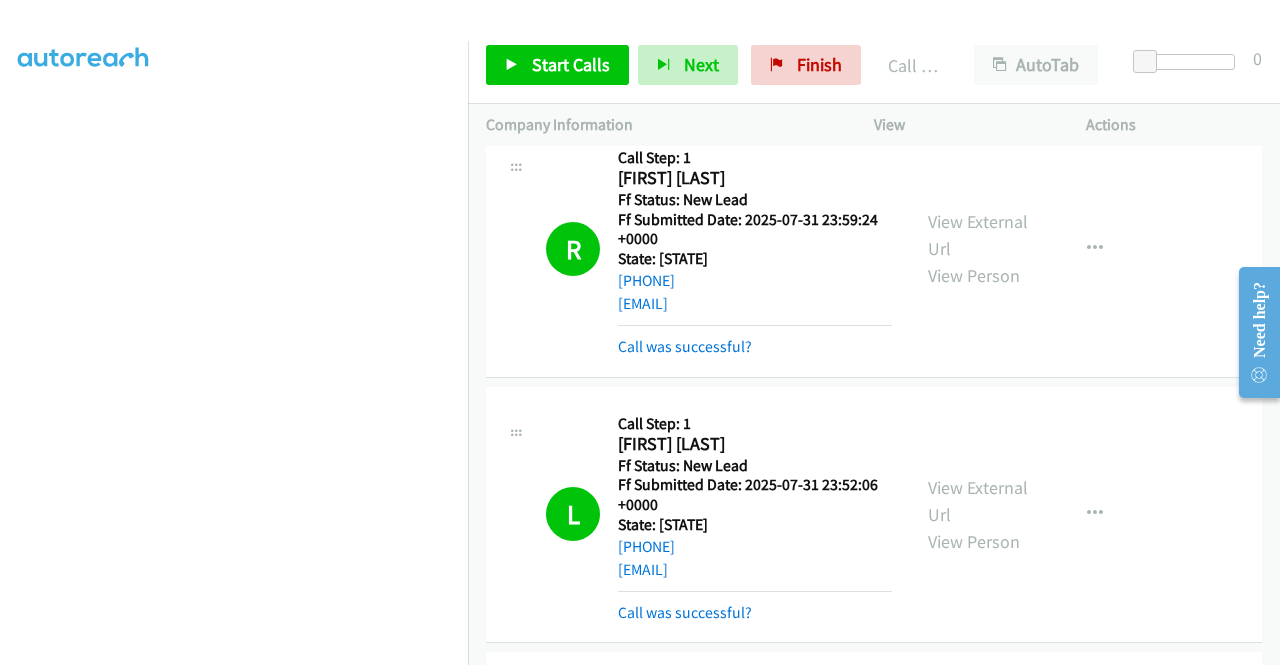 click on "R
Callback Scheduled
Call Step: 1
[FIRST] [LAST]
America/New_York
Ff Status: New Lead
Ff Submitted Date: 2025-07-31 23:59:24 +0000
State: [STATE]
[PHONE]
[EMAIL]
Call was successful?
View External Url
View Person
View External Url
Email
Schedule/Manage Callback
Skip Call
Add to do not call list" at bounding box center [874, 249] 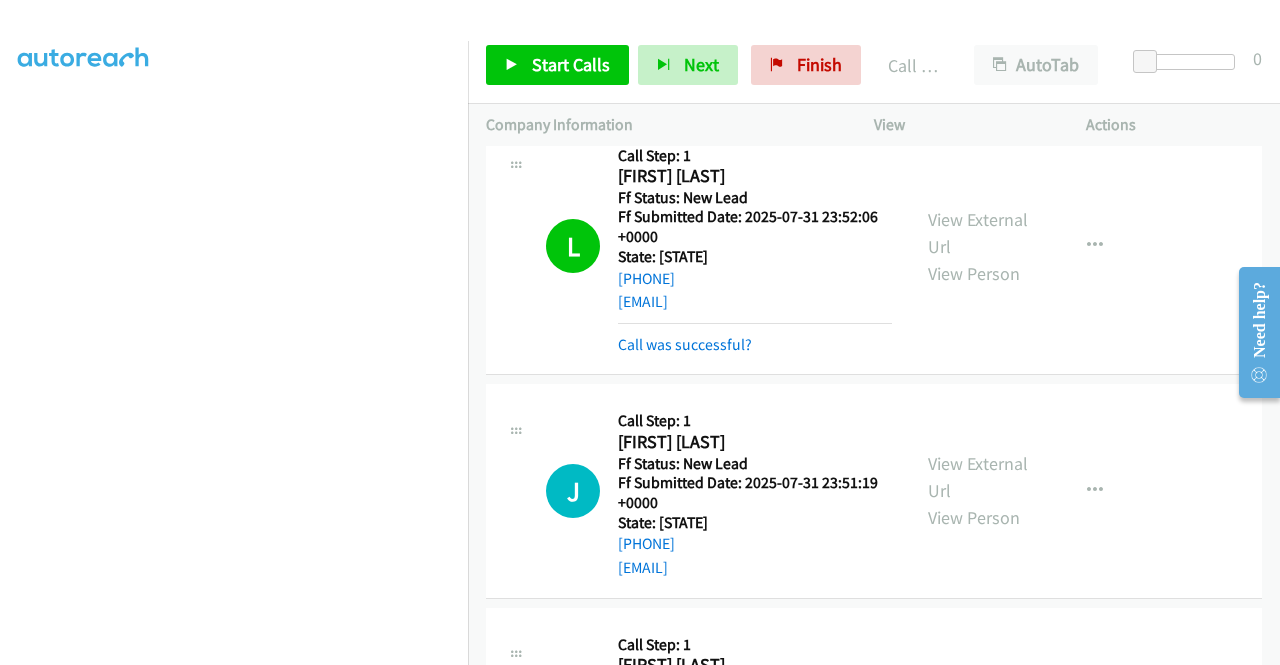 scroll, scrollTop: 14152, scrollLeft: 0, axis: vertical 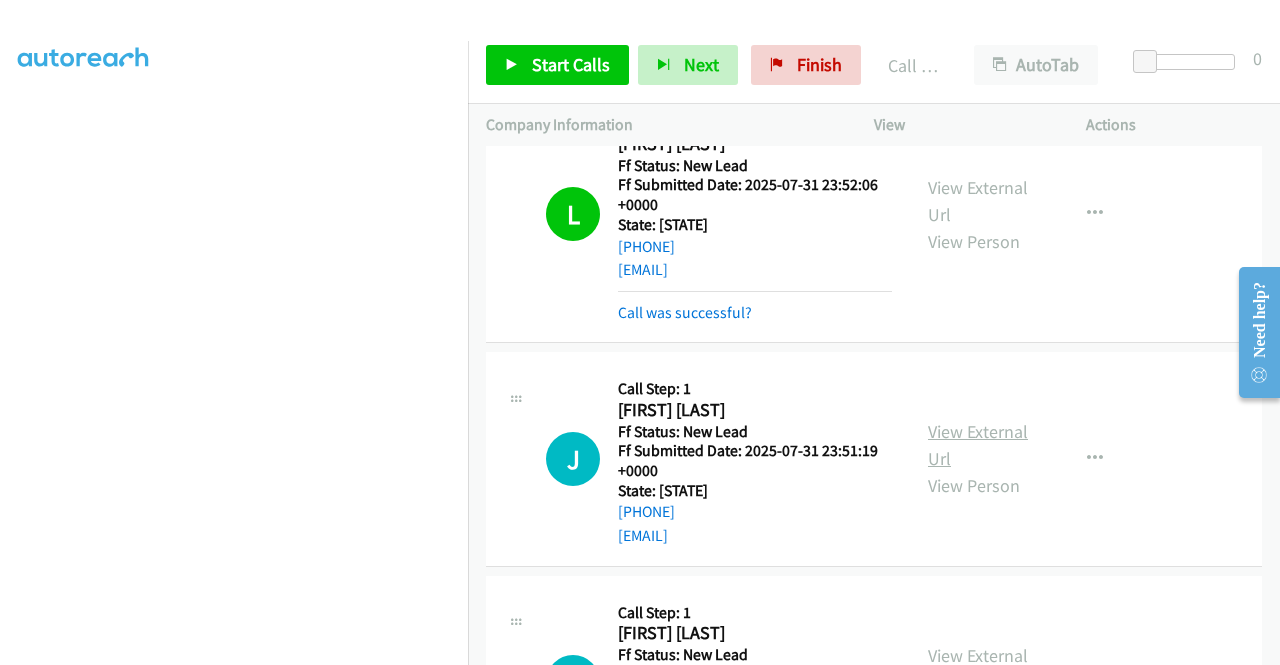 click on "View External Url" at bounding box center (978, 445) 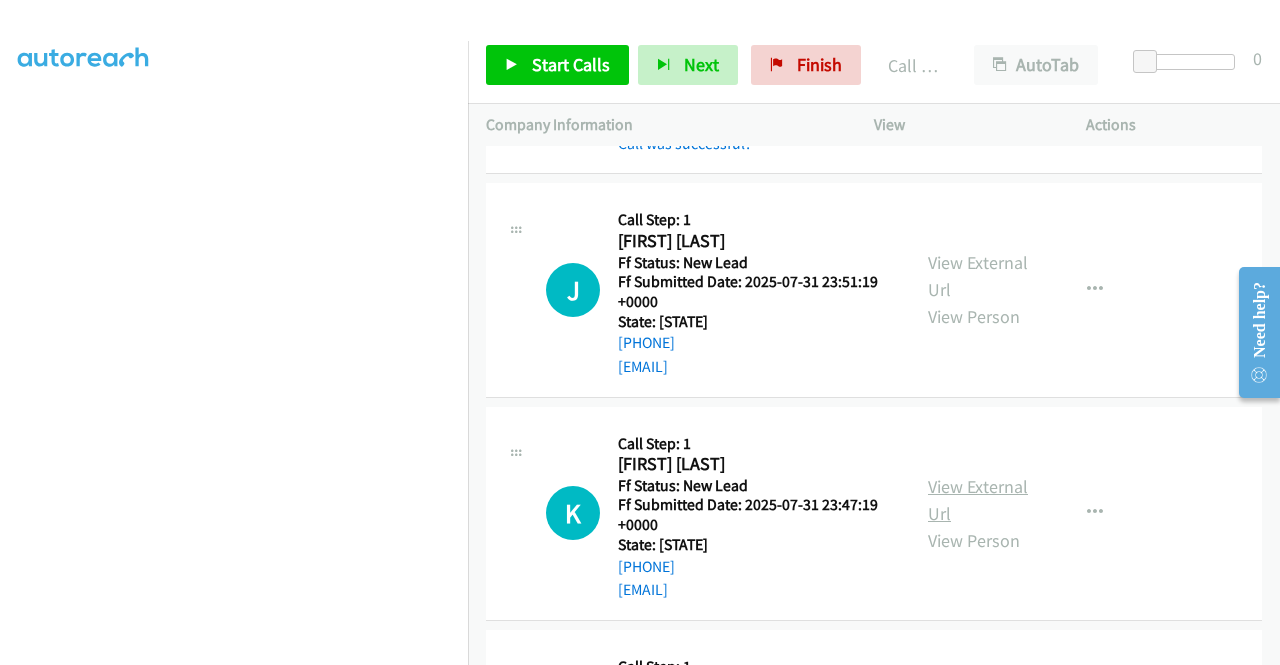 scroll, scrollTop: 14352, scrollLeft: 0, axis: vertical 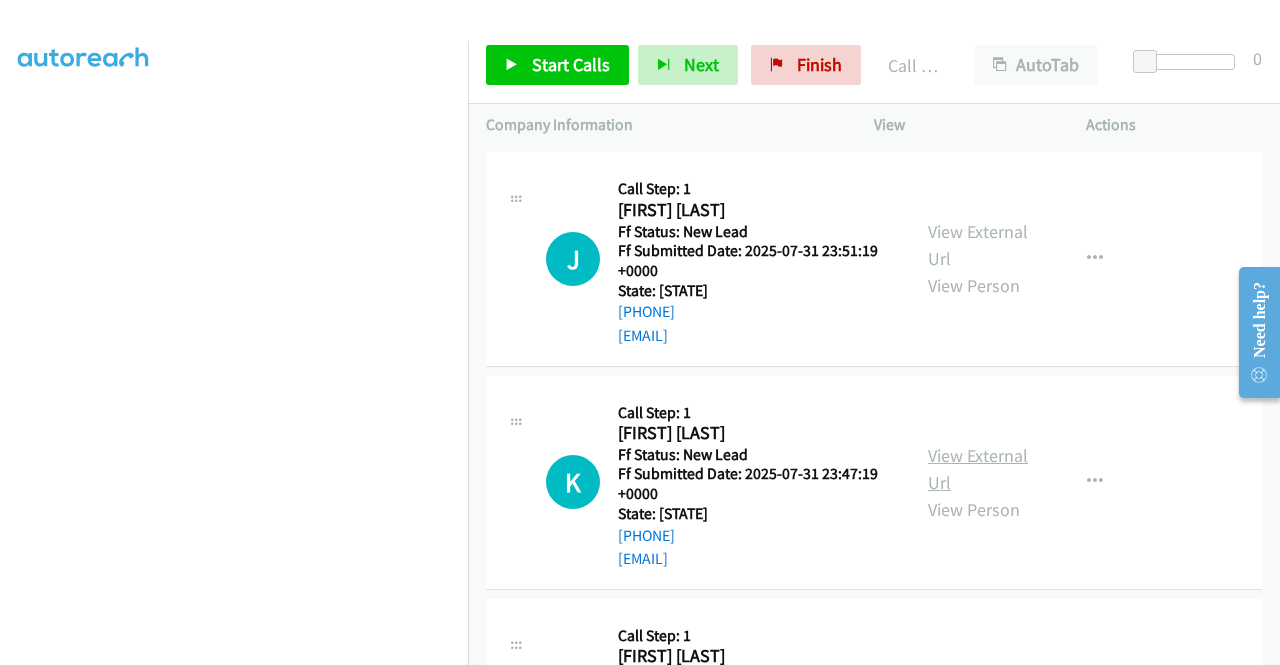 click on "View External Url" at bounding box center [978, 469] 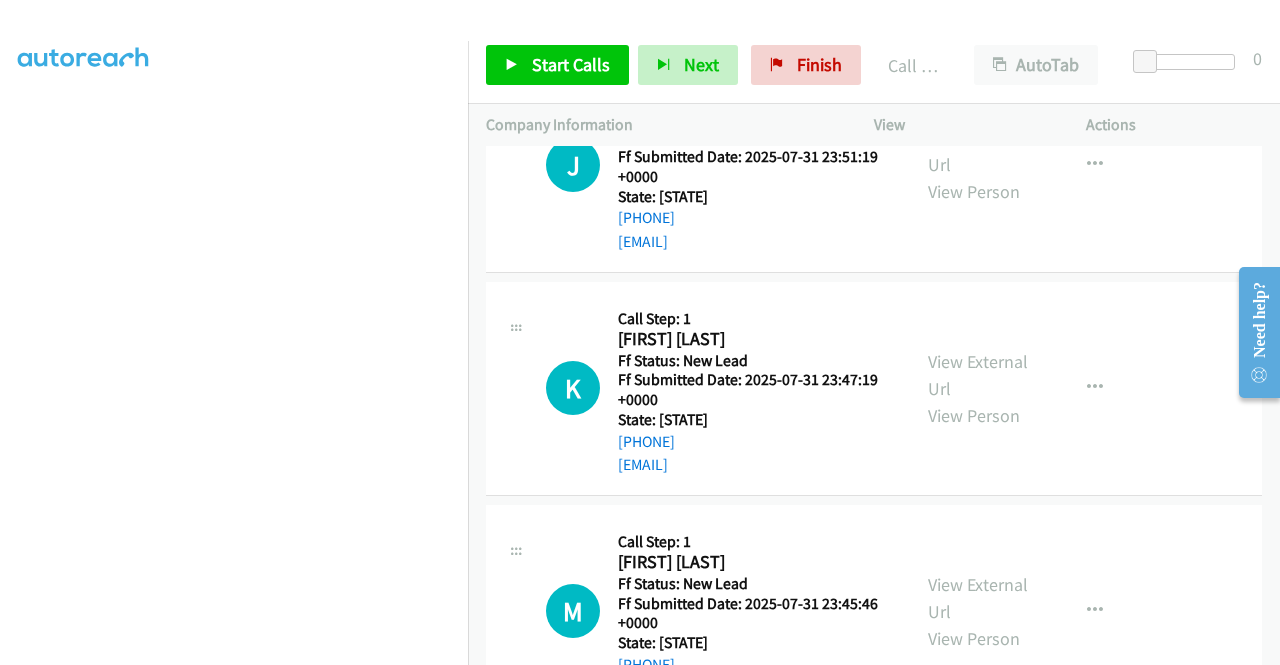 scroll, scrollTop: 14552, scrollLeft: 0, axis: vertical 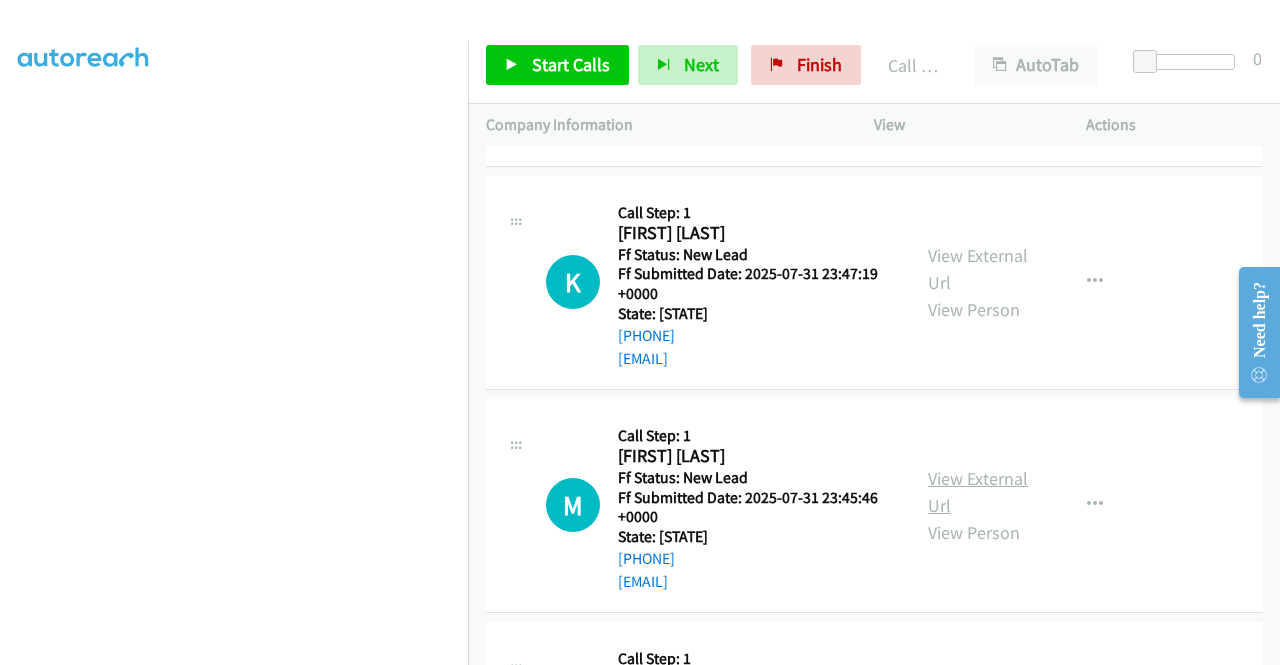 click on "View External Url" at bounding box center [978, 492] 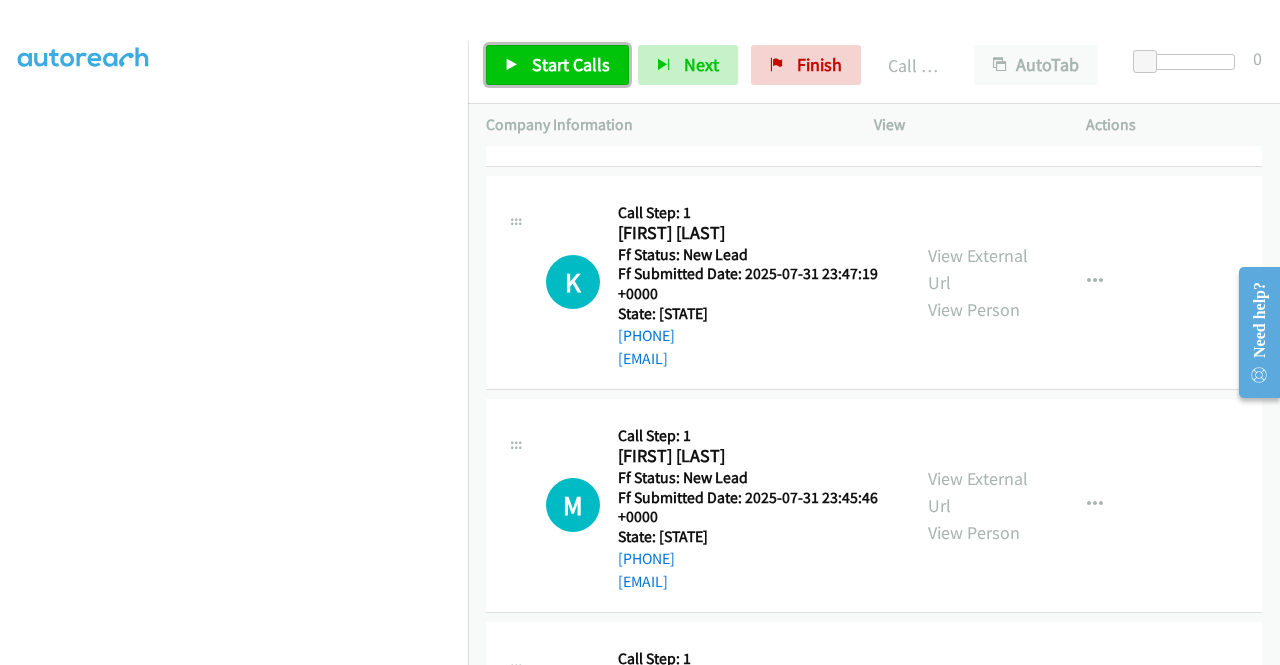 click on "Start Calls" at bounding box center (571, 64) 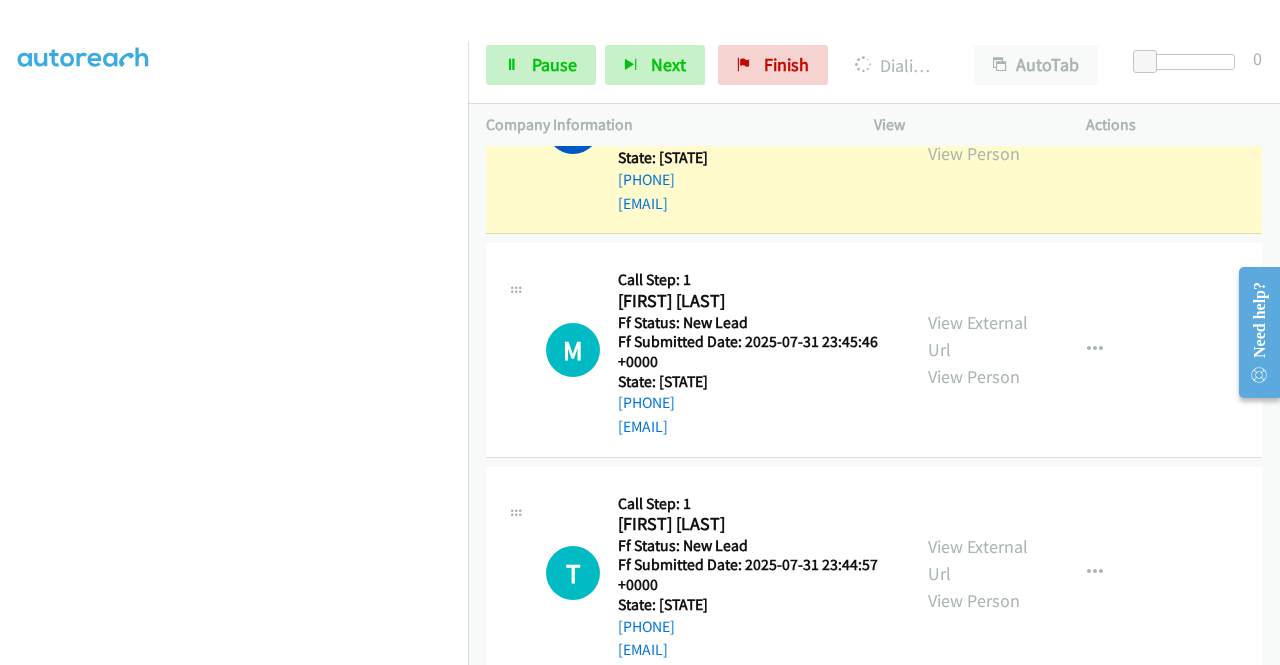 scroll, scrollTop: 14794, scrollLeft: 0, axis: vertical 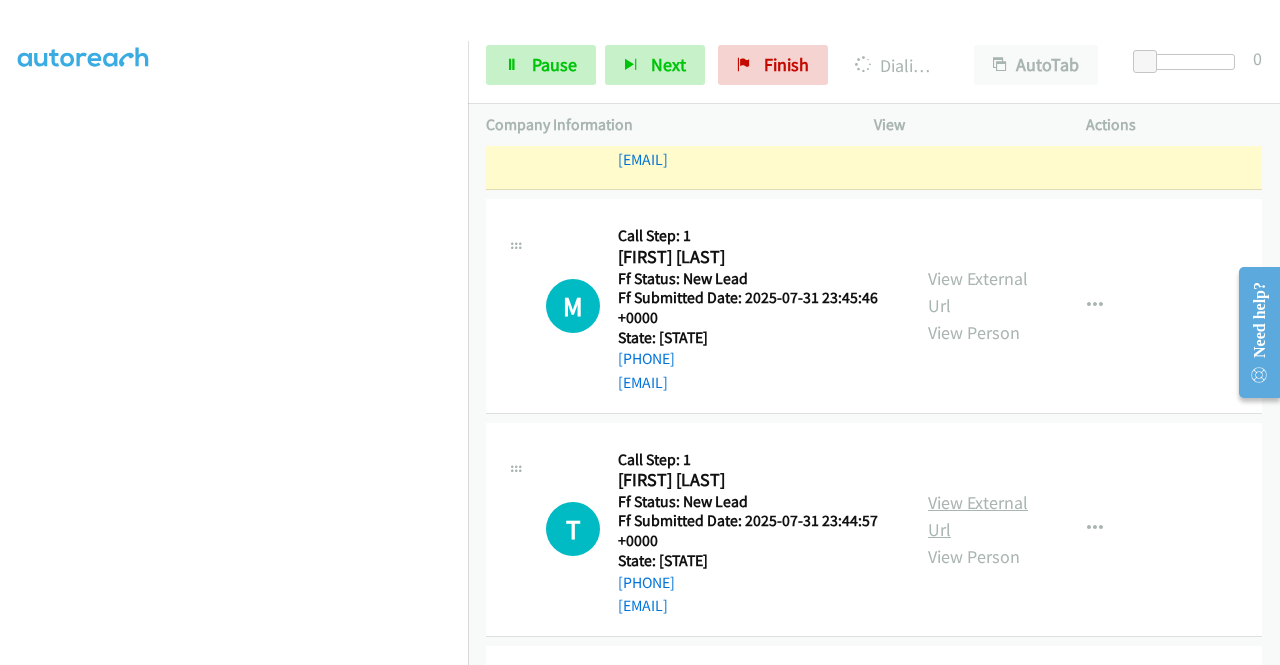 click on "View External Url" at bounding box center (978, 516) 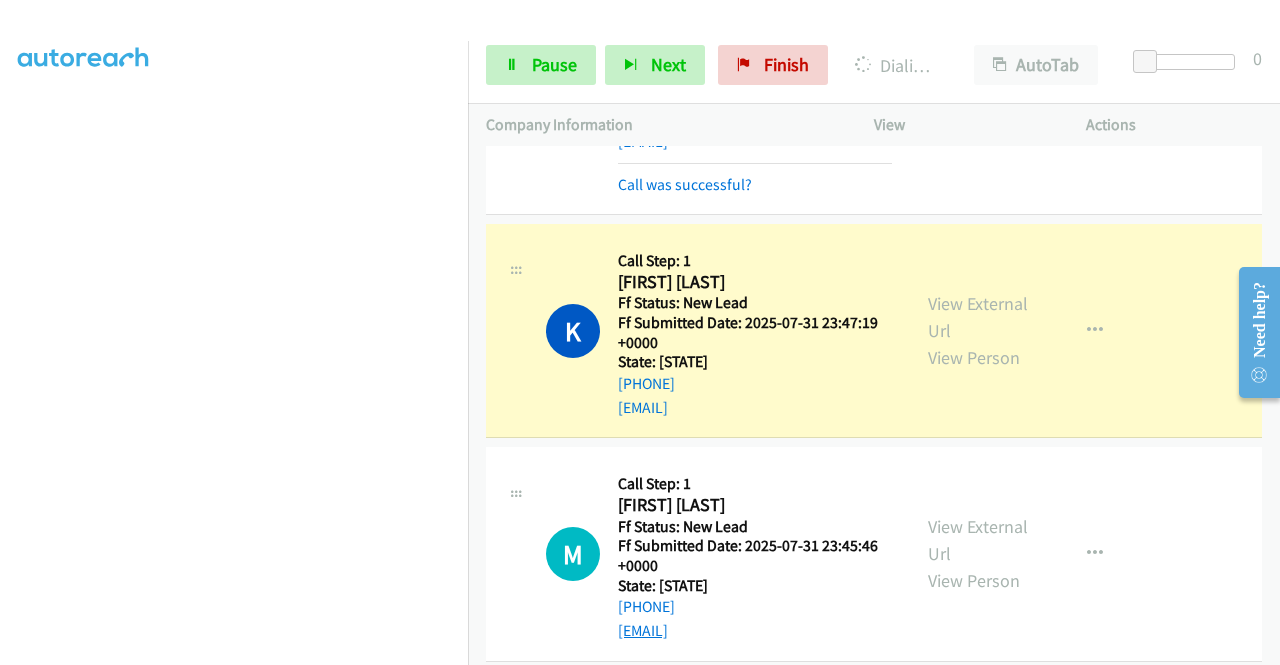 scroll, scrollTop: 14494, scrollLeft: 0, axis: vertical 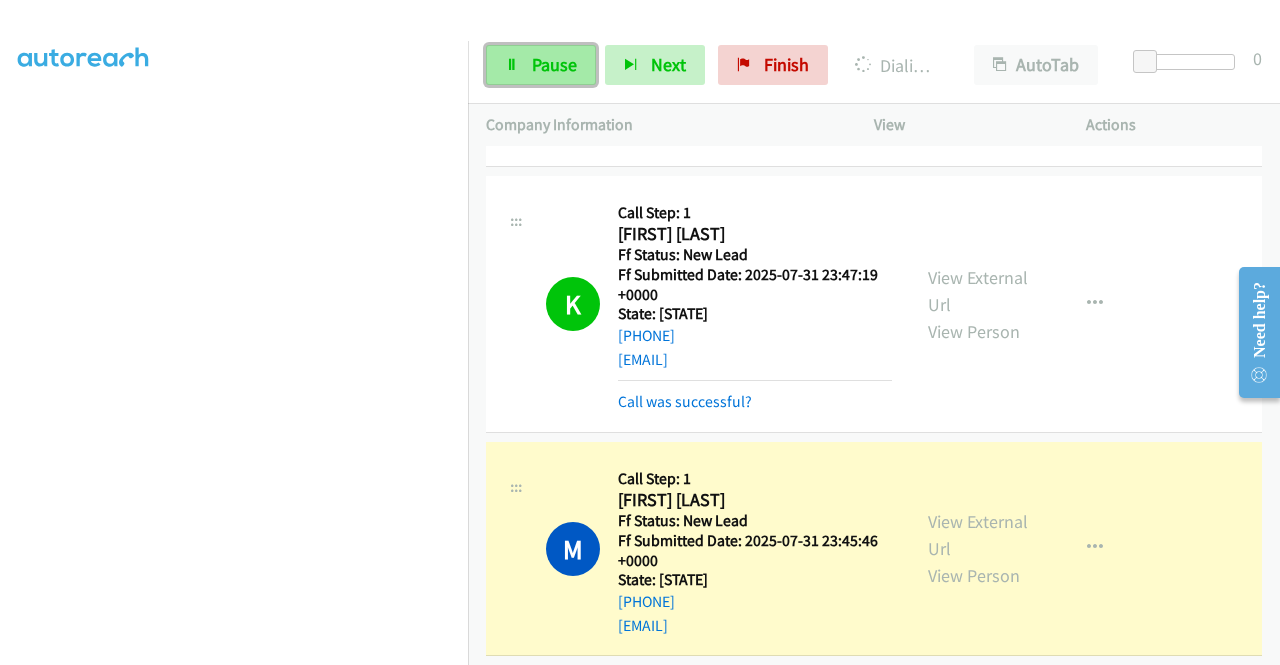 click on "Pause" at bounding box center [554, 64] 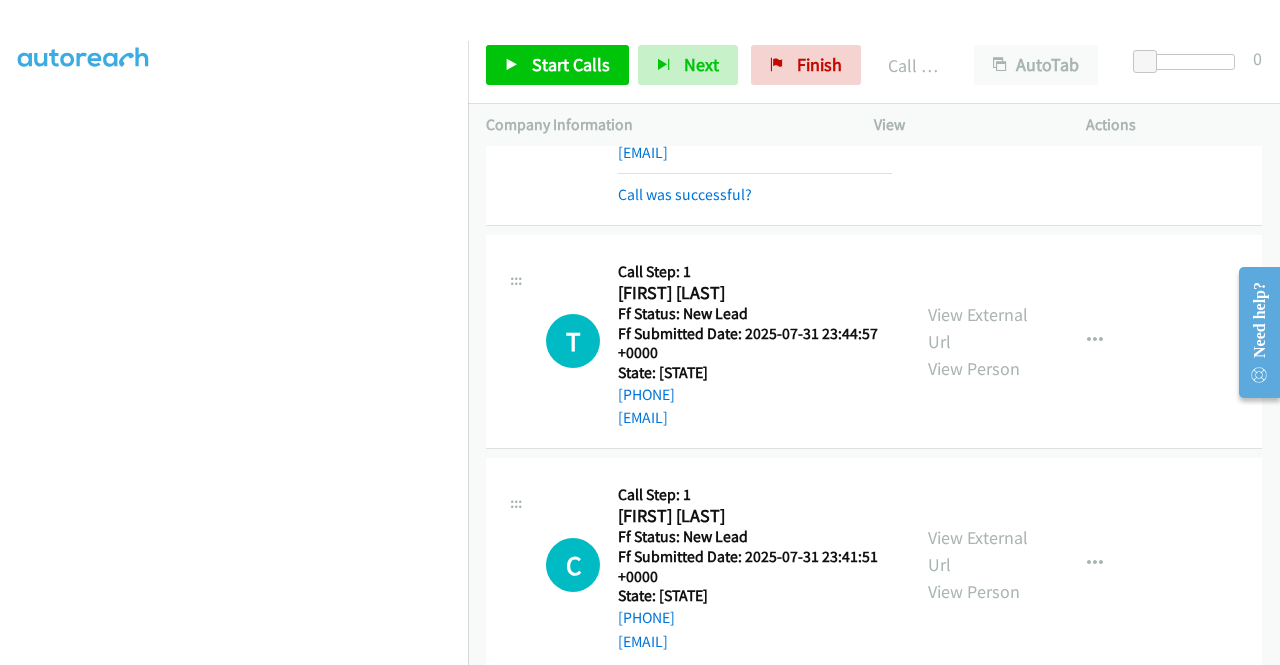 scroll, scrollTop: 15094, scrollLeft: 0, axis: vertical 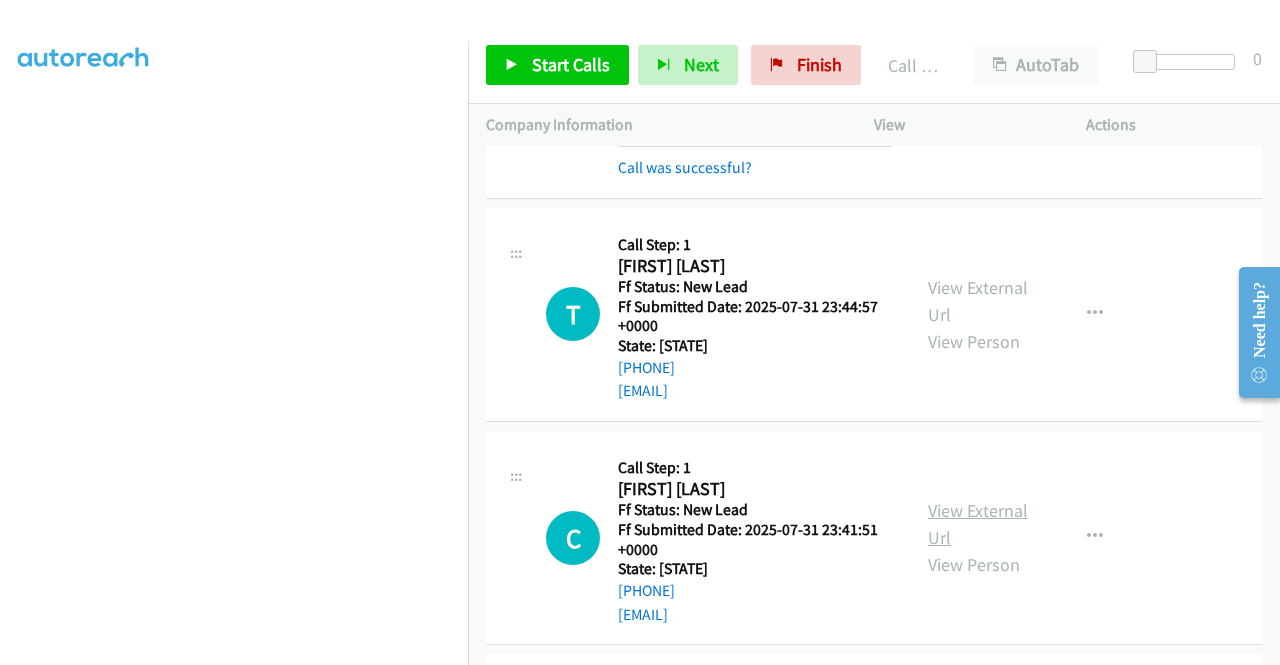 click on "View External Url" at bounding box center (978, 524) 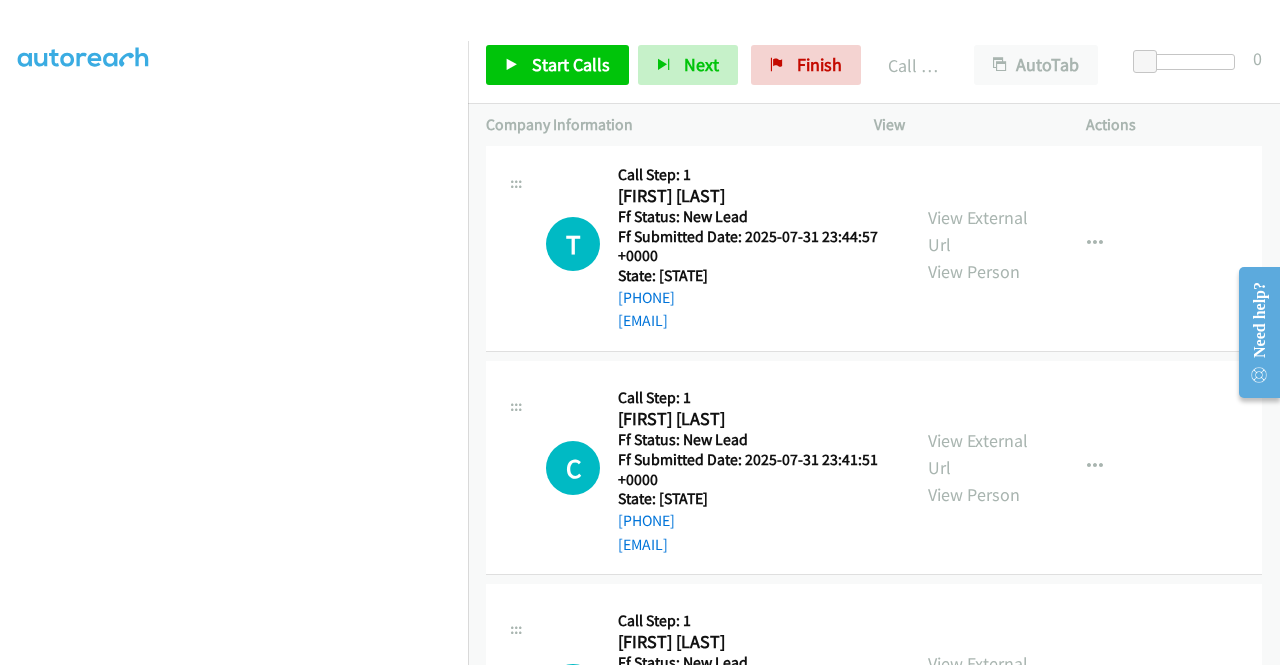 scroll, scrollTop: 15194, scrollLeft: 0, axis: vertical 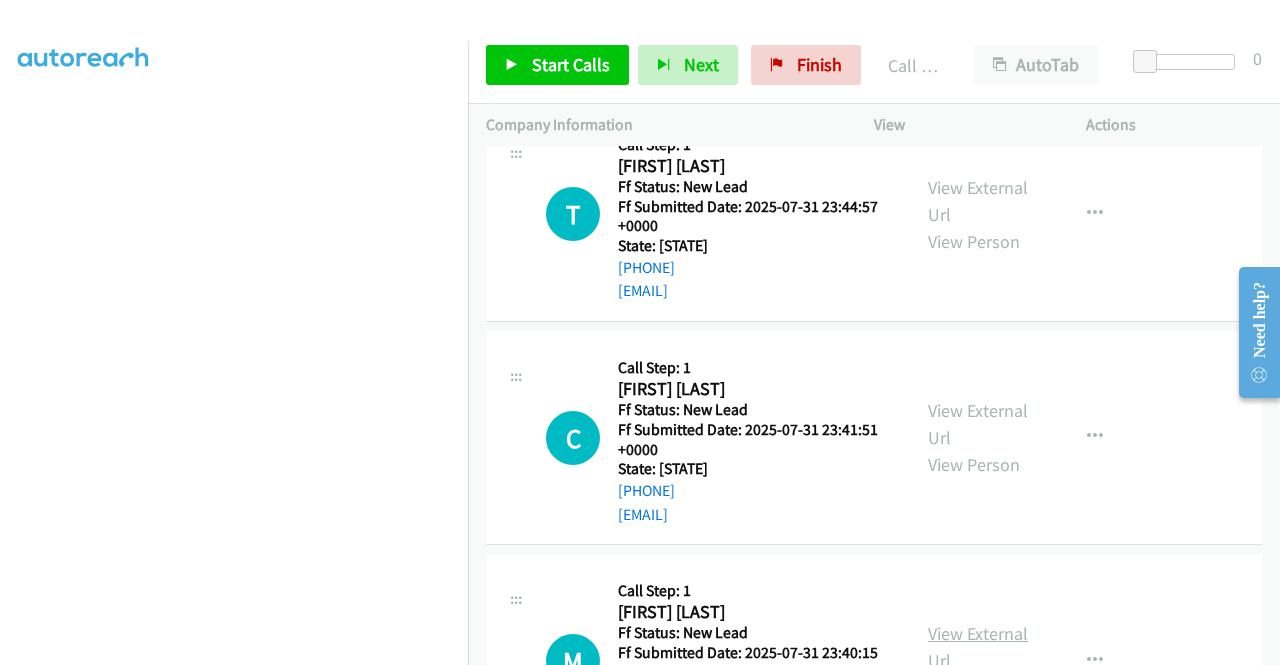 click on "View External Url" at bounding box center (978, 647) 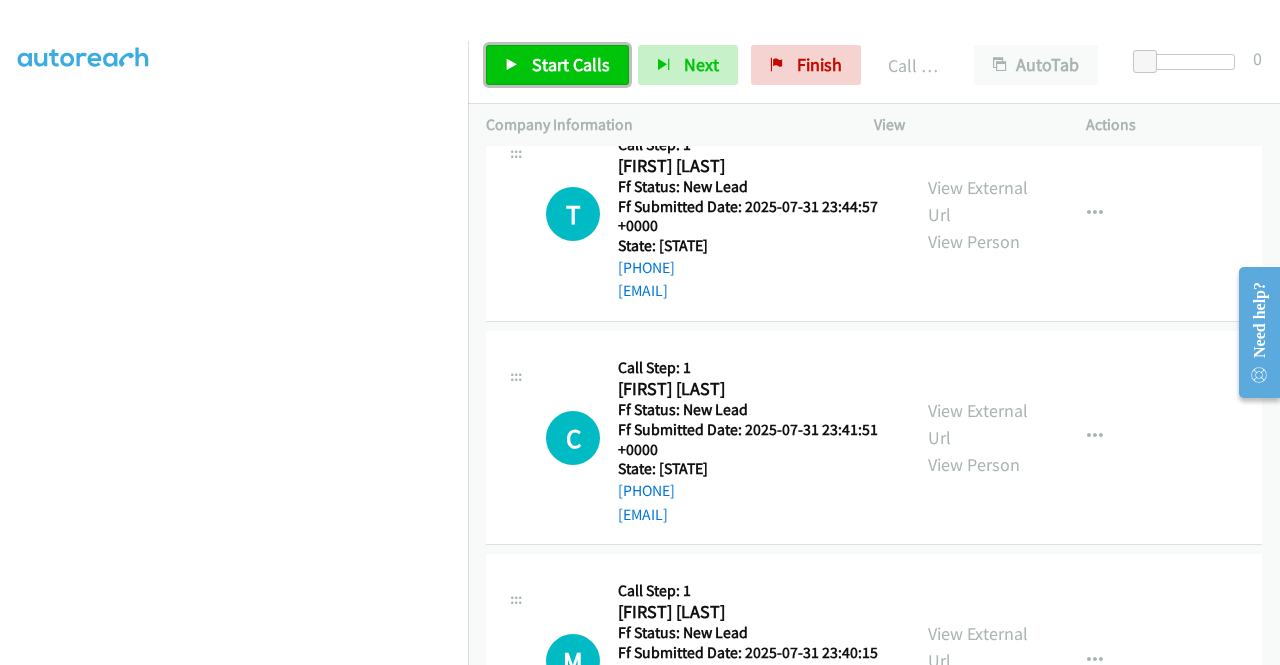 drag, startPoint x: 555, startPoint y: 69, endPoint x: 438, endPoint y: 2, distance: 134.82582 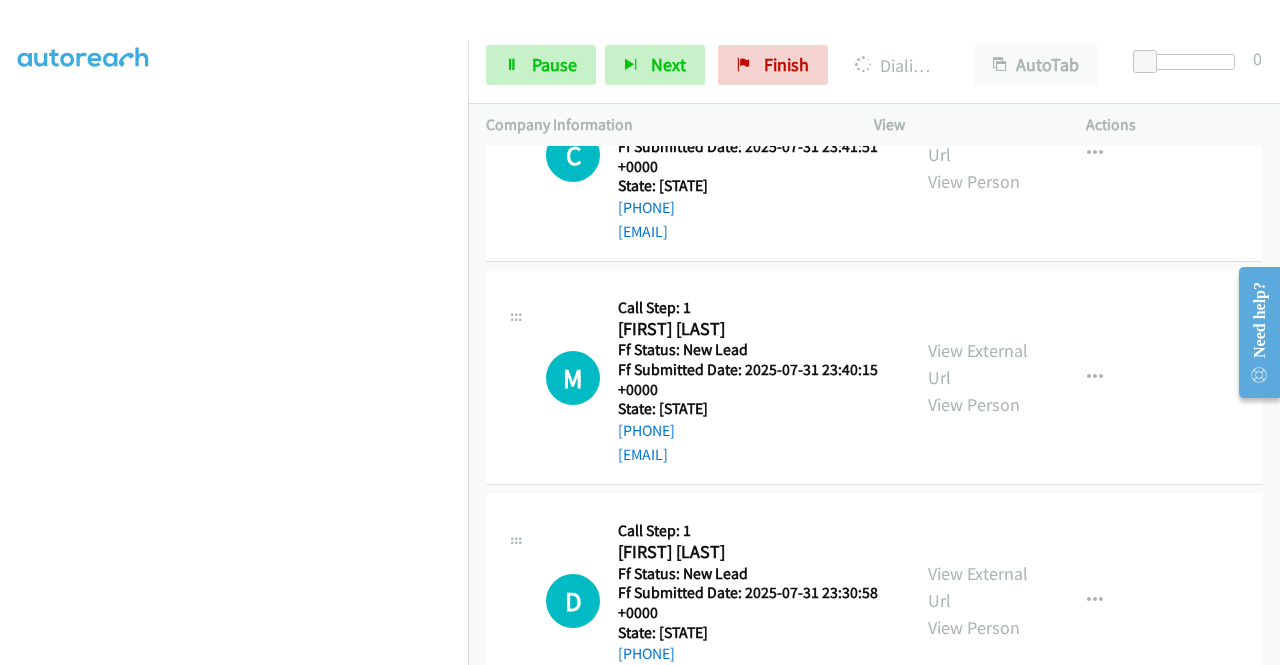 scroll, scrollTop: 15494, scrollLeft: 0, axis: vertical 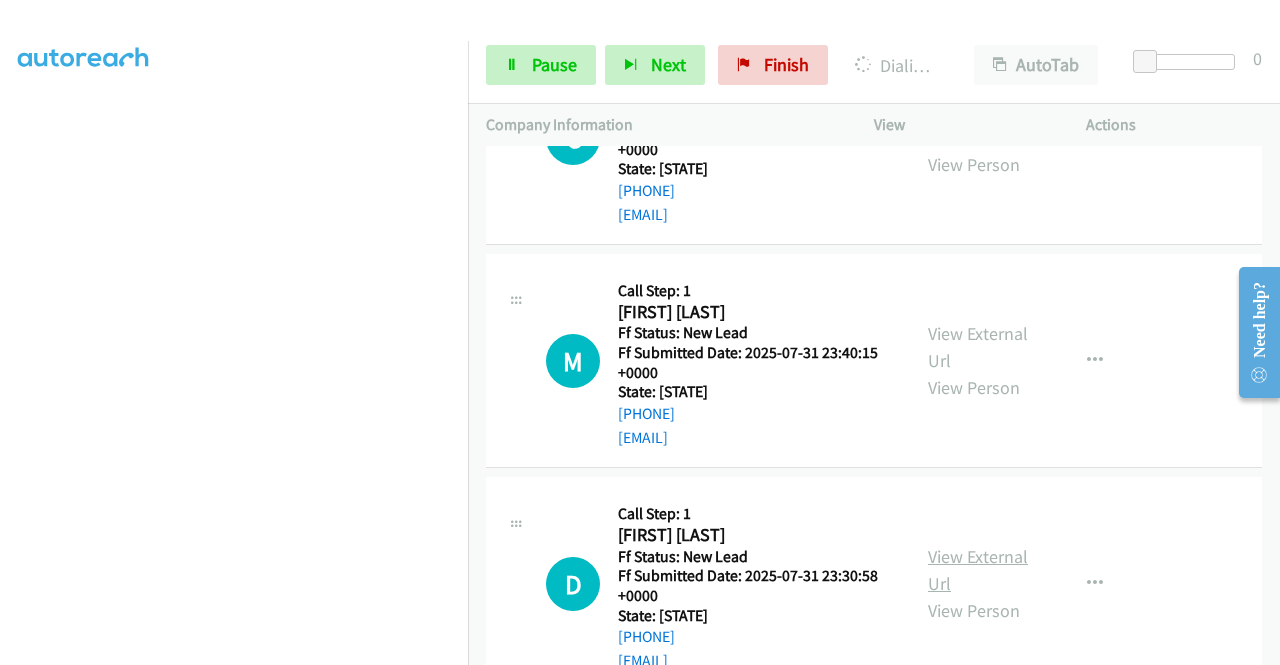 click on "View External Url" at bounding box center (978, 570) 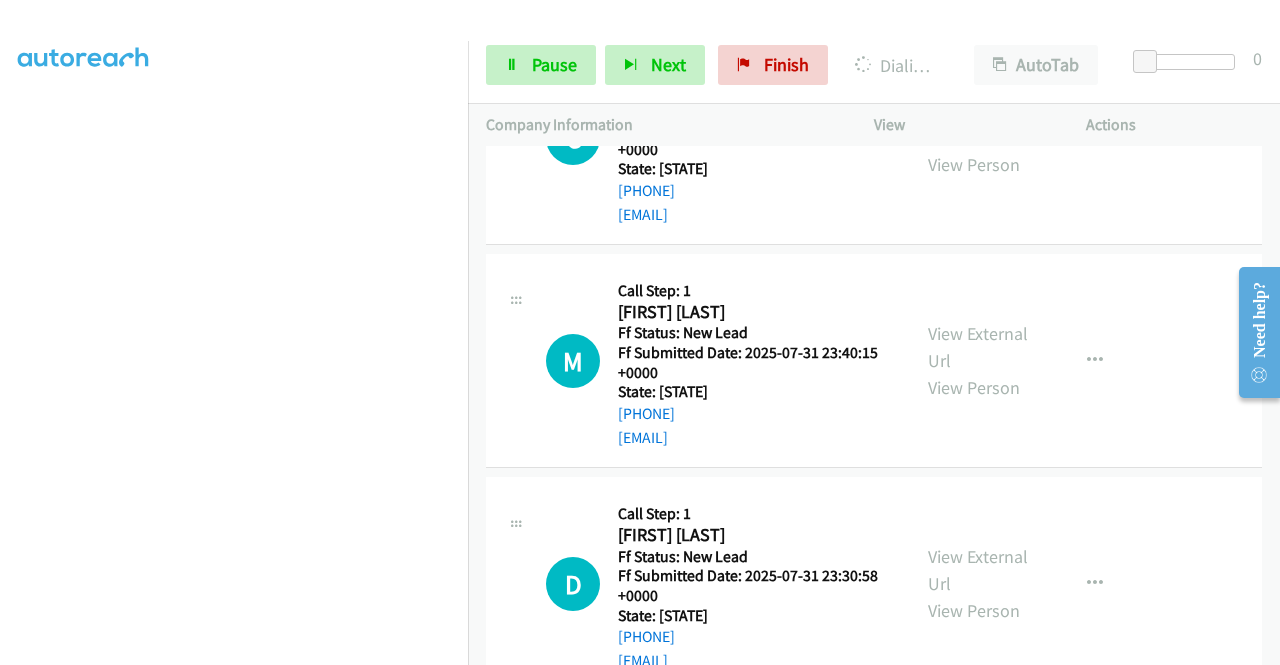 scroll, scrollTop: 15694, scrollLeft: 0, axis: vertical 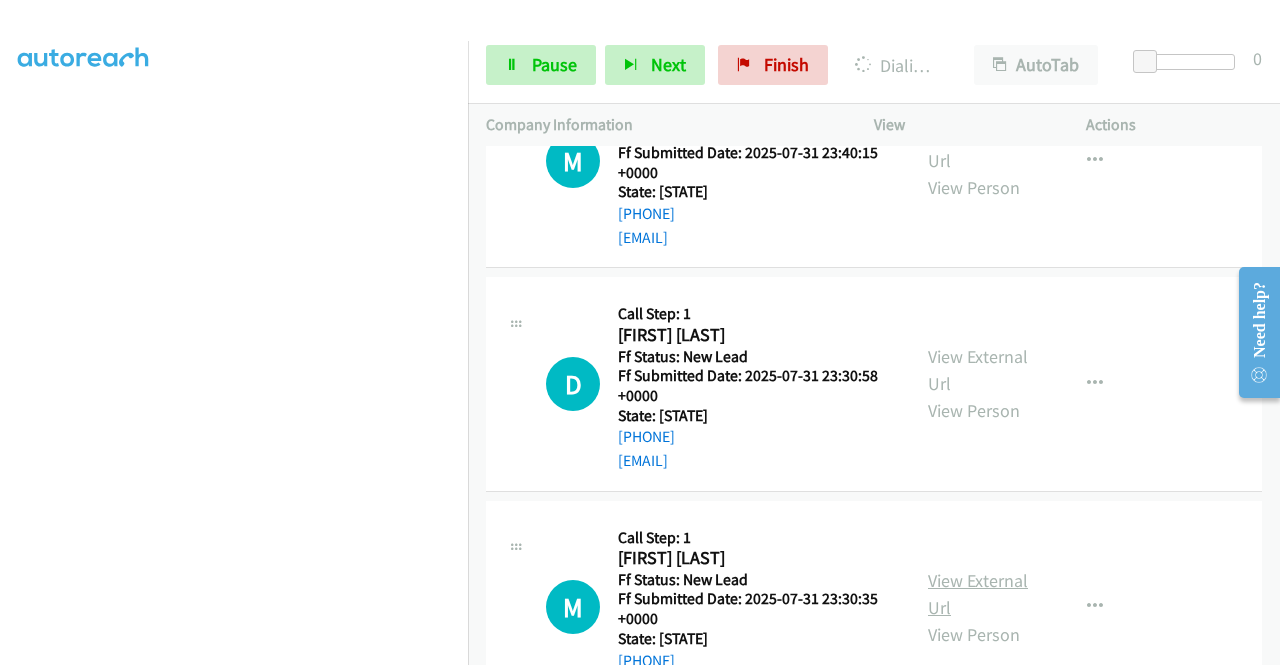 click on "View External Url" at bounding box center [978, 594] 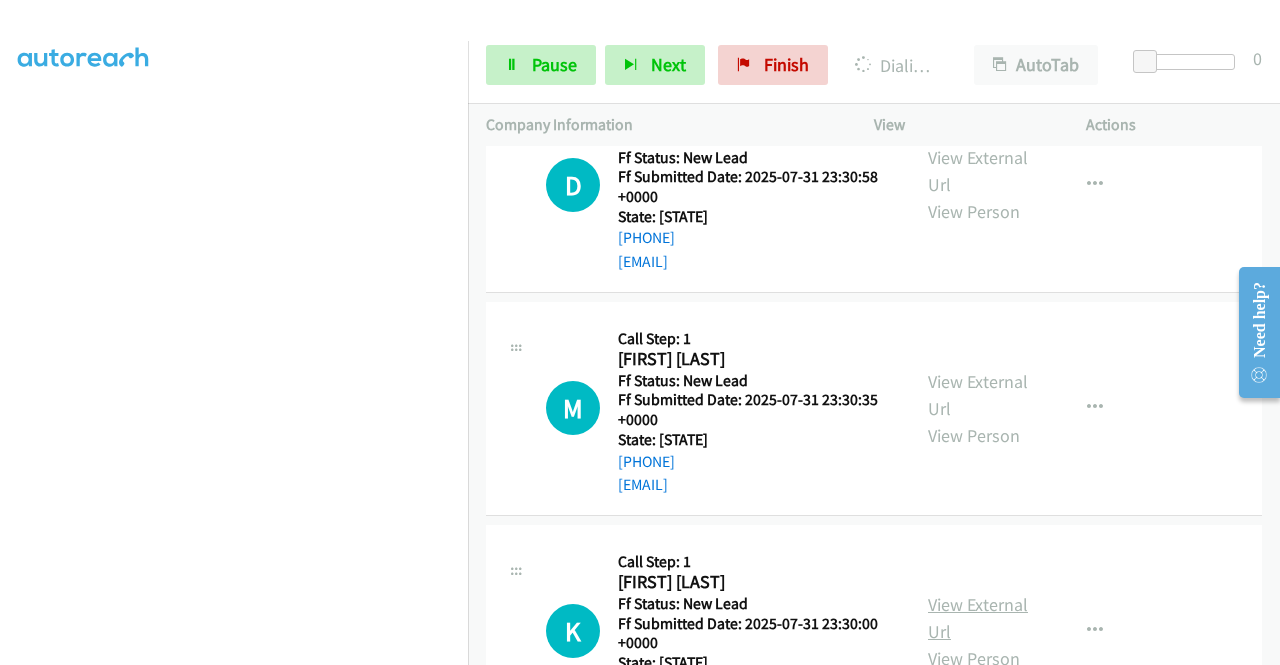 scroll, scrollTop: 15894, scrollLeft: 0, axis: vertical 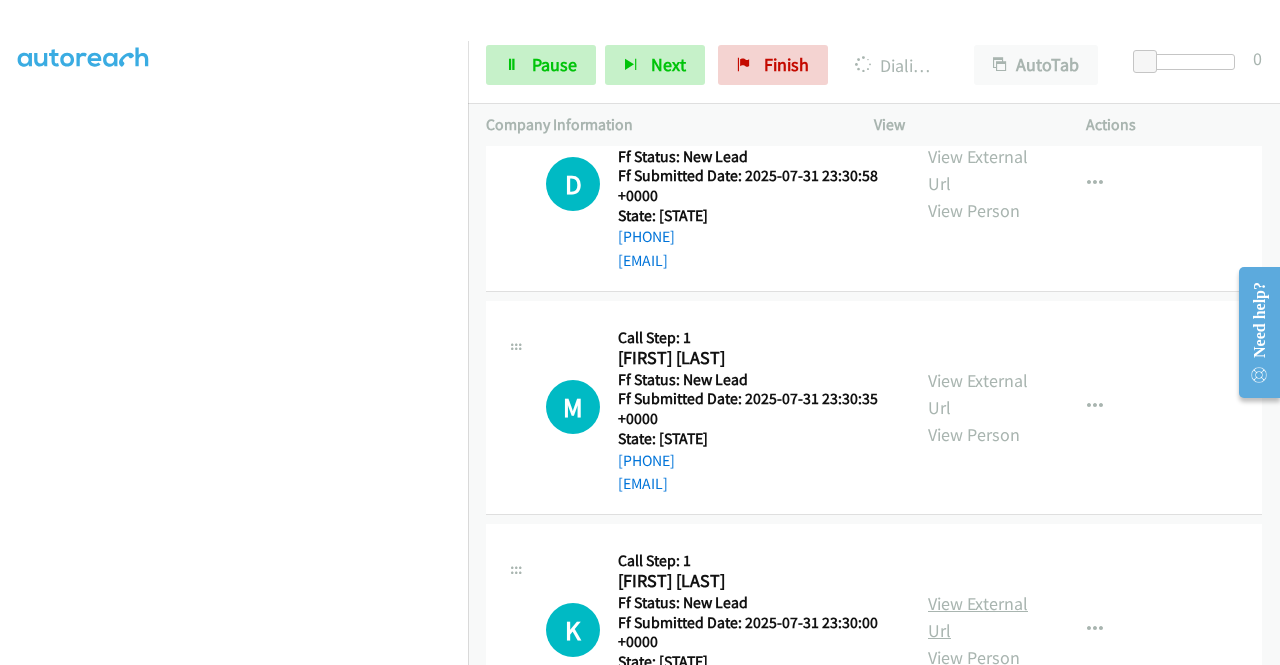 click on "View External Url" at bounding box center [978, 617] 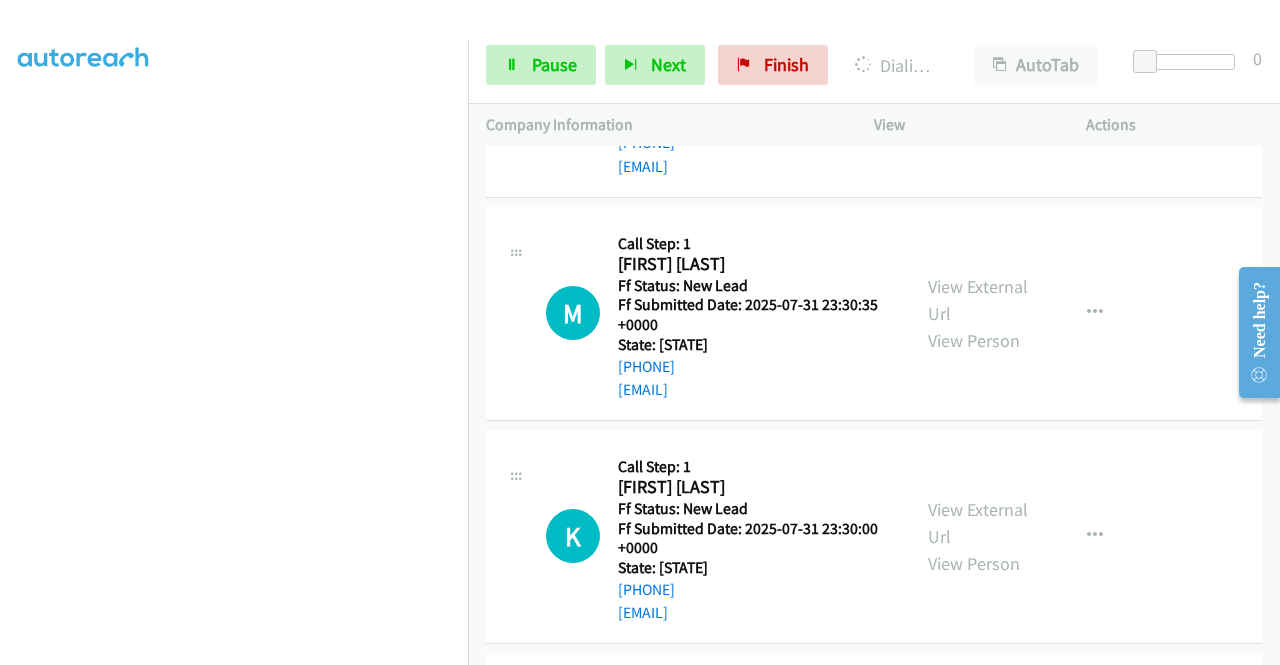 scroll, scrollTop: 16094, scrollLeft: 0, axis: vertical 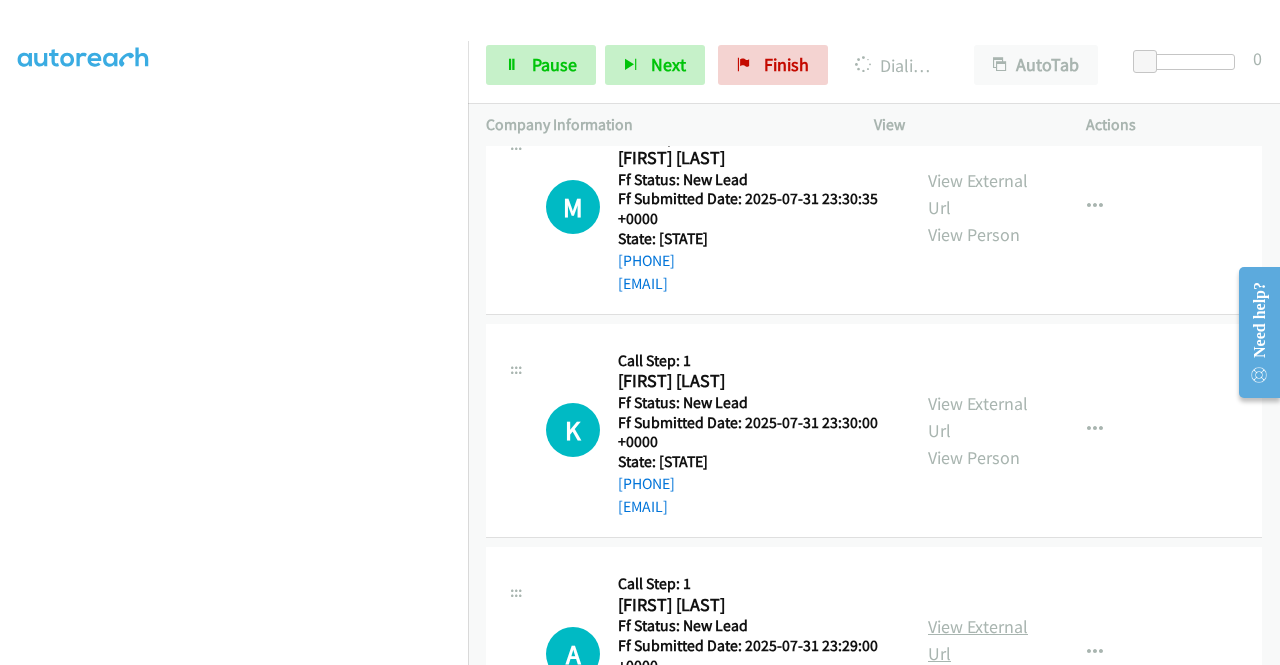 click on "View External Url" at bounding box center (978, 640) 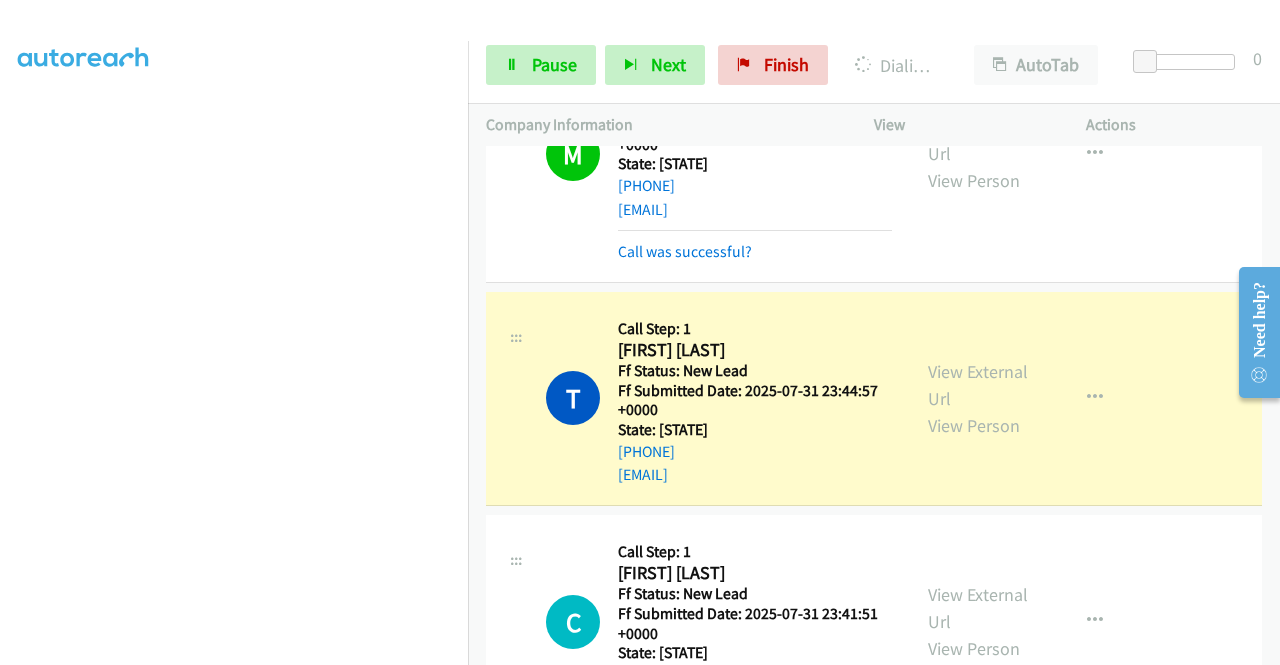 scroll, scrollTop: 14979, scrollLeft: 0, axis: vertical 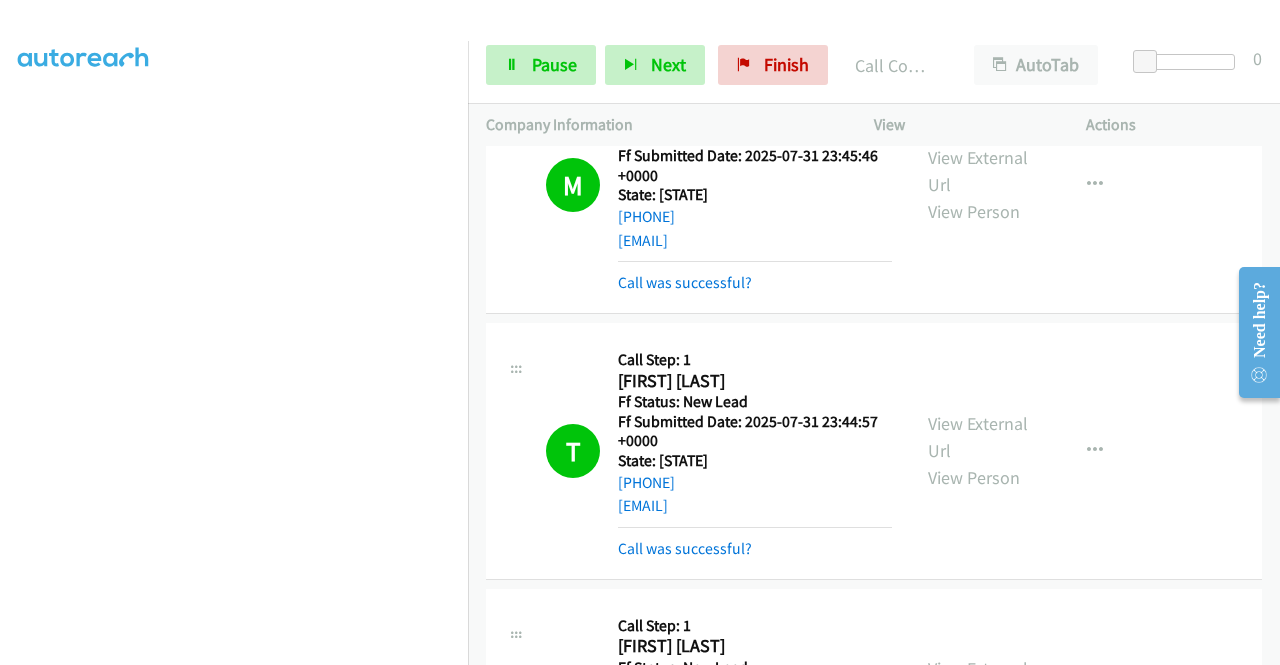 click on "T
Callback Scheduled
Call Step: 1
[FIRST] [LAST]
America/Los_Angeles
Ff Status: New Lead
Ff Submitted Date: 2025-07-31 23:44:57 +0000
State: [STATE]
[PHONE]
[EMAIL]
Call was successful?
View External Url
View Person
View External Url
Email
Schedule/Manage Callback
Skip Call
Add to do not call list" at bounding box center [874, 451] 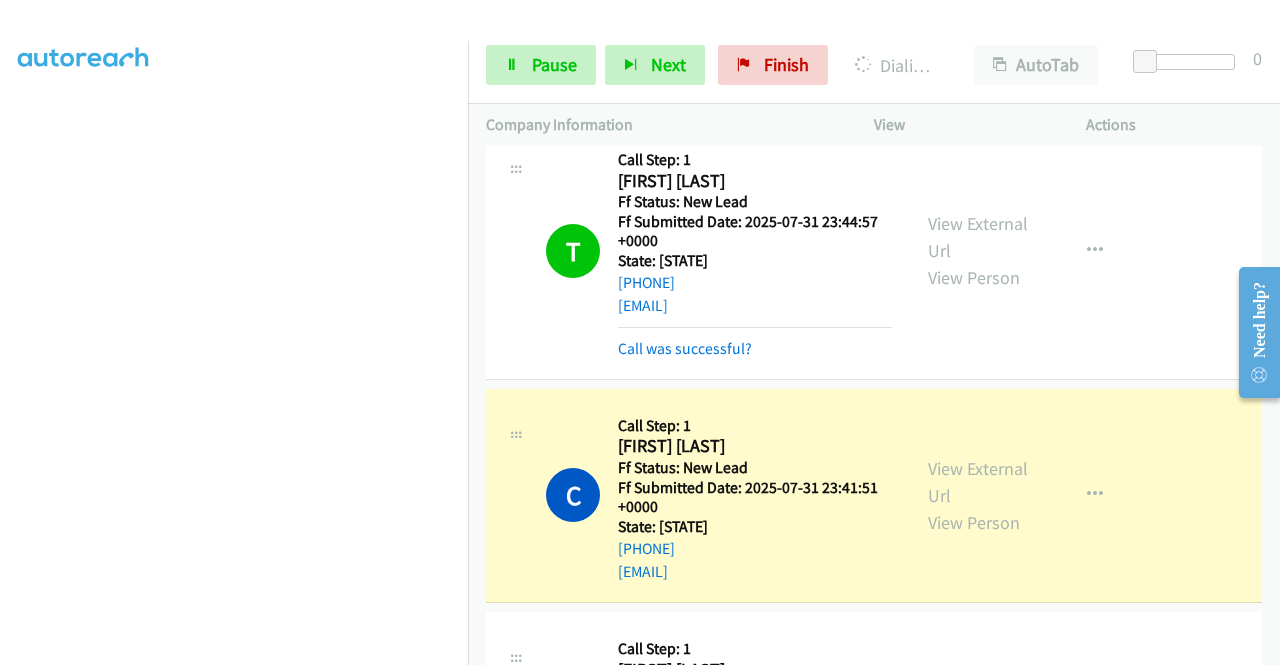 scroll, scrollTop: 15279, scrollLeft: 0, axis: vertical 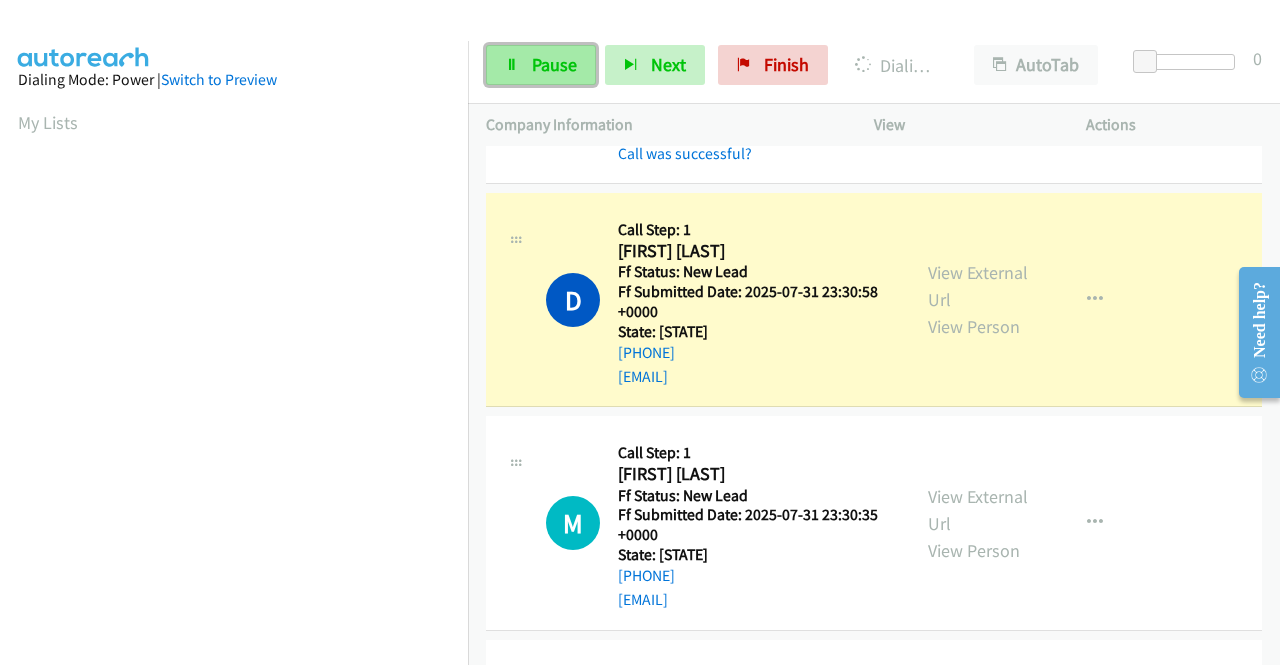 click on "Pause" at bounding box center (541, 65) 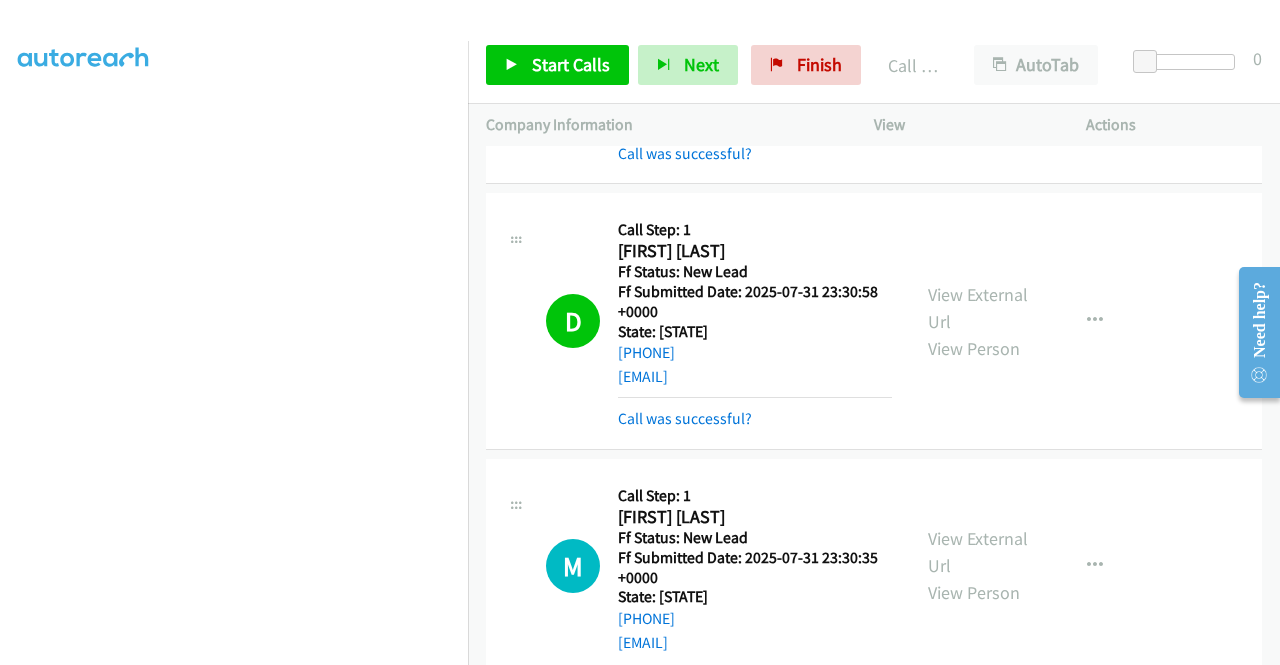 scroll, scrollTop: 0, scrollLeft: 0, axis: both 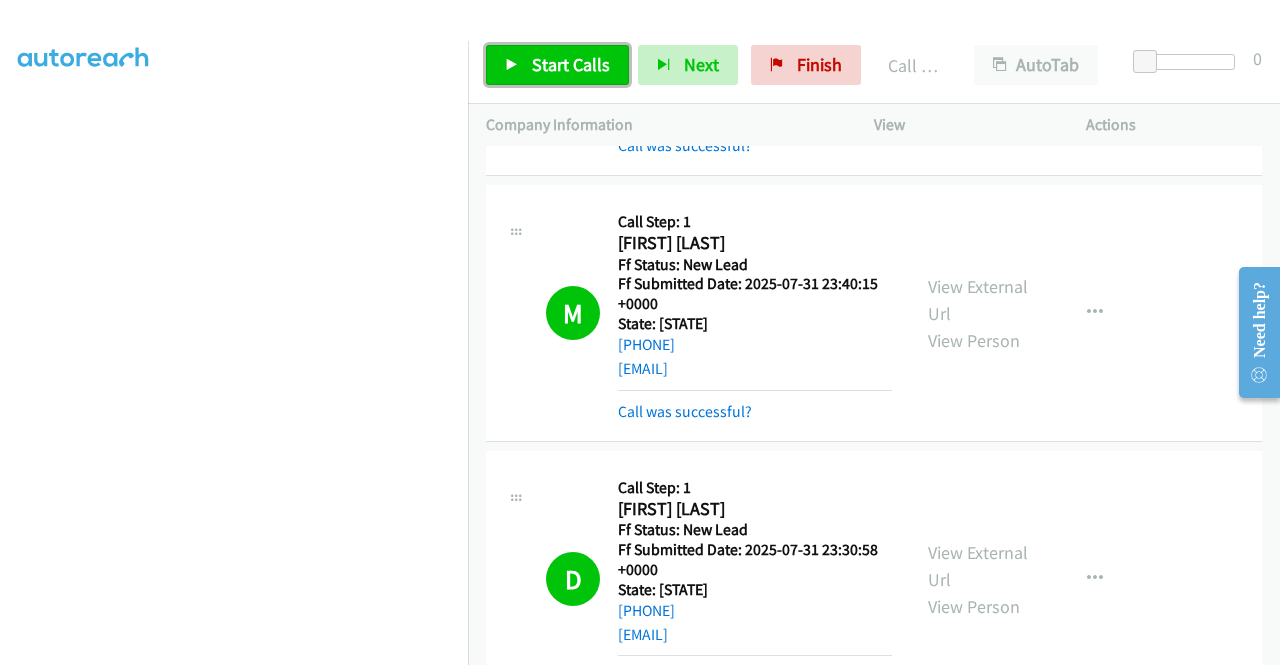 click on "Start Calls" at bounding box center [571, 64] 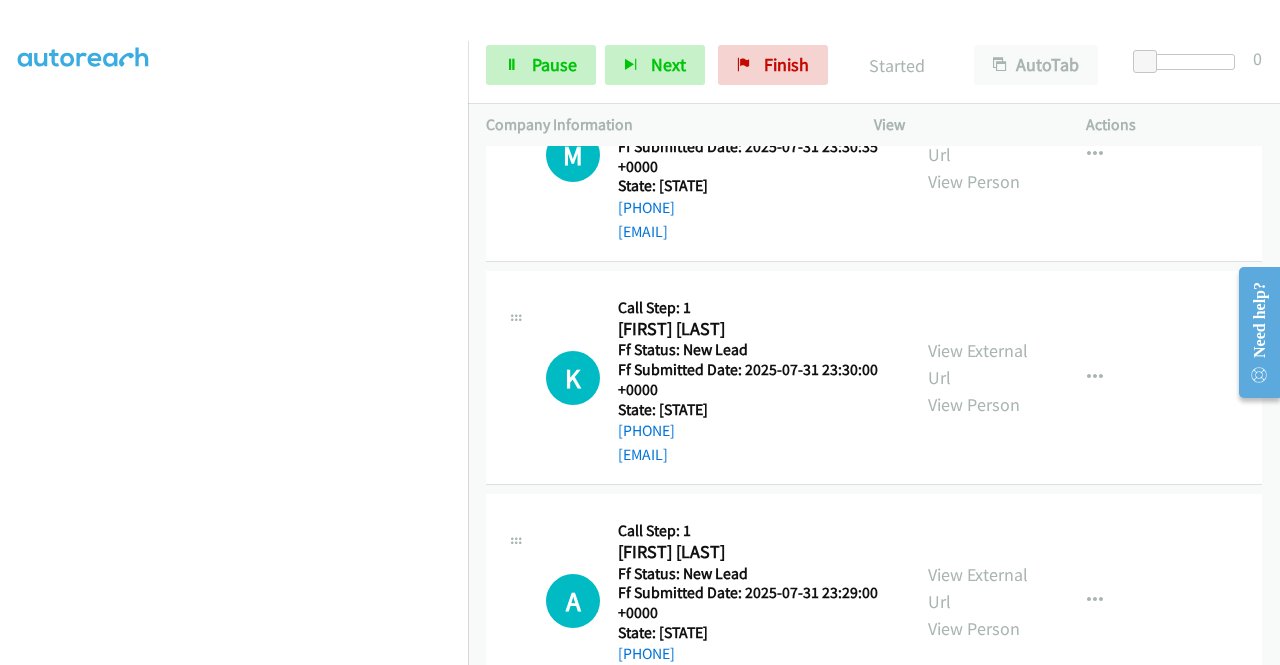 scroll, scrollTop: 16348, scrollLeft: 0, axis: vertical 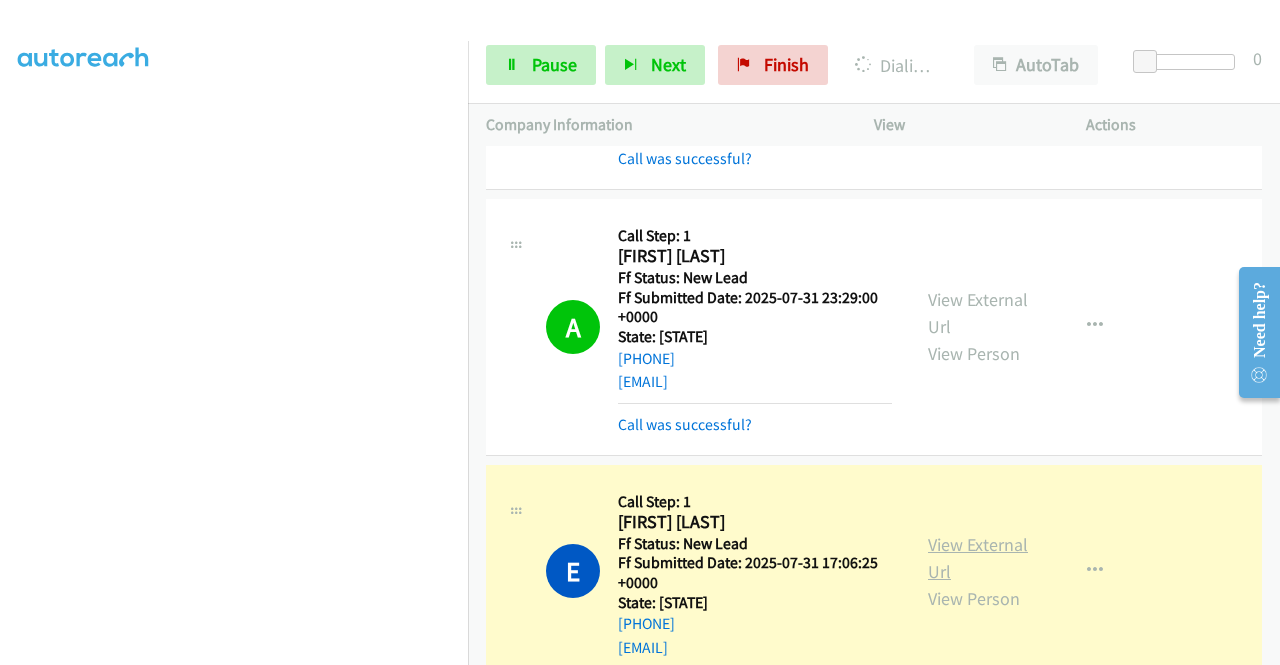 click on "View External Url" at bounding box center [978, 558] 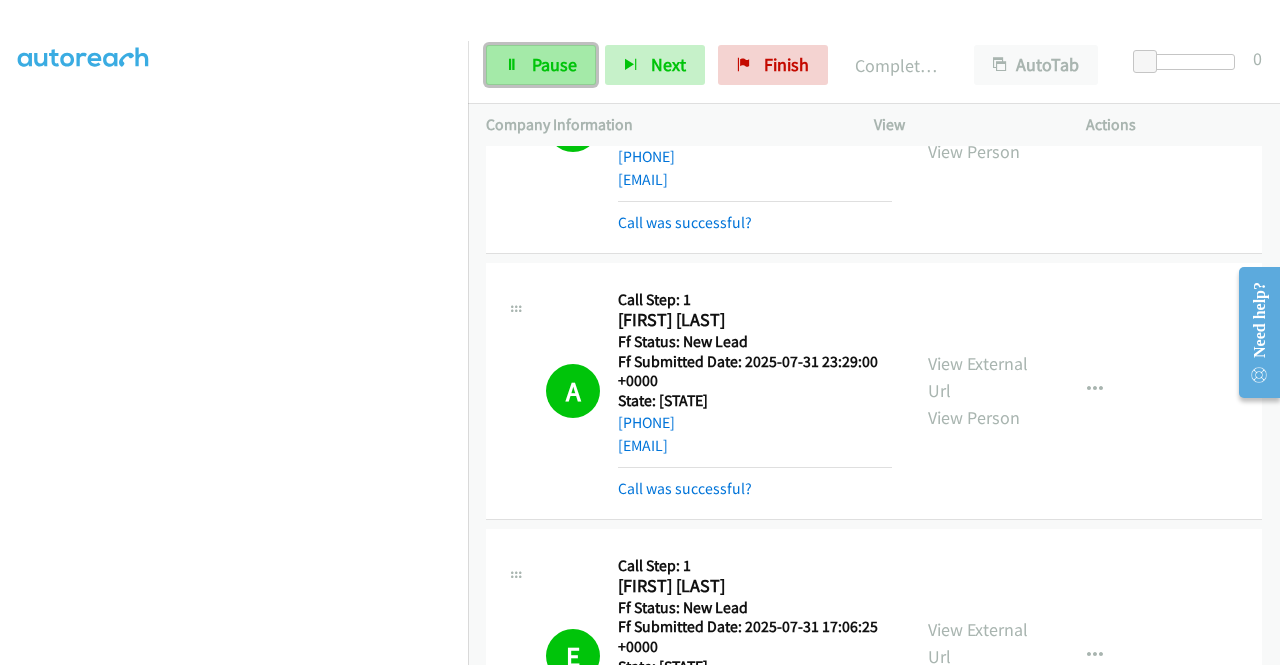 click on "Pause" at bounding box center [554, 64] 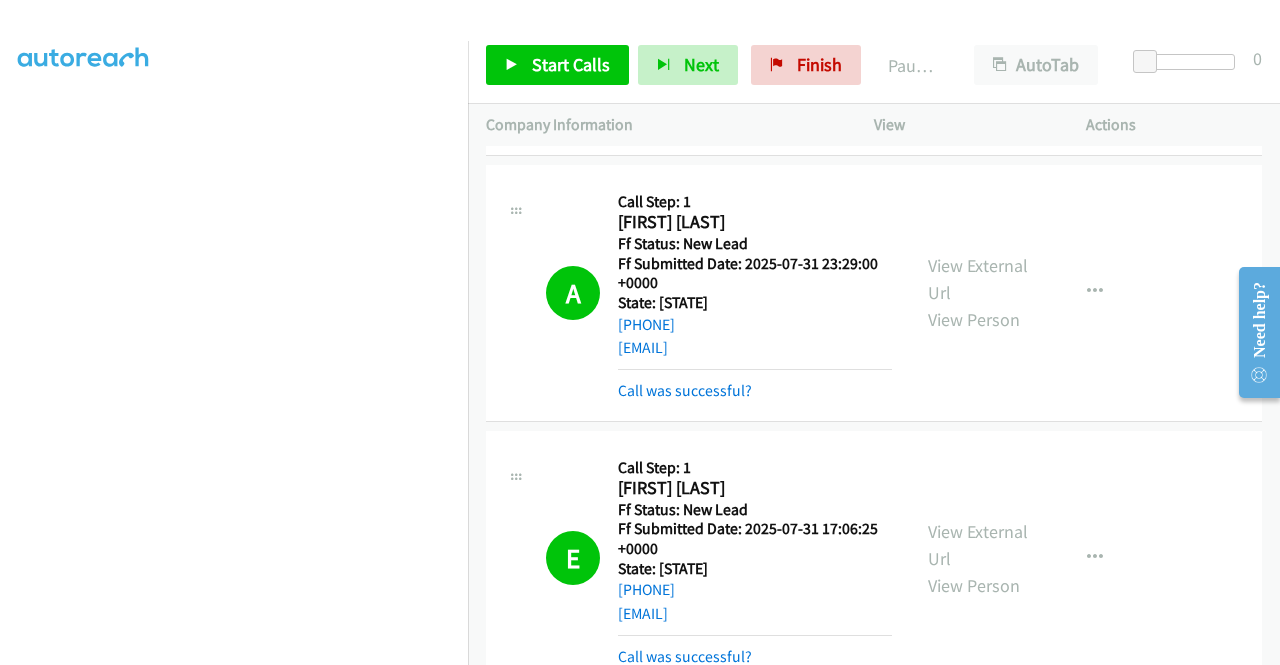 scroll, scrollTop: 16831, scrollLeft: 0, axis: vertical 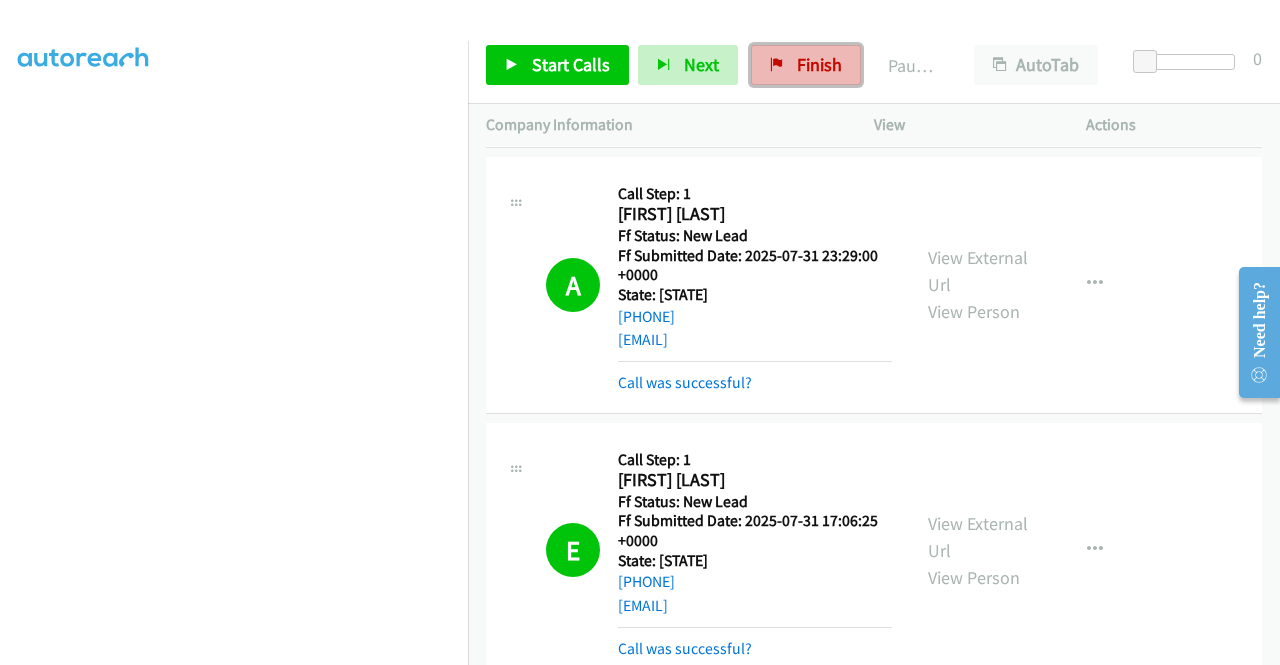 click on "Finish" at bounding box center (819, 64) 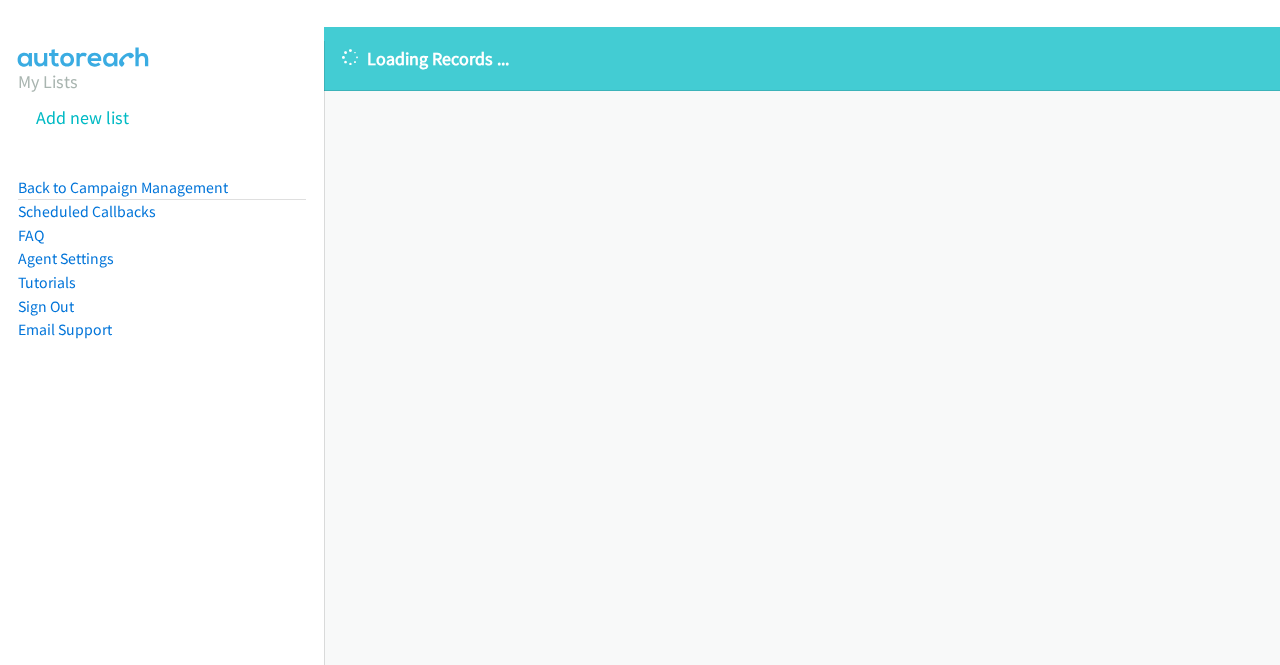 scroll, scrollTop: 0, scrollLeft: 0, axis: both 